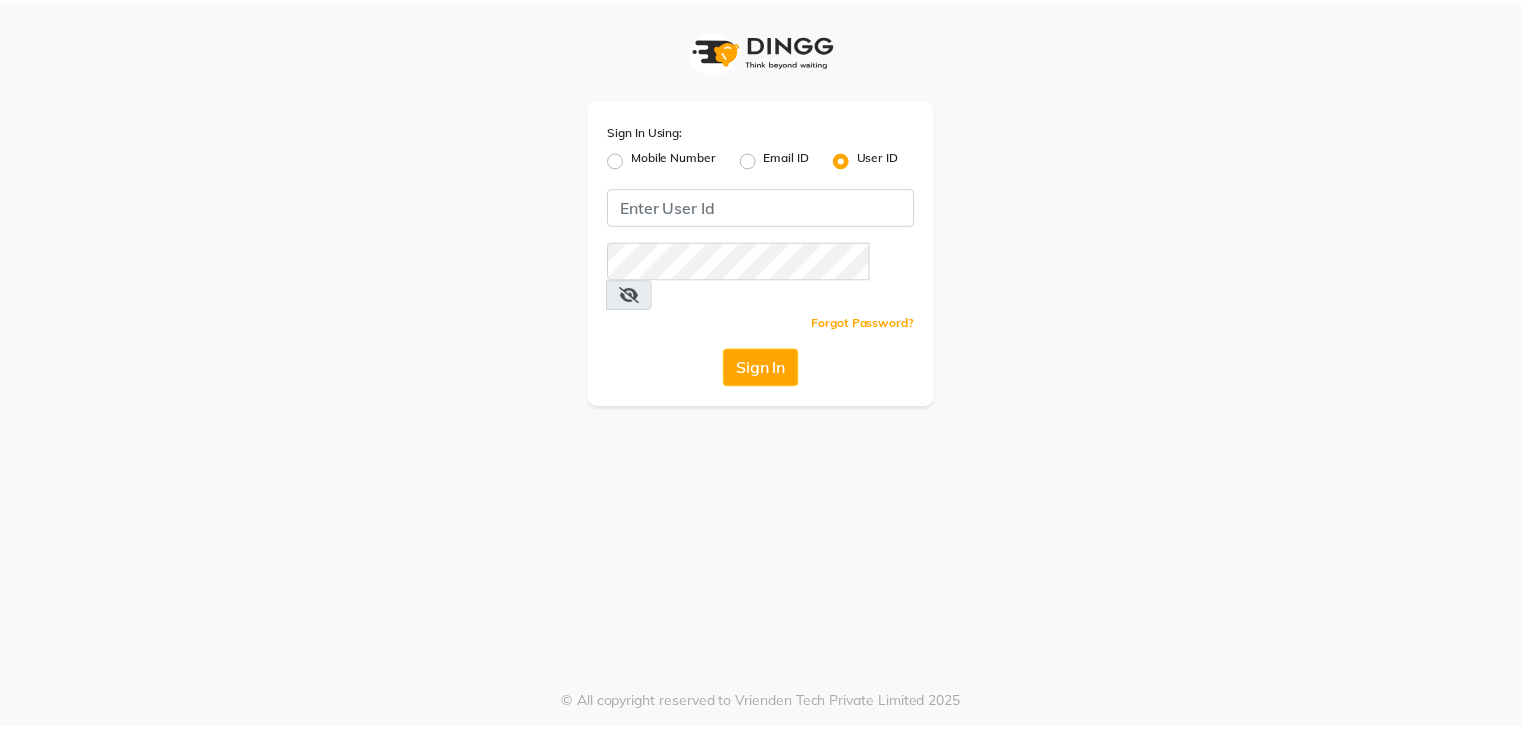 scroll, scrollTop: 0, scrollLeft: 0, axis: both 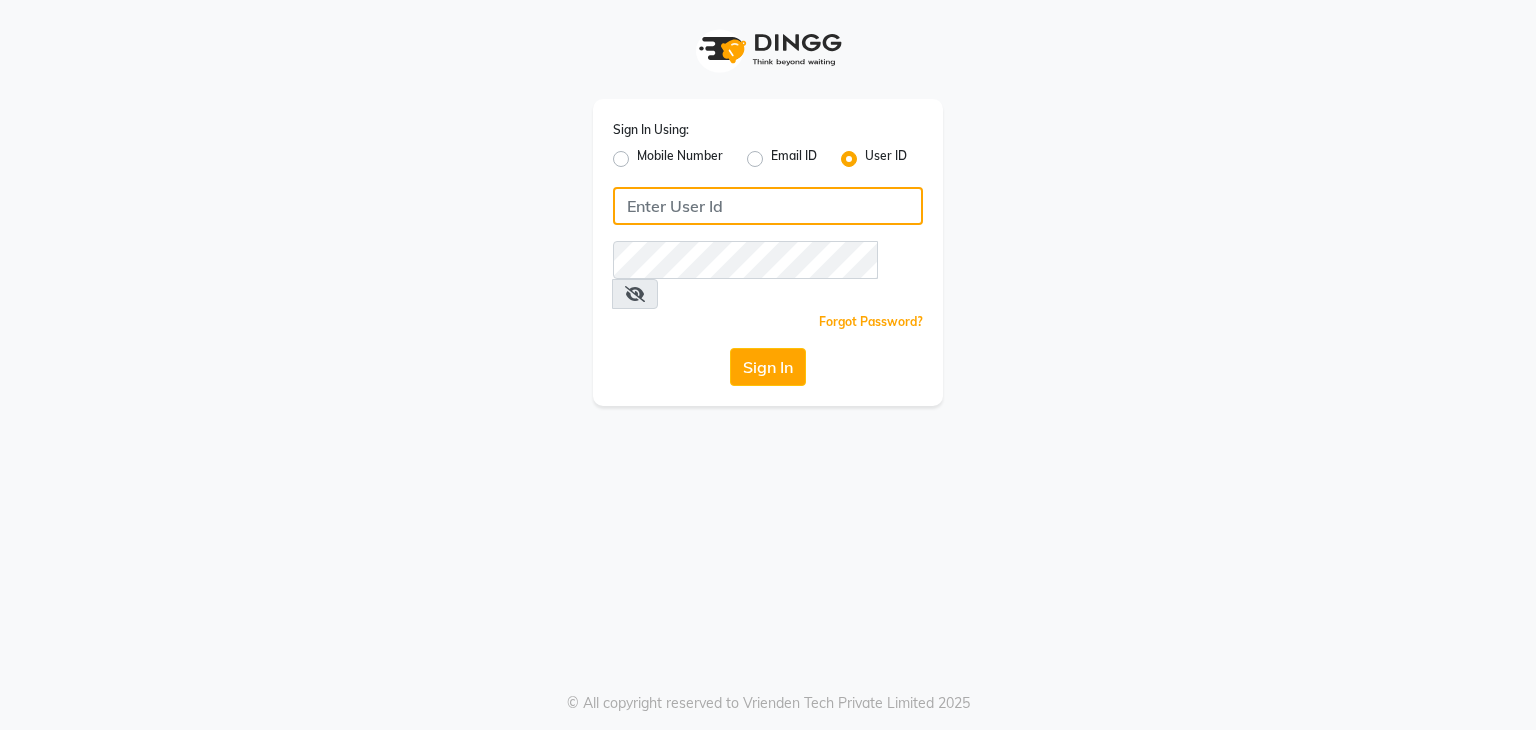 click 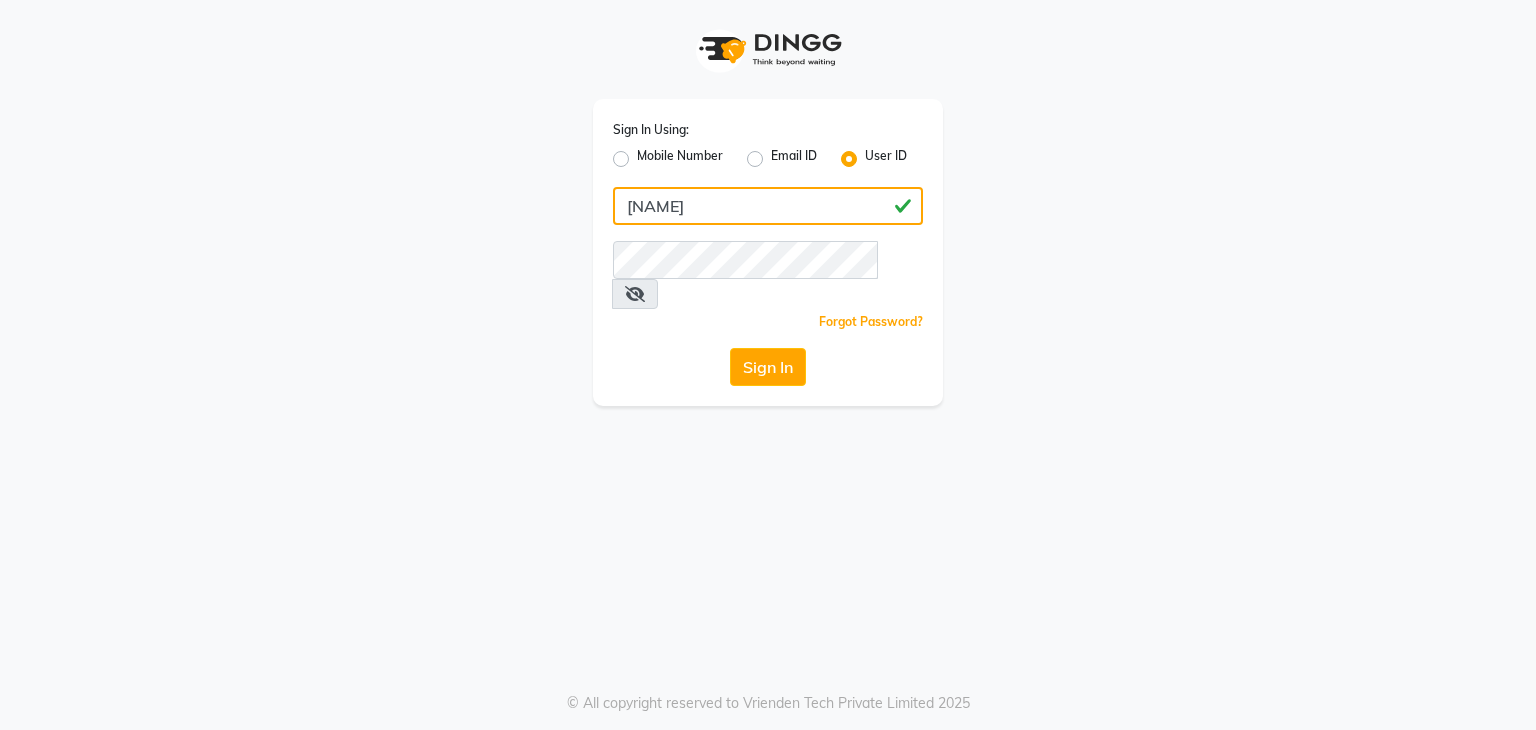 type on "[NAME]" 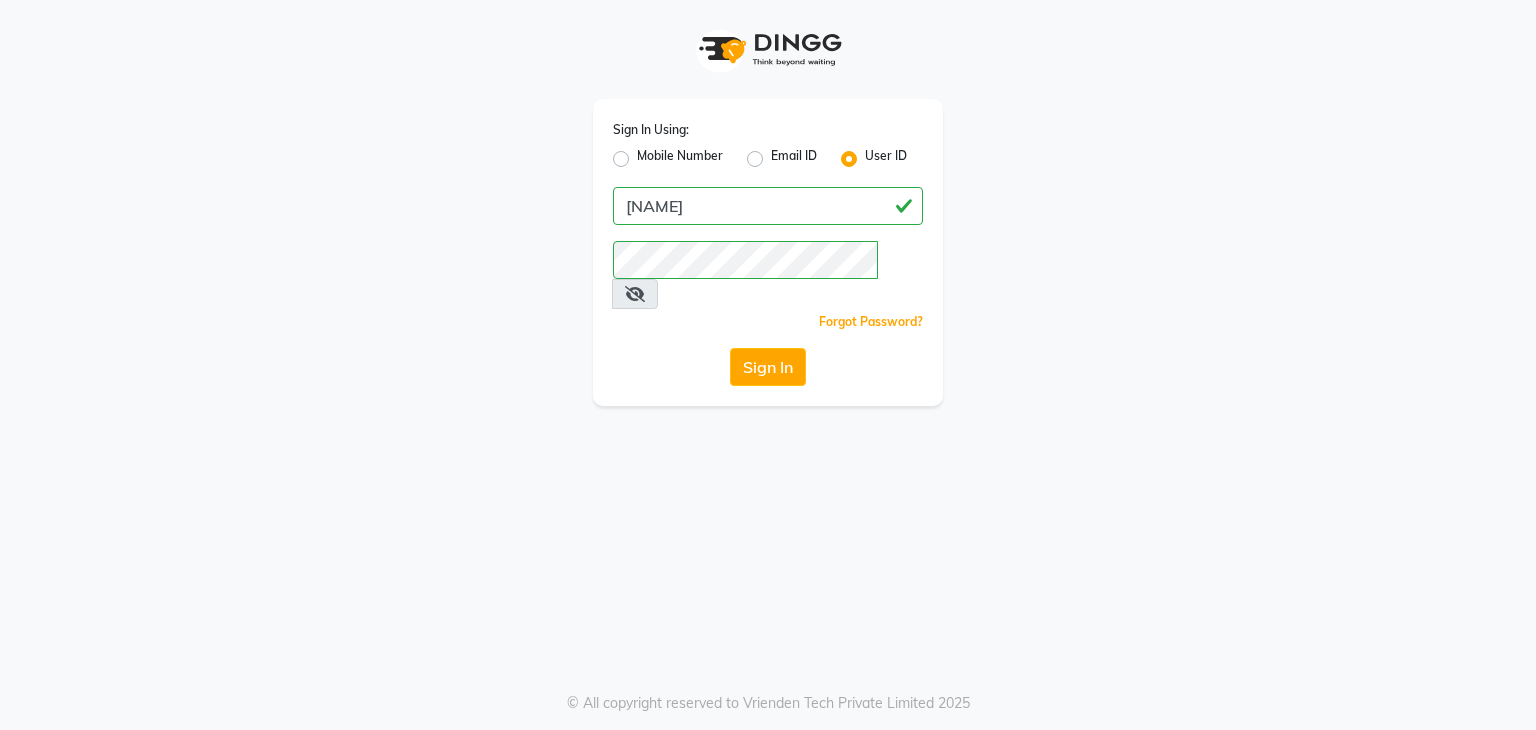 drag, startPoint x: 887, startPoint y: 249, endPoint x: 902, endPoint y: 259, distance: 18.027756 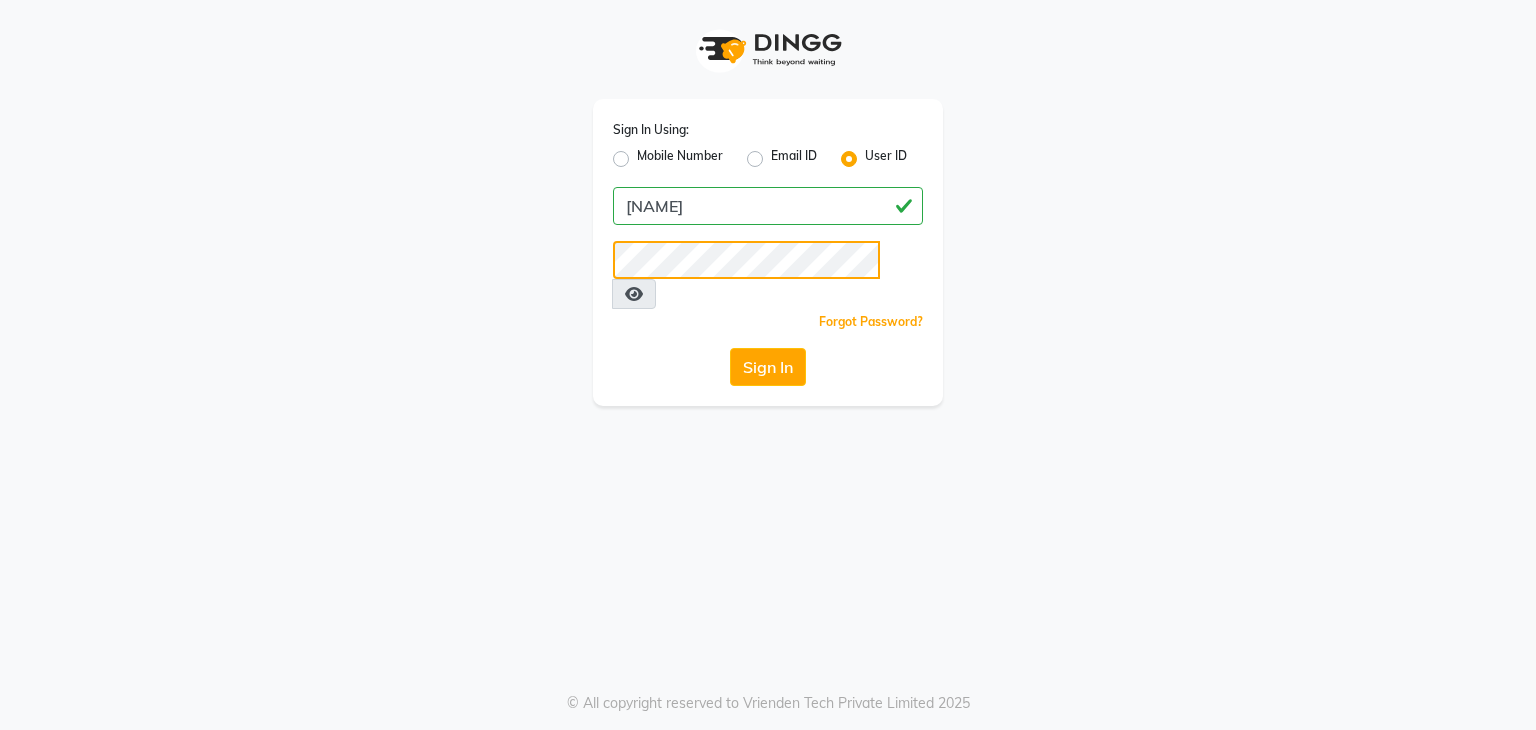 click on "Sign In" 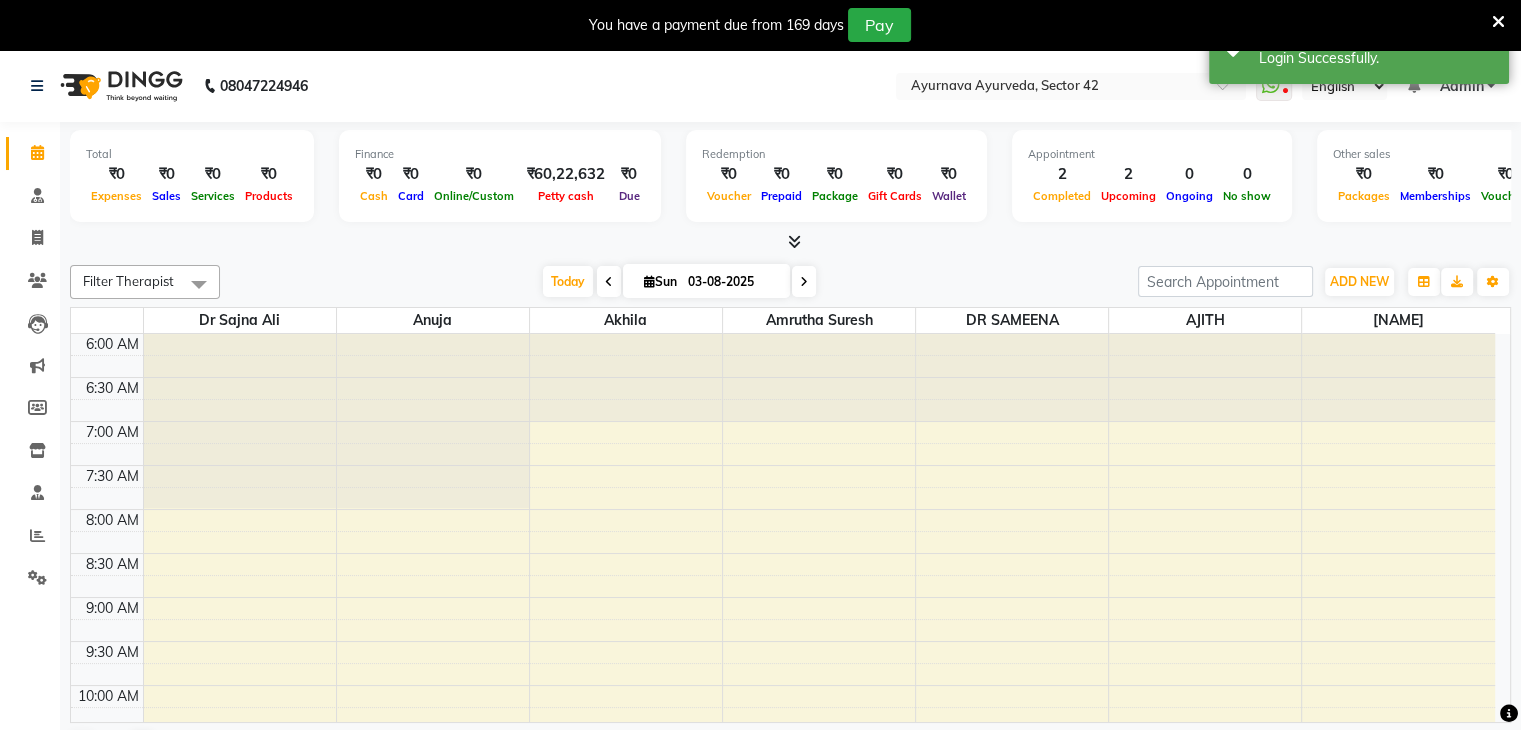 select on "en" 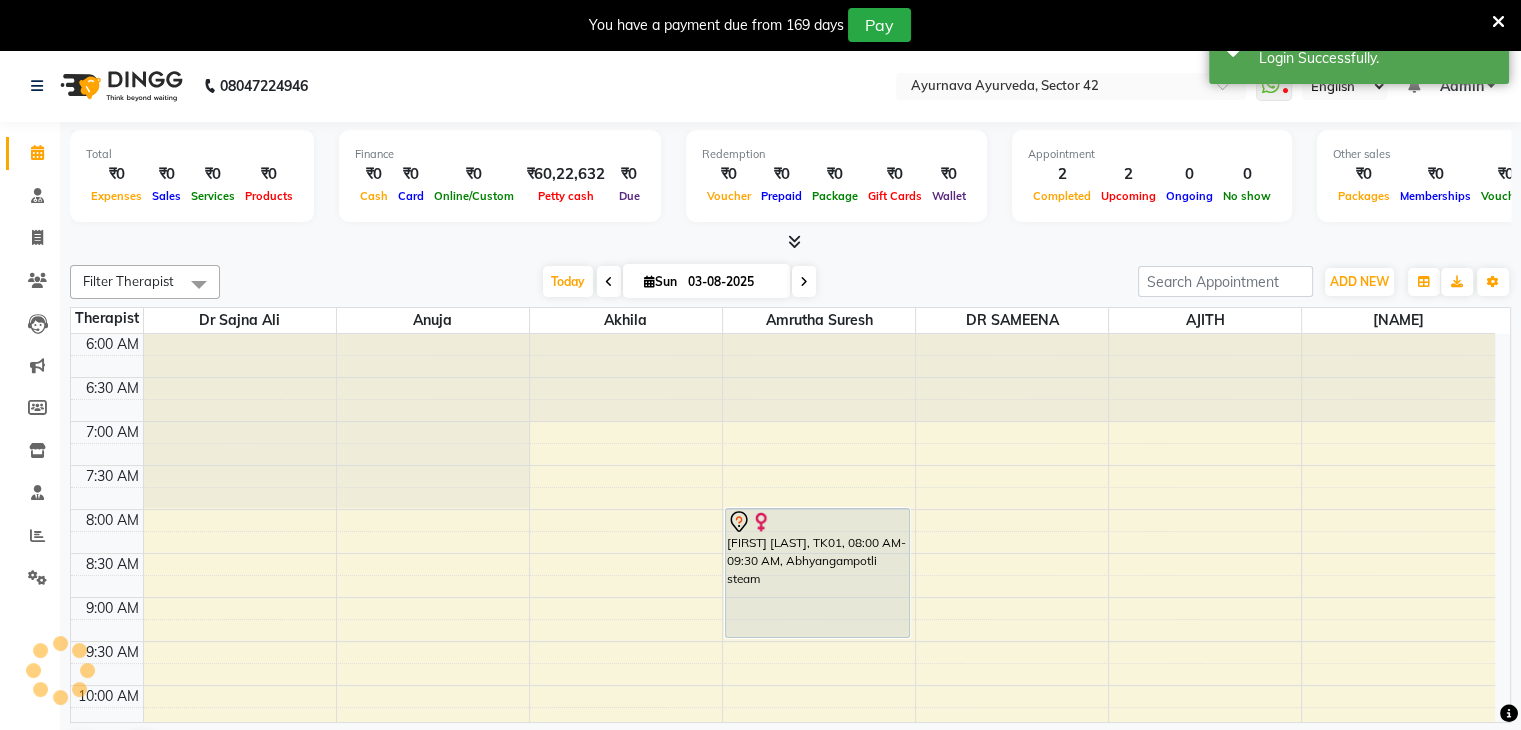 scroll, scrollTop: 0, scrollLeft: 0, axis: both 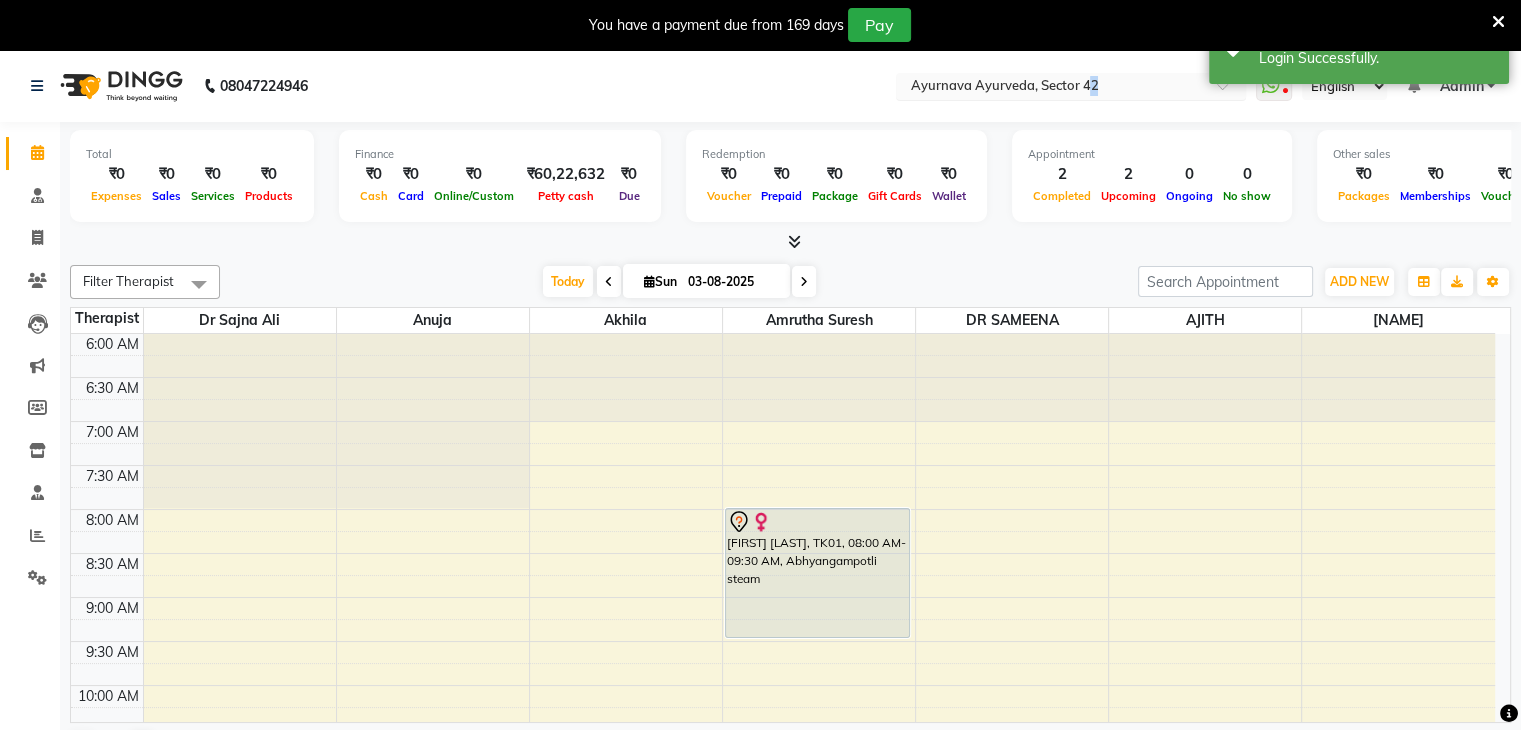 drag, startPoint x: 1091, startPoint y: 100, endPoint x: 1102, endPoint y: 89, distance: 15.556349 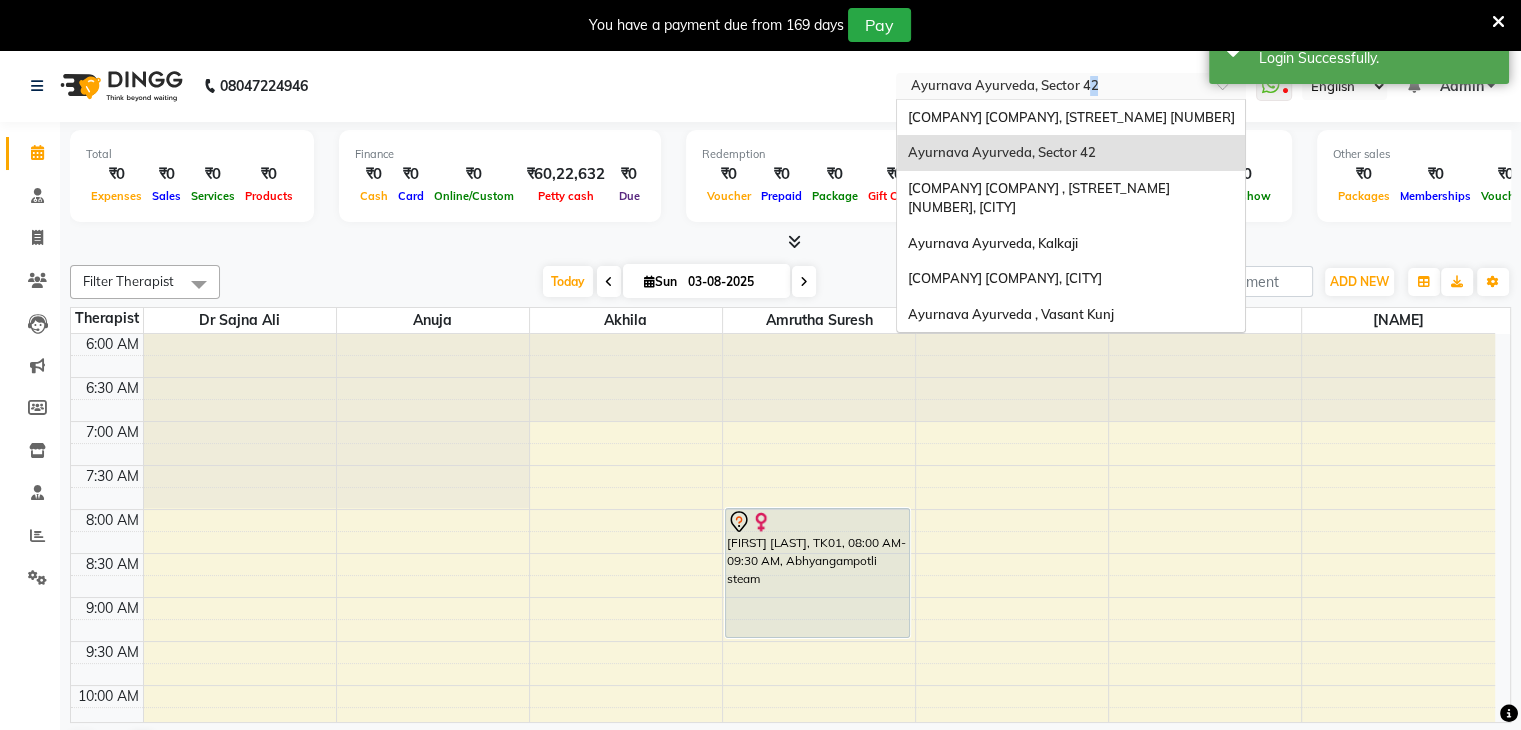 click at bounding box center [1051, 88] 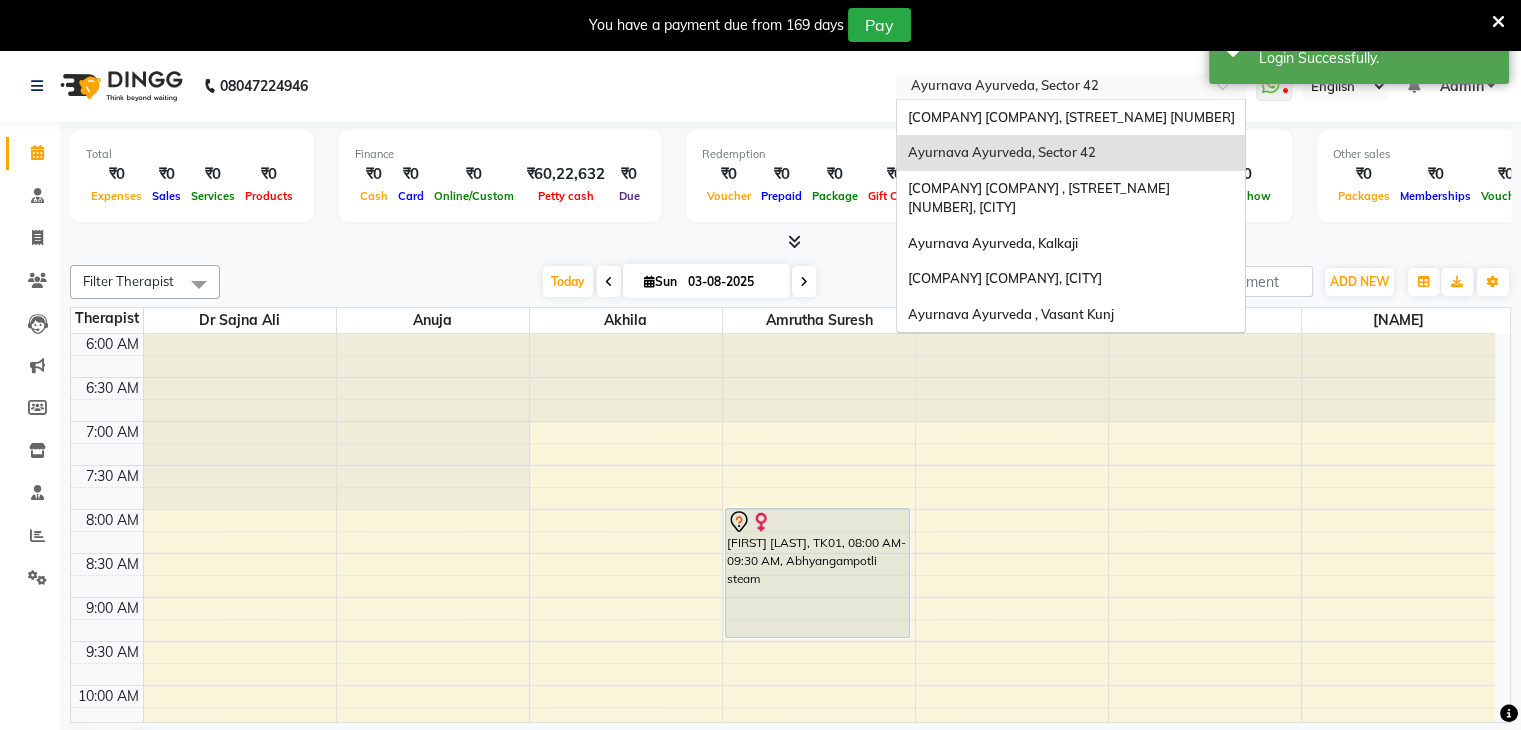 click on "Ayurnava Ayurveda, Sector 42" at bounding box center [1071, 153] 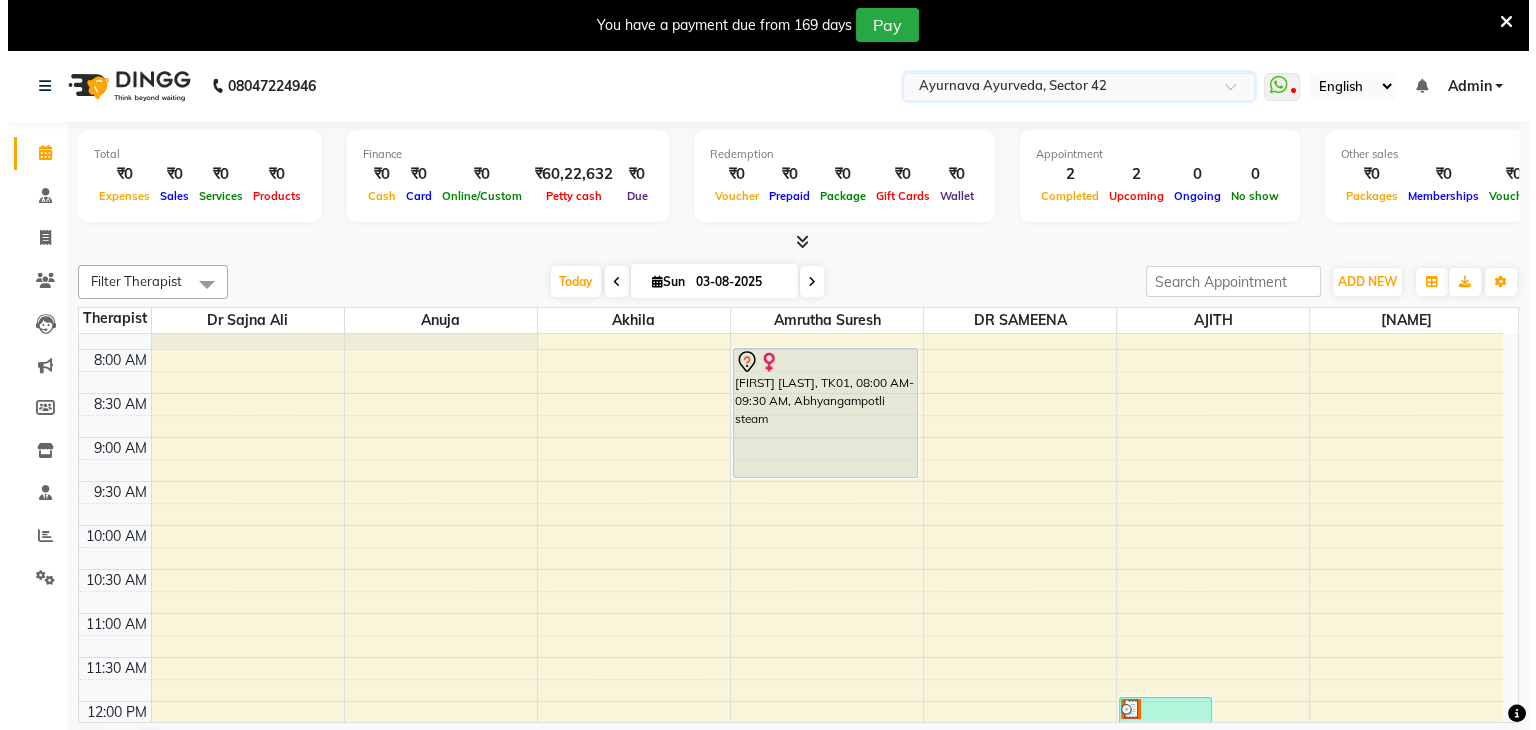 scroll, scrollTop: 0, scrollLeft: 0, axis: both 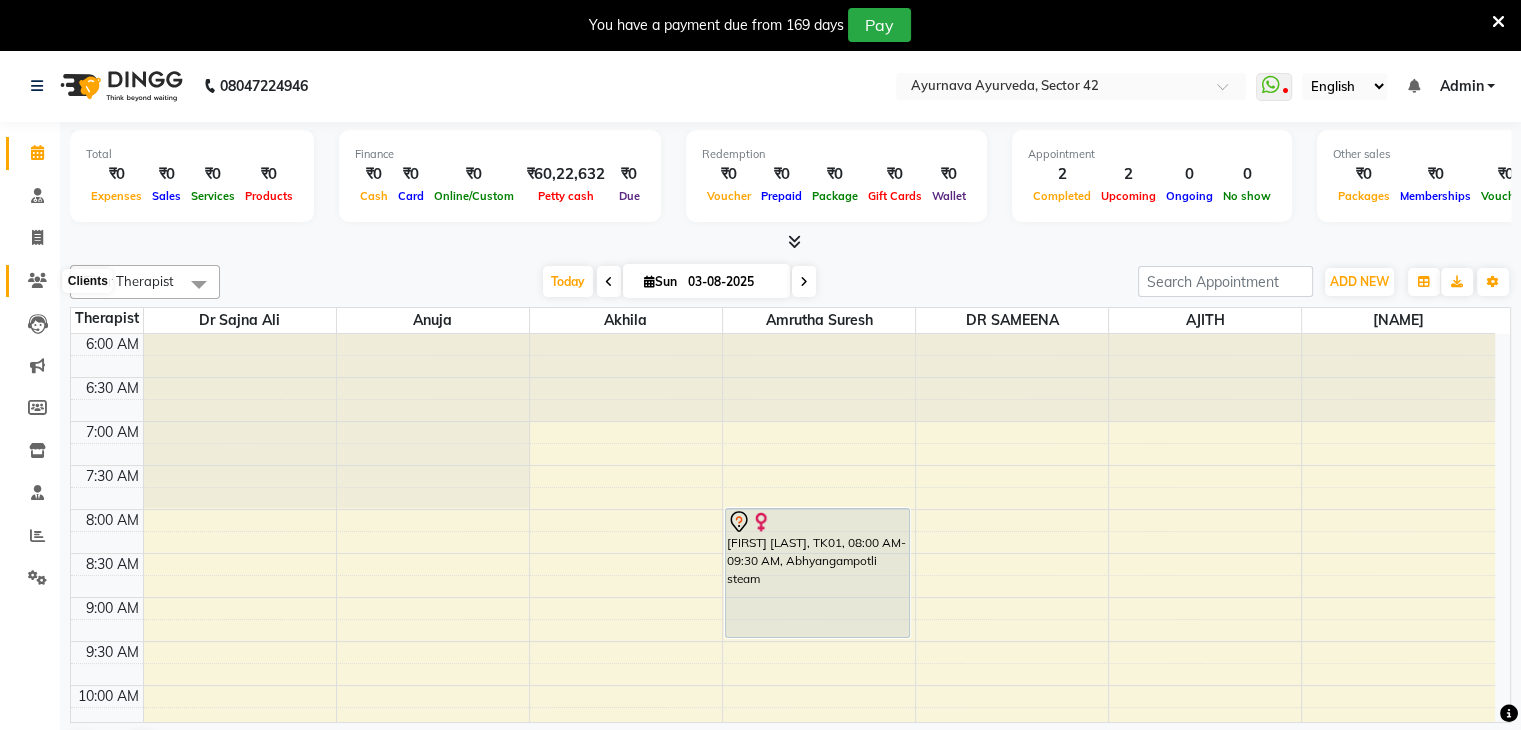click 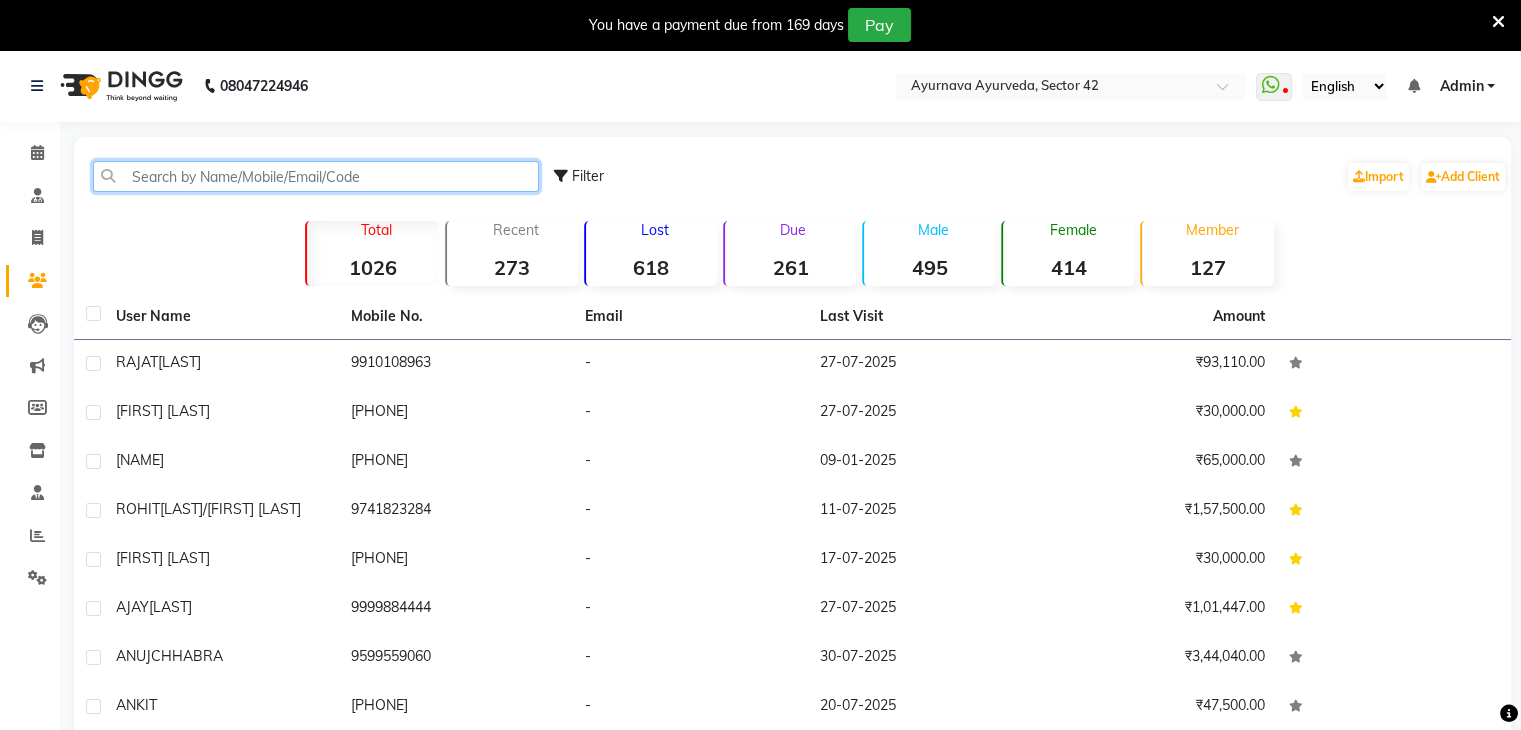click 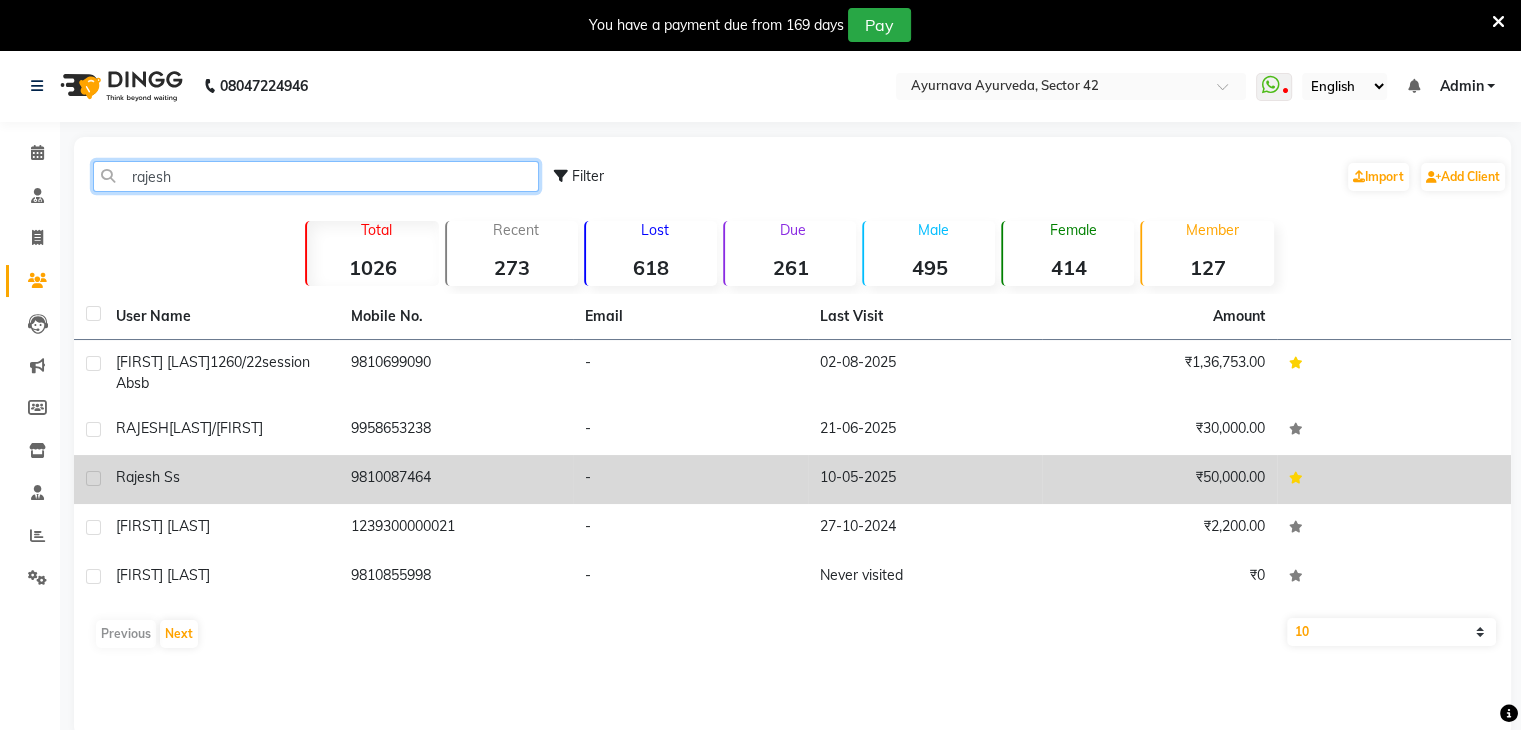 type on "rajesh" 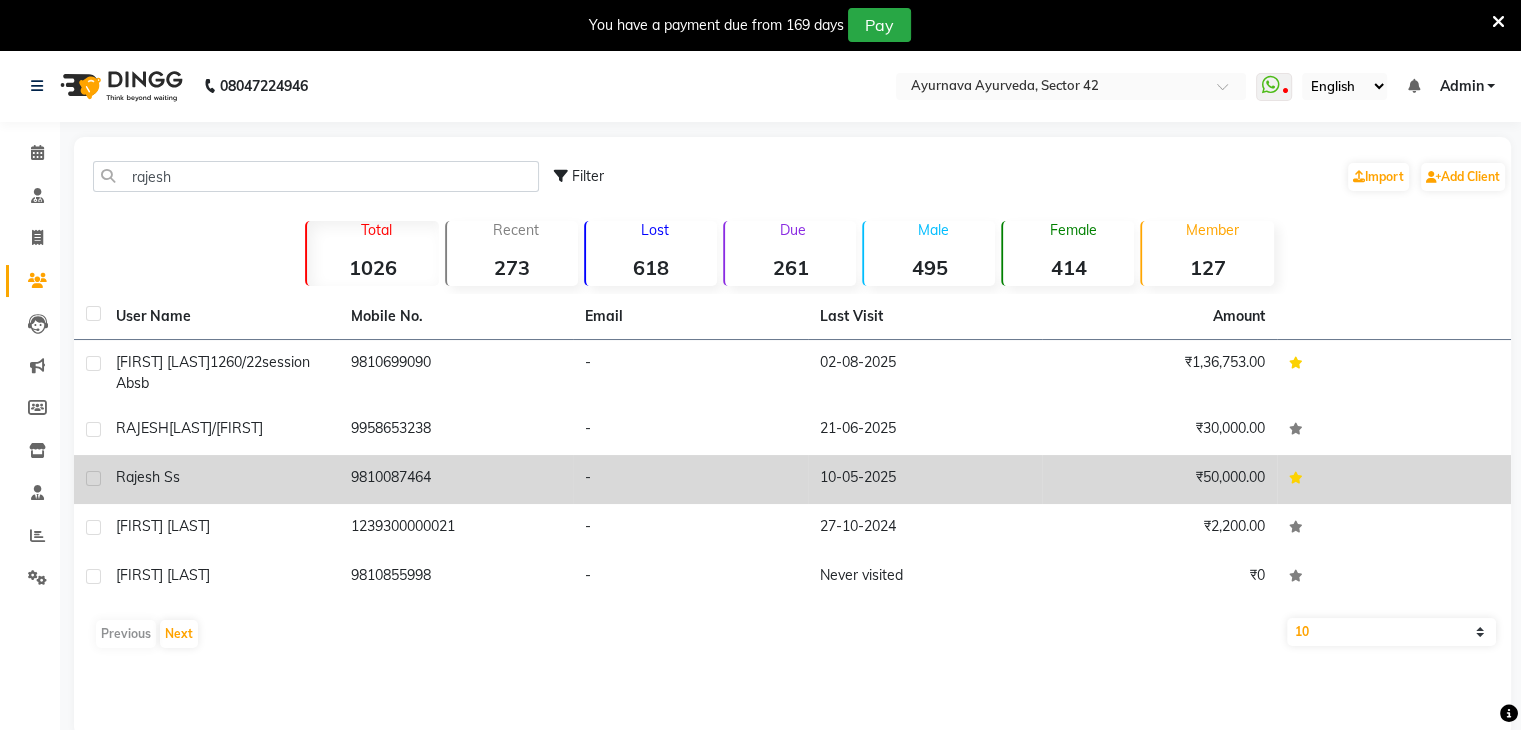 click on "rajesh ss" 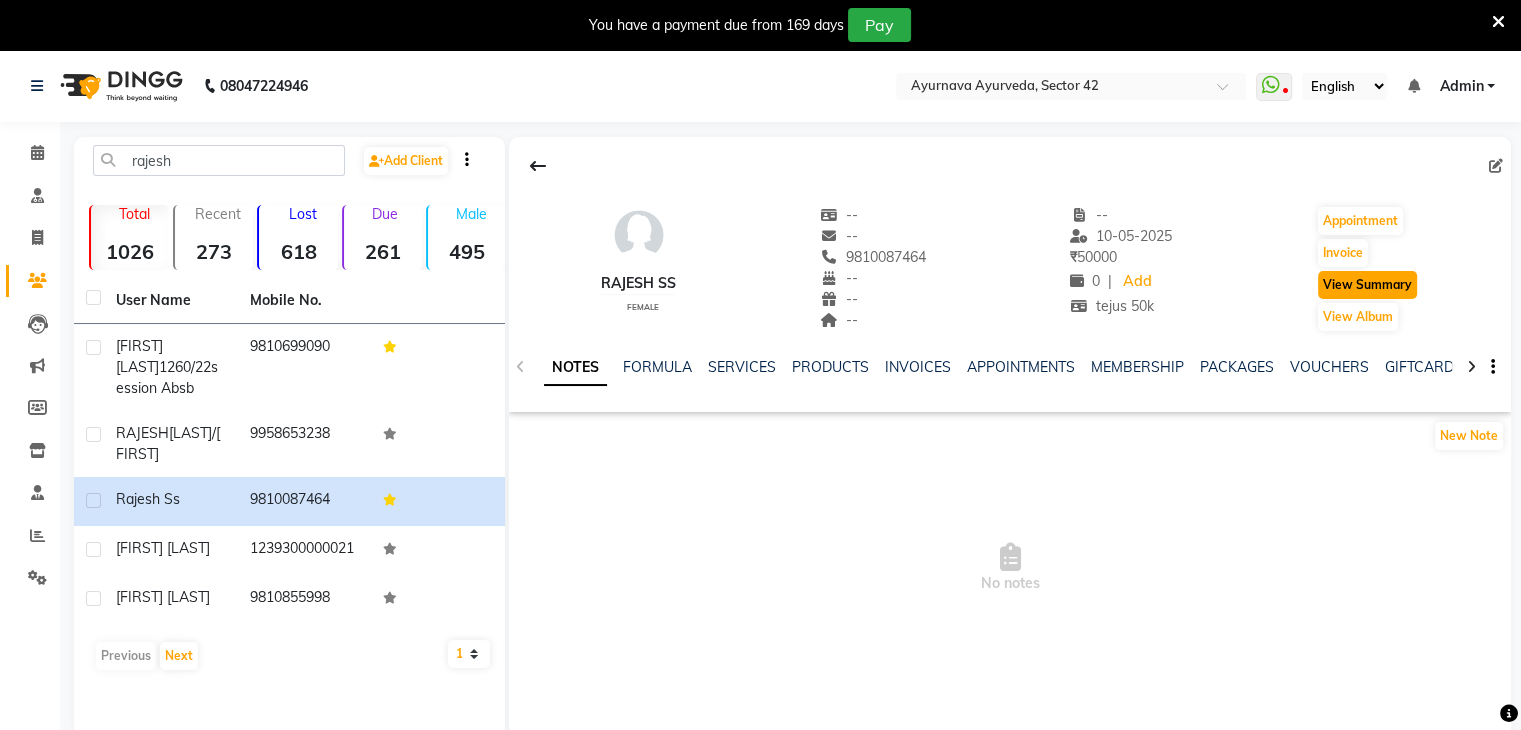 click on "View Summary" 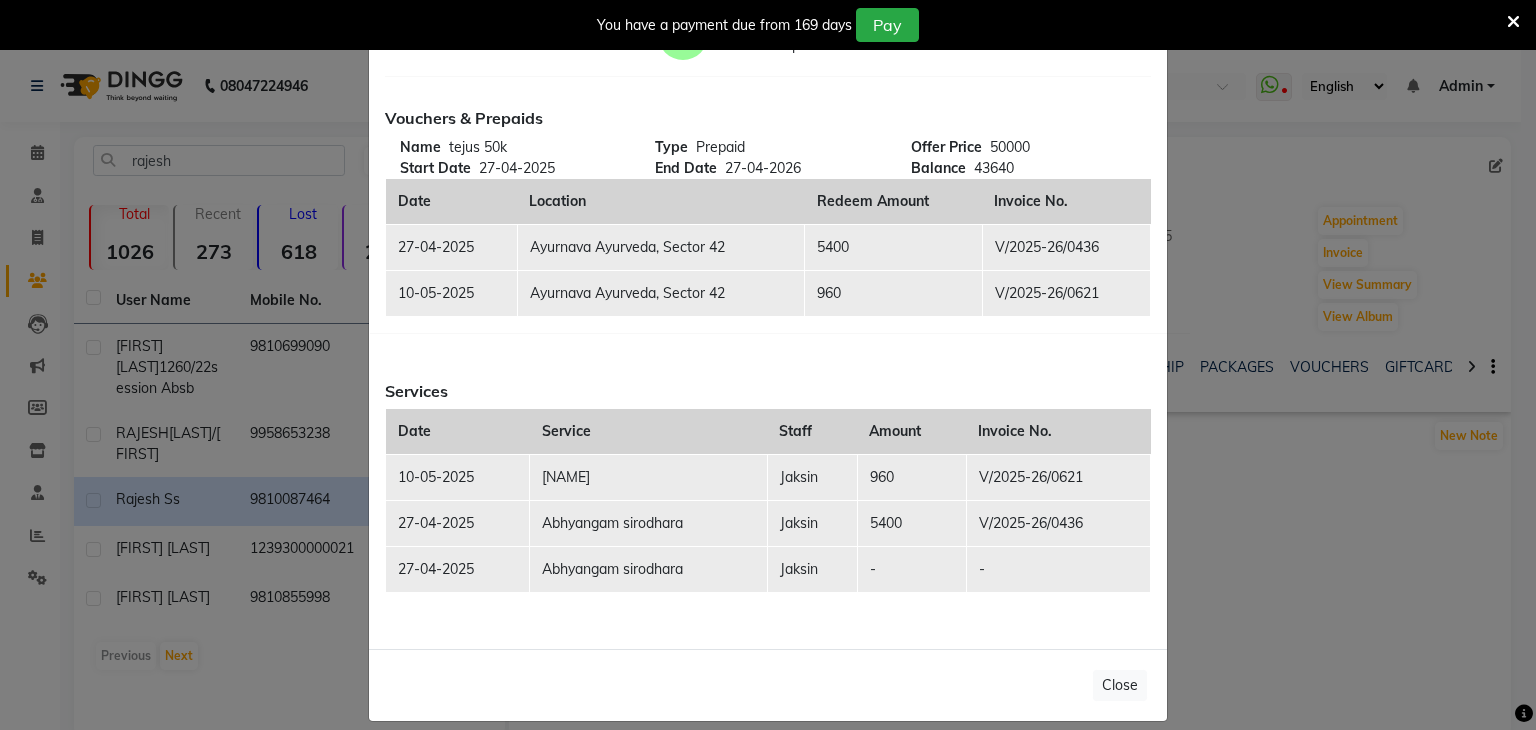 scroll, scrollTop: 248, scrollLeft: 0, axis: vertical 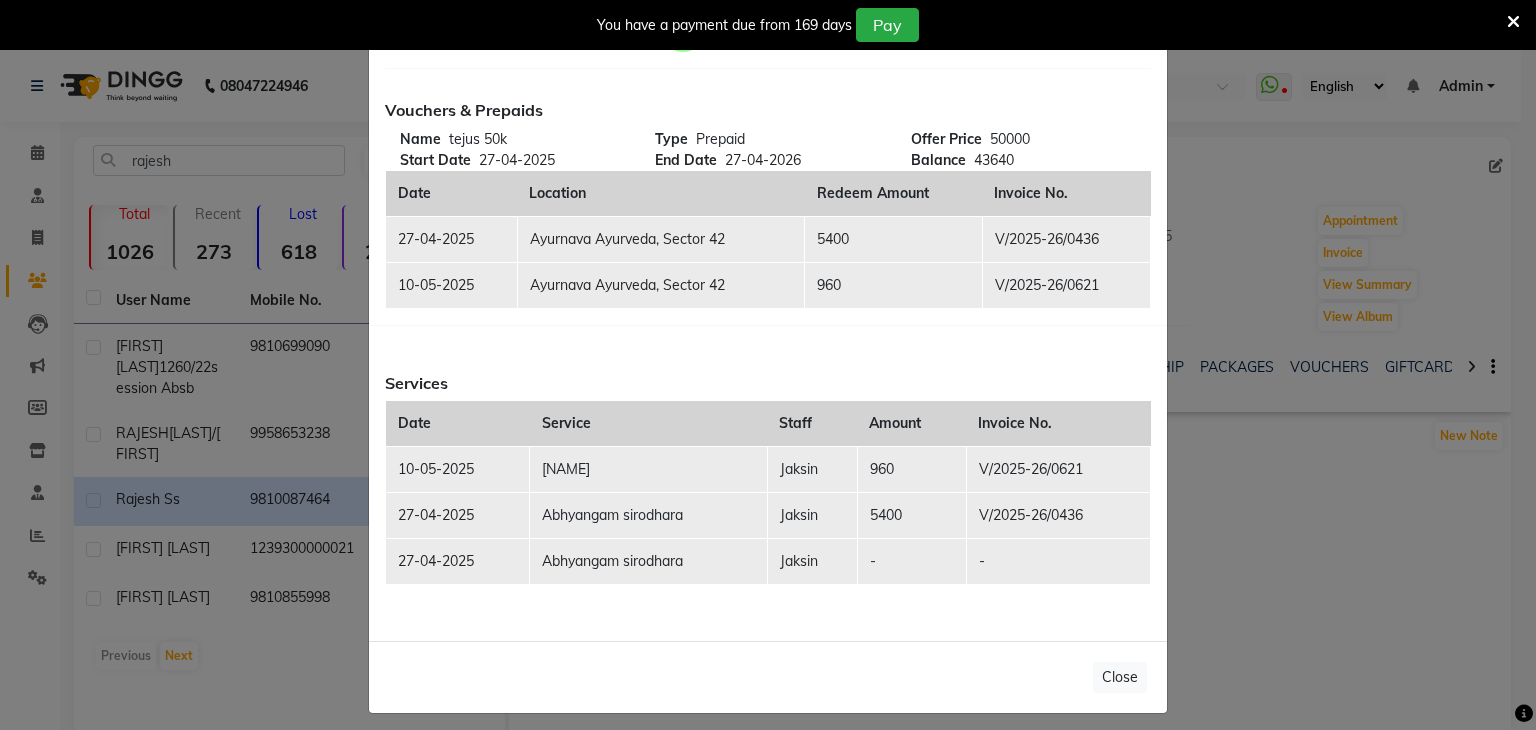 click on "Client Summary Print [FIRST] [LAST] null [PHONE] 2025-05-10 [NAME] 50k Membership Vouchers & Prepaids Name  [NAME] 50k Start Date 27-04-2025 Type Prepaid End Date 27-04-2026 Offer Price 50000 Balance 43640 Date Location Redeem Amount Invoice No. 27-04-2025 [COMPANY] [COMPANY], [STREET_NAME] 5400 V/2025-26/0436 10-05-2025 [COMPANY] [COMPANY], [STREET_NAME] 960 V/2025-26/0621 Services Date Service Staff Amount Invoice No. 10-05-2025 Siroabhyangam Jaksin 960 V/2025-26/0621 27-04-2025 Abhyangam sirodhara Jaksin 5400 V/2025-26/0436 27-04-2025 Abhyangam sirodhara Jaksin - - Close" 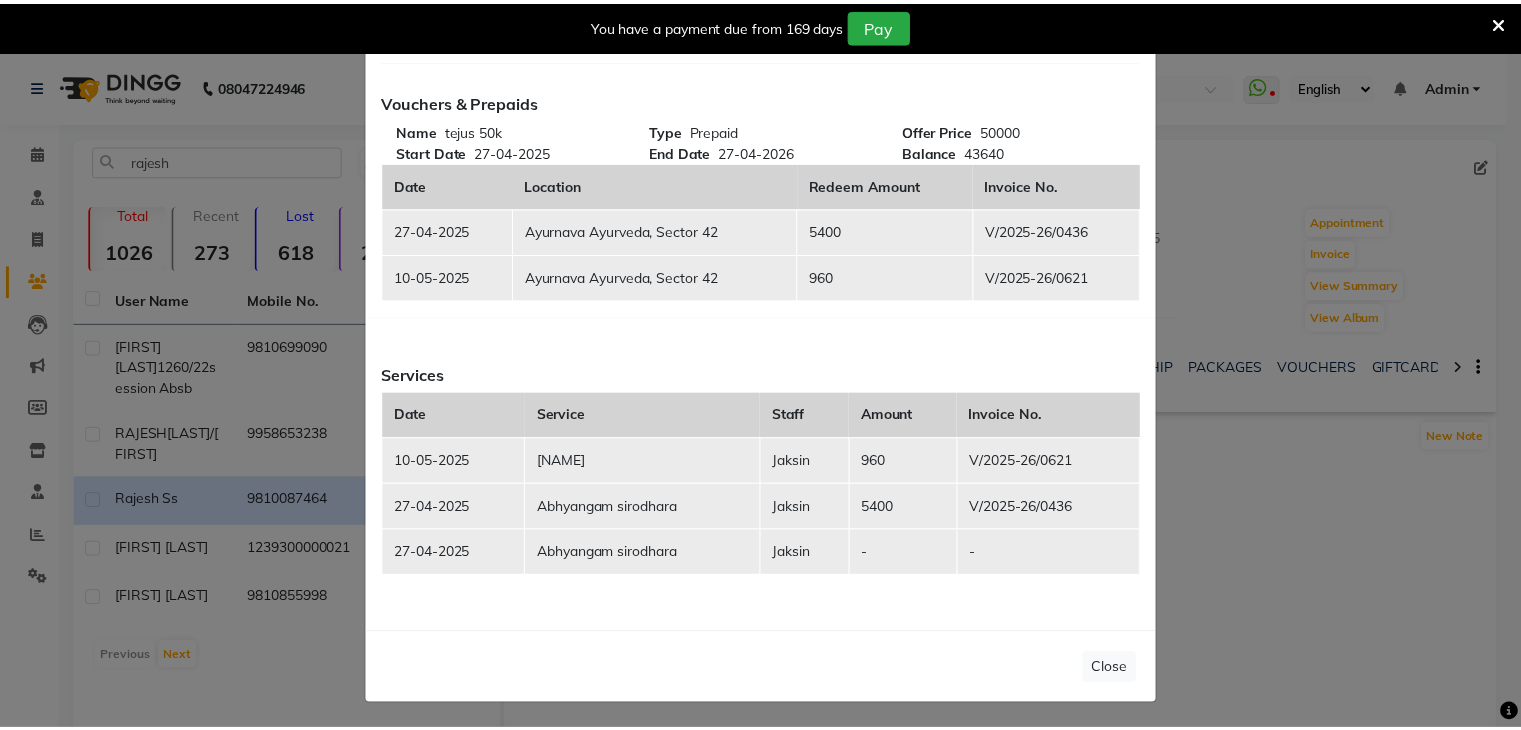 scroll, scrollTop: 0, scrollLeft: 0, axis: both 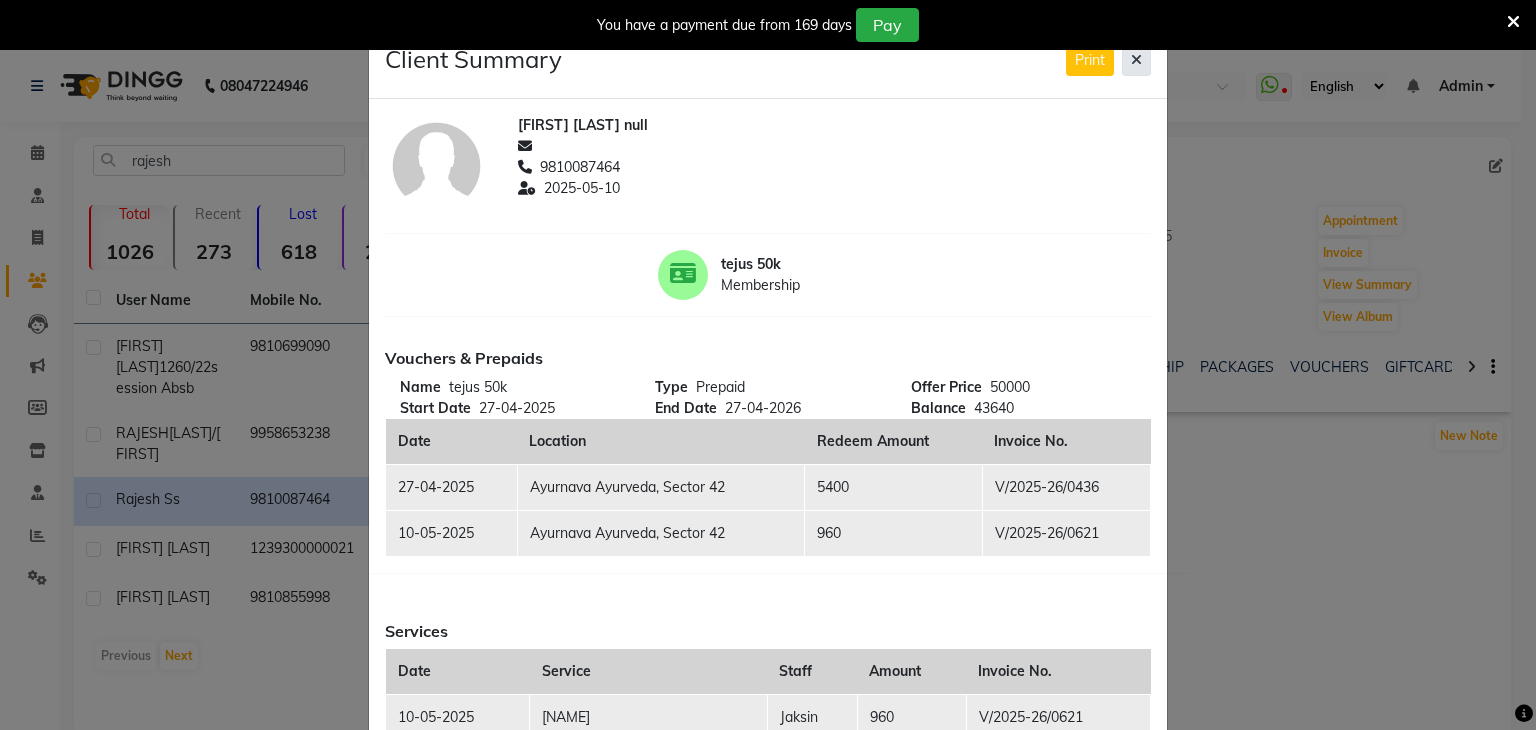 click 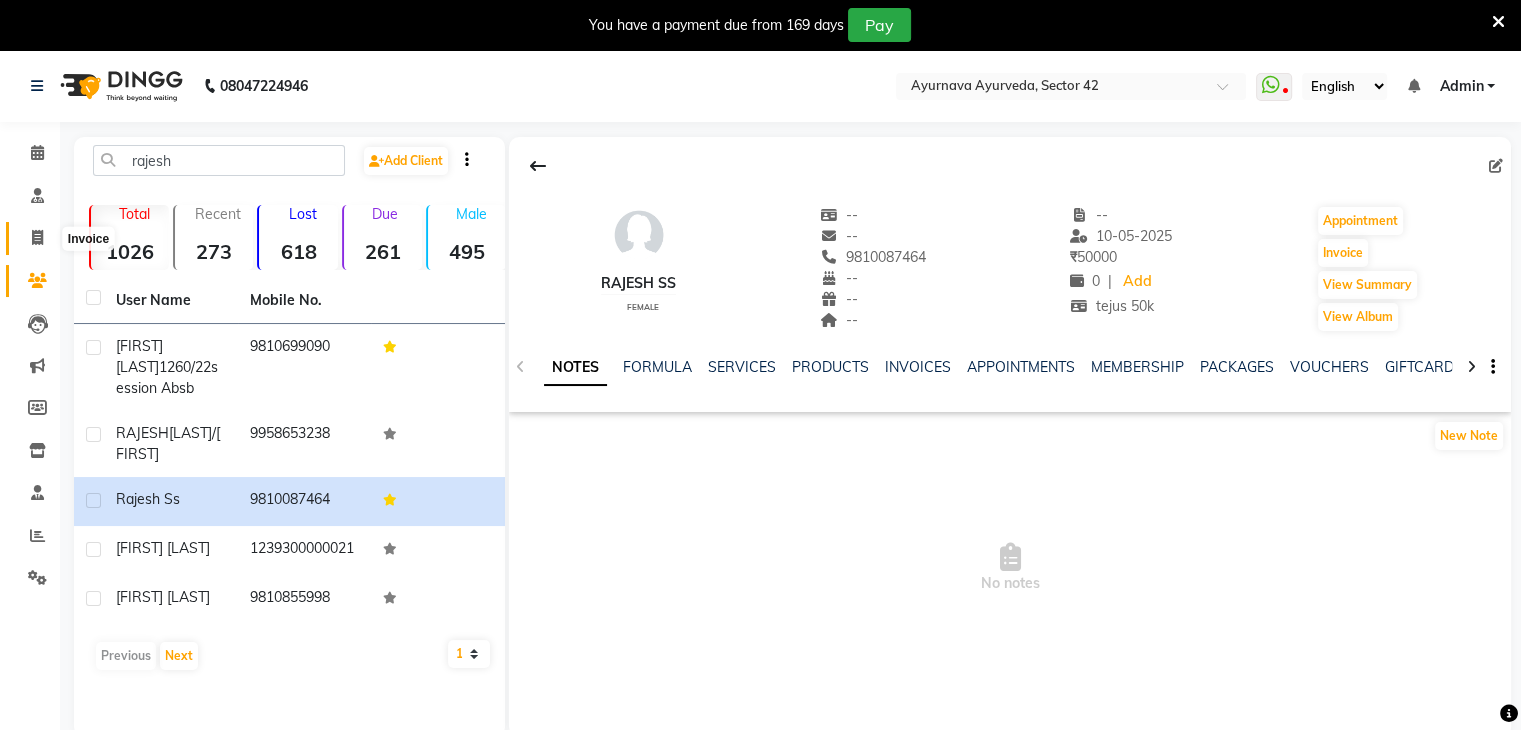 click 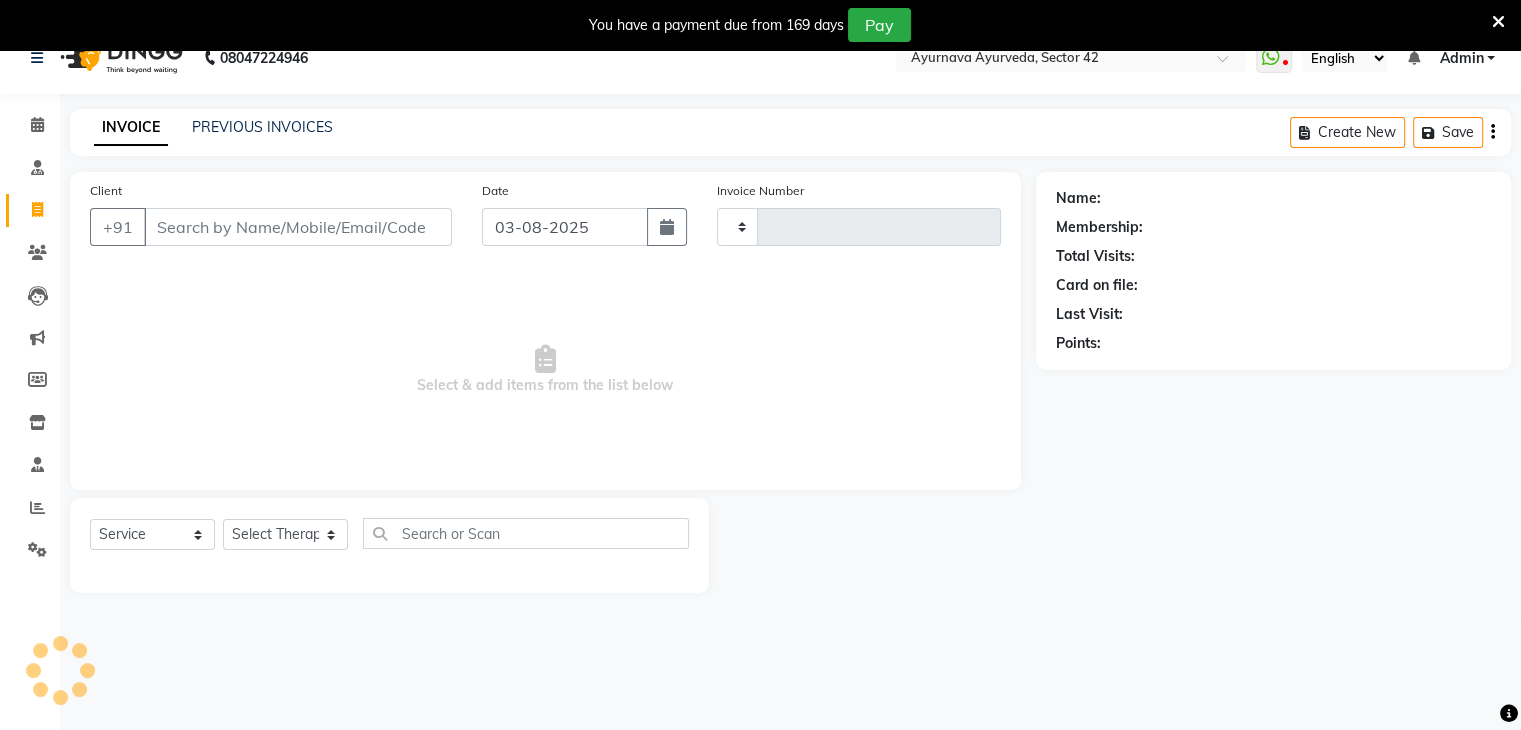type on "1770" 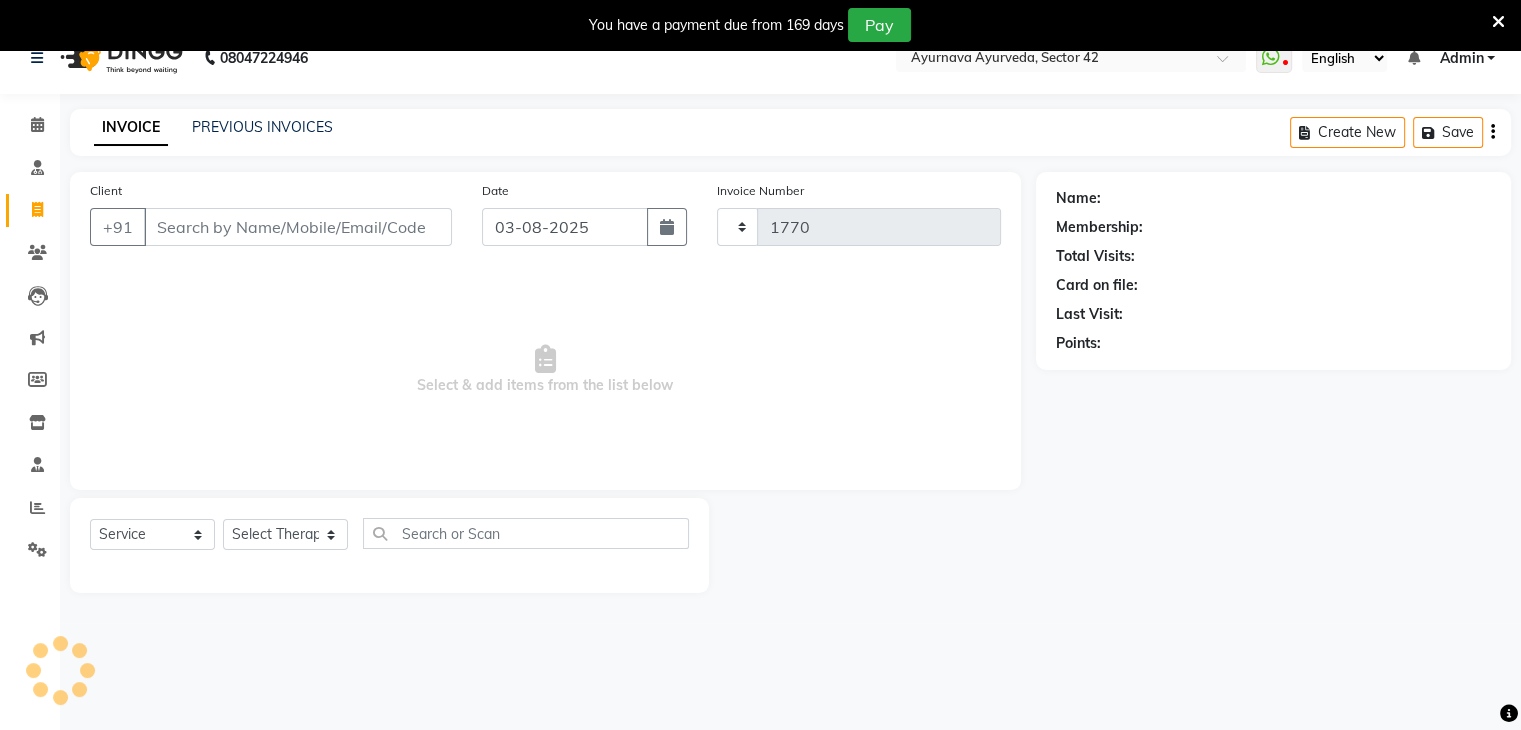 select on "5575" 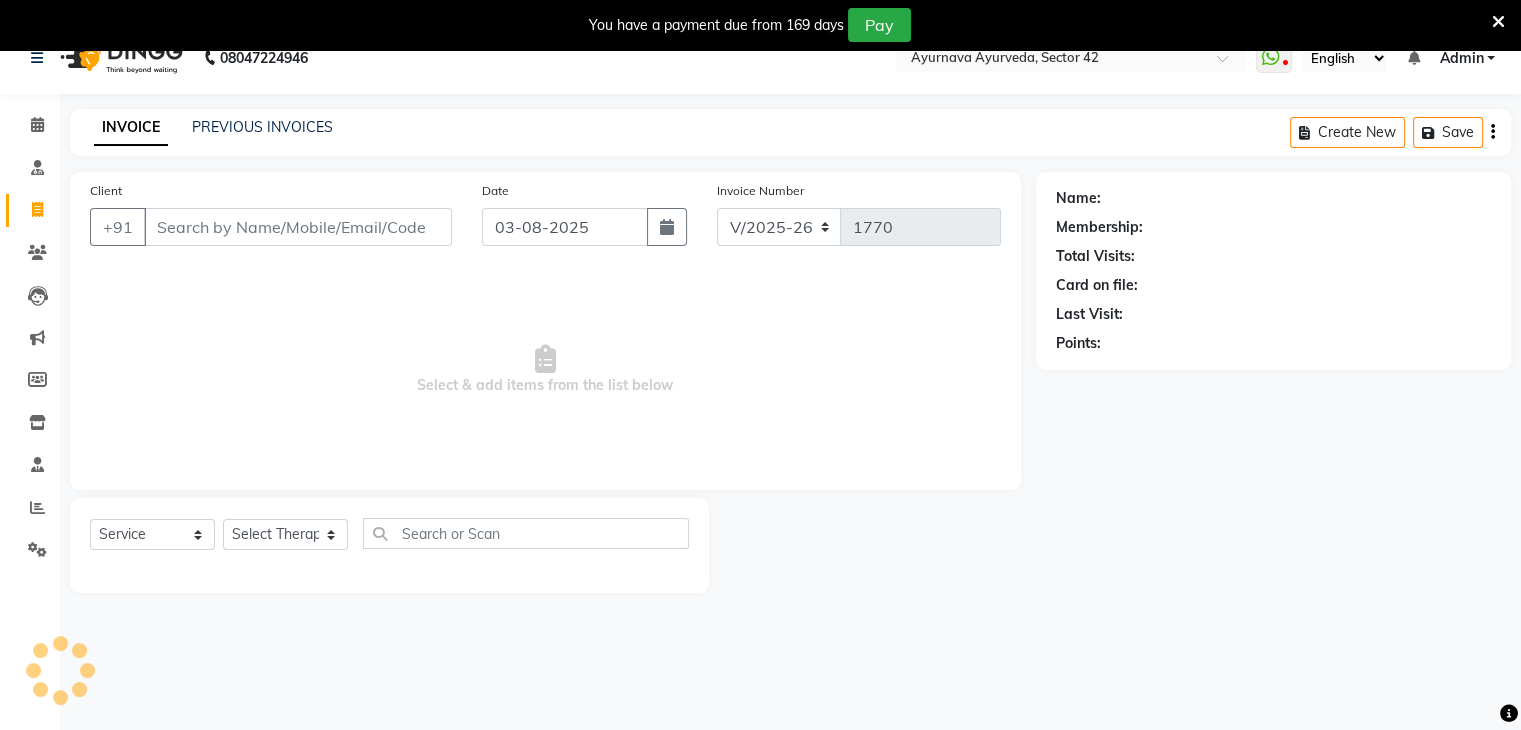 scroll, scrollTop: 50, scrollLeft: 0, axis: vertical 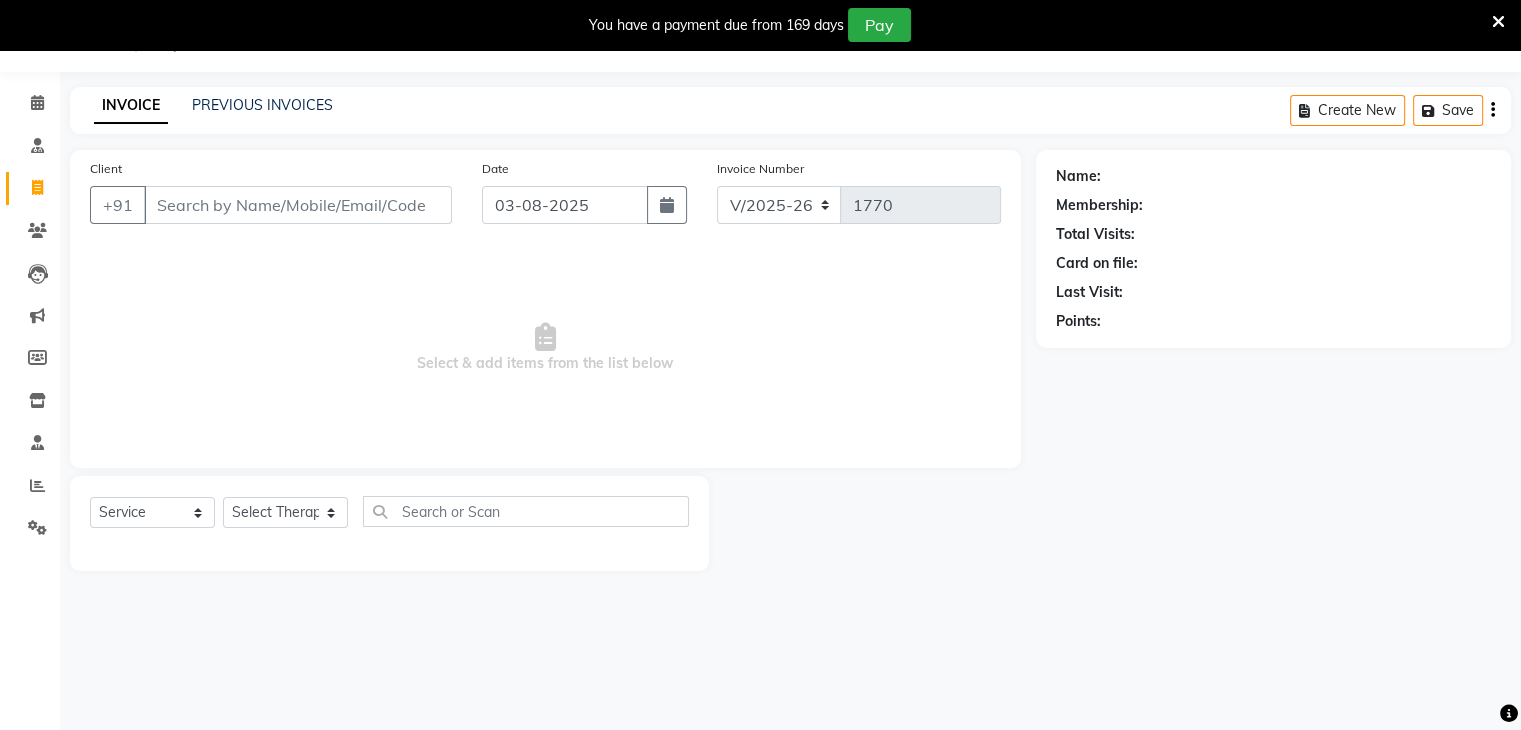click on "Client" at bounding box center (298, 205) 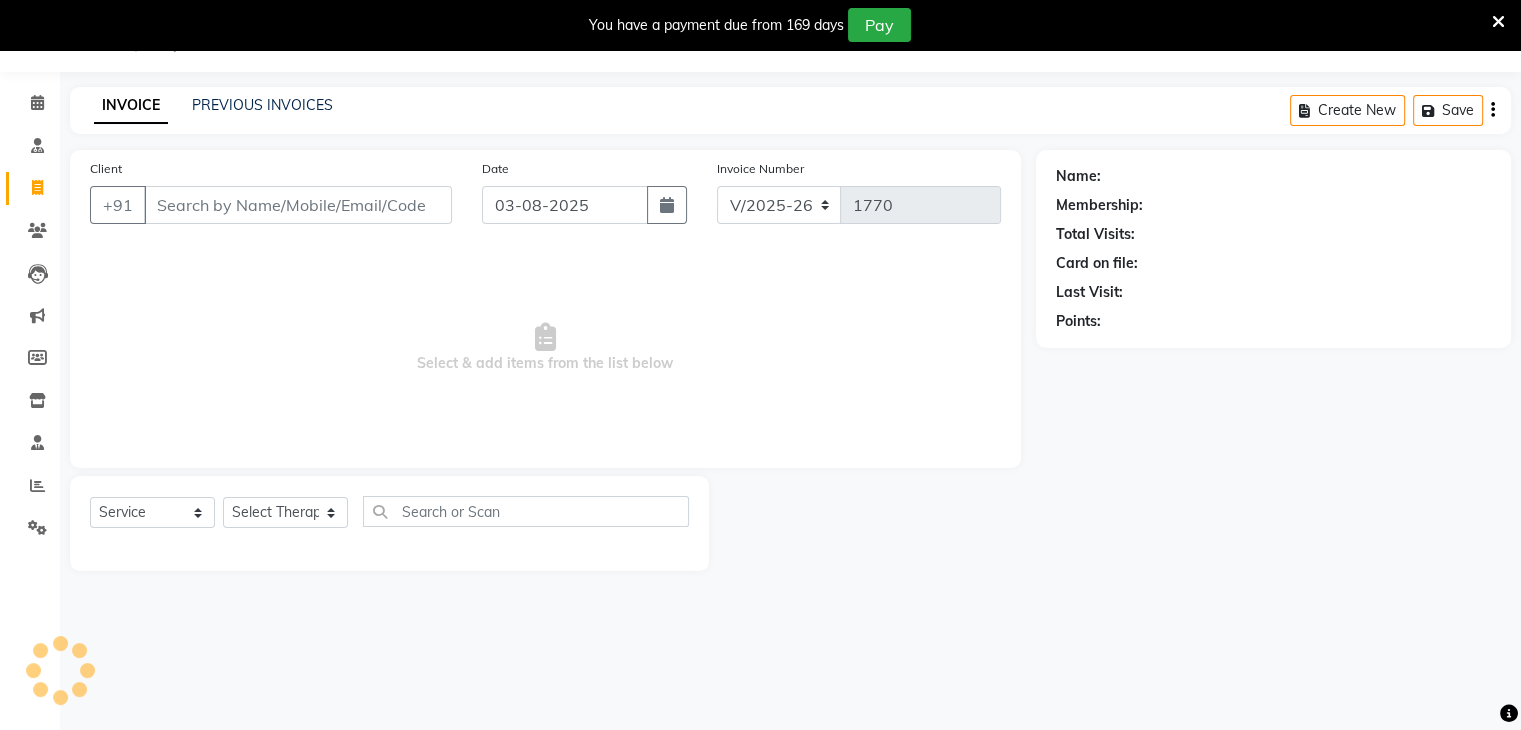 select on "membership" 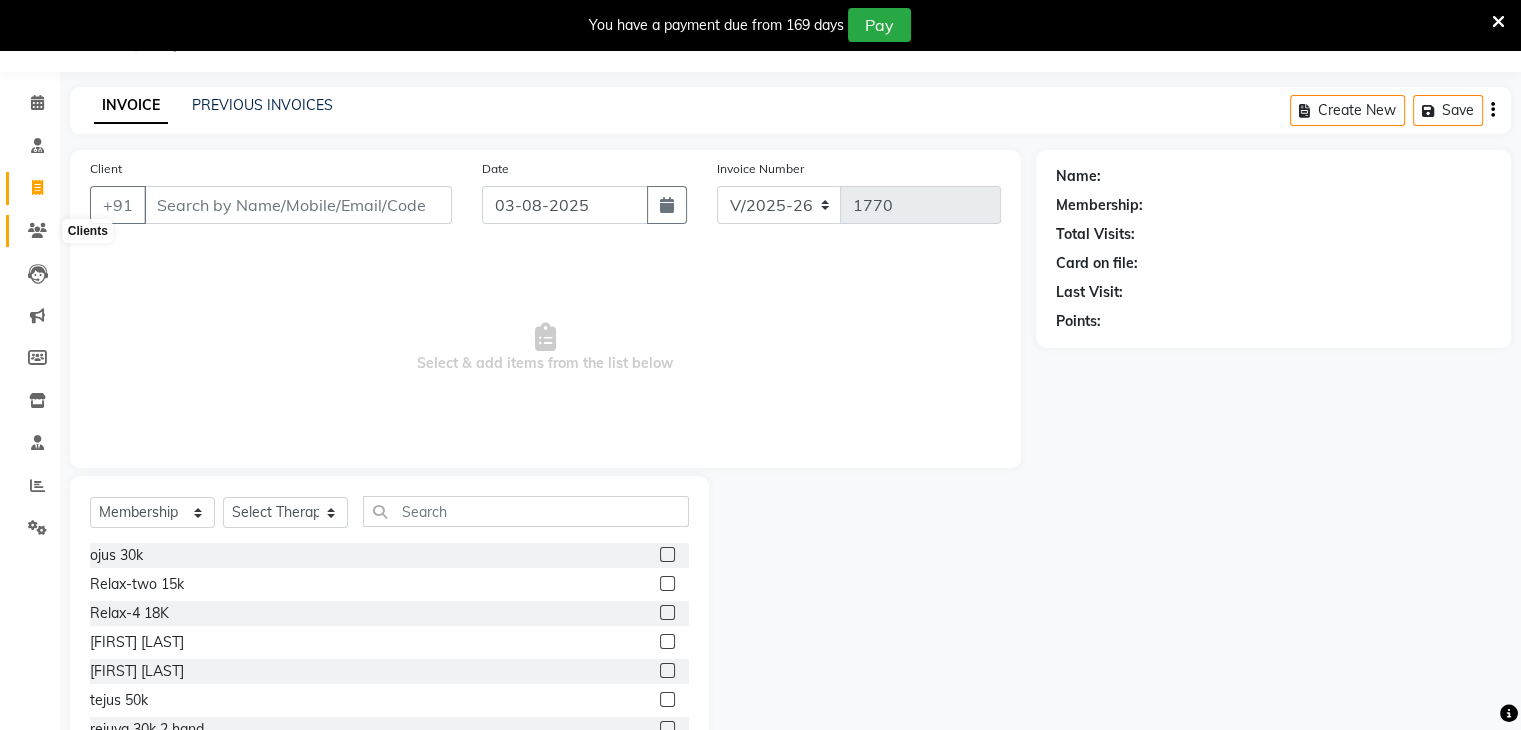 click 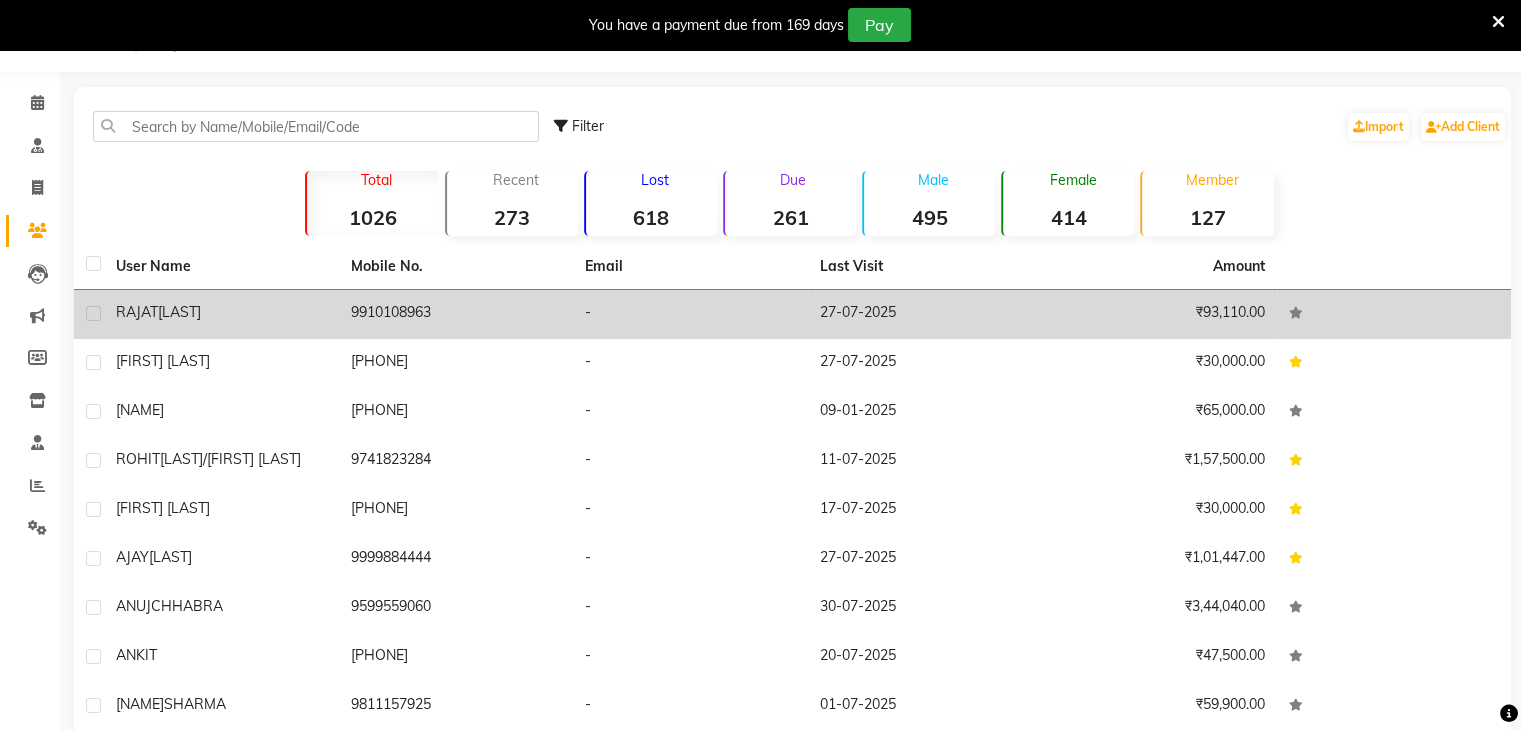 click on "9910108963" 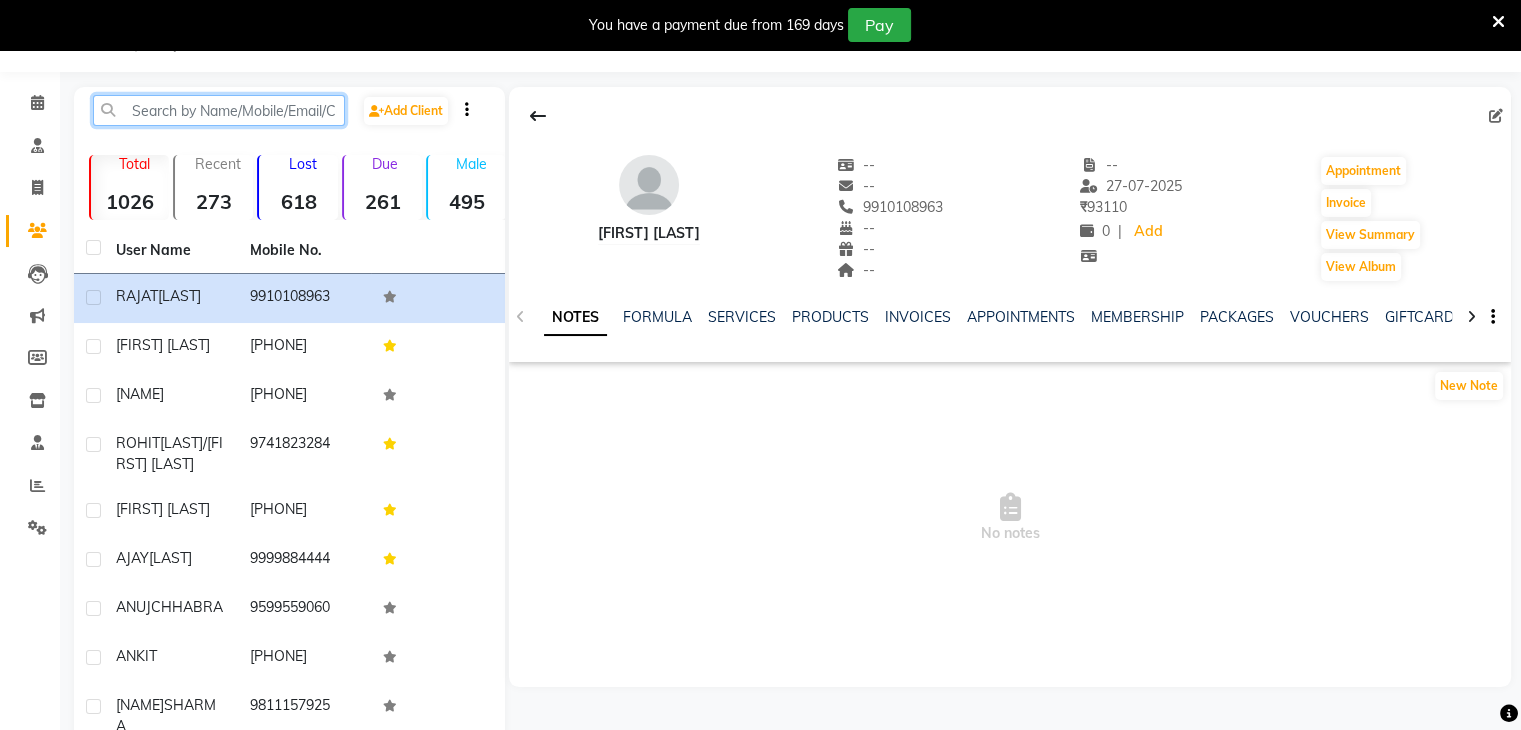 click 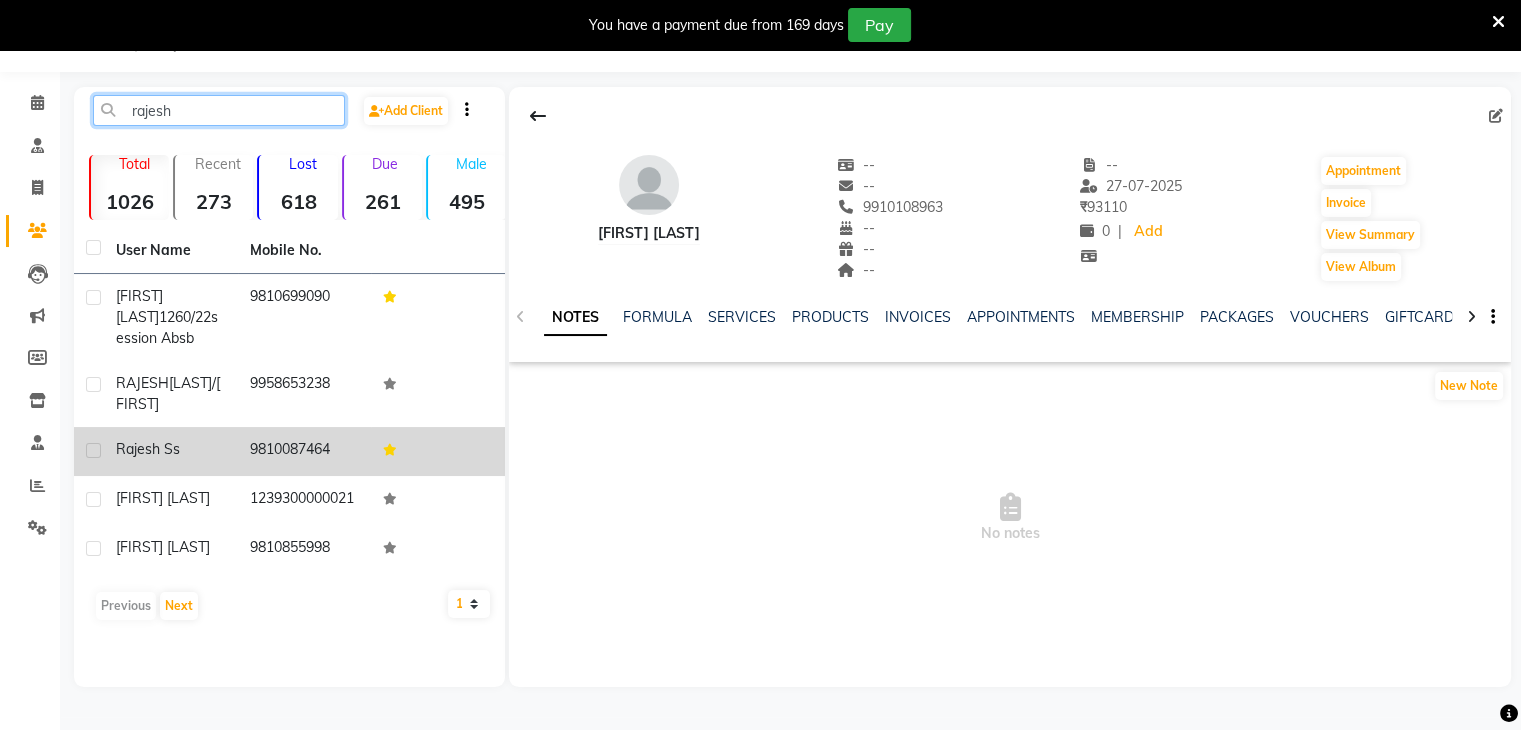type on "rajesh" 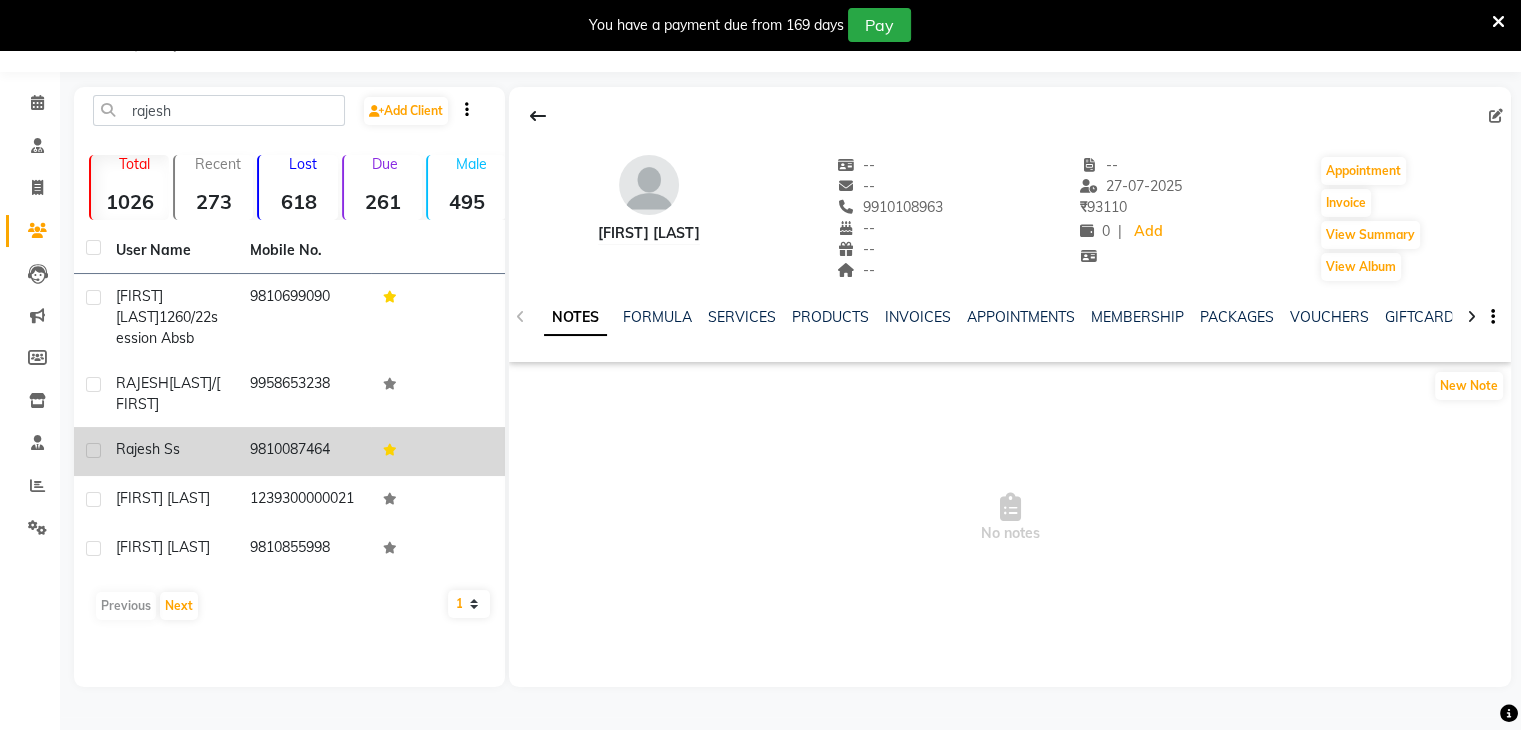 click on "9810087464" 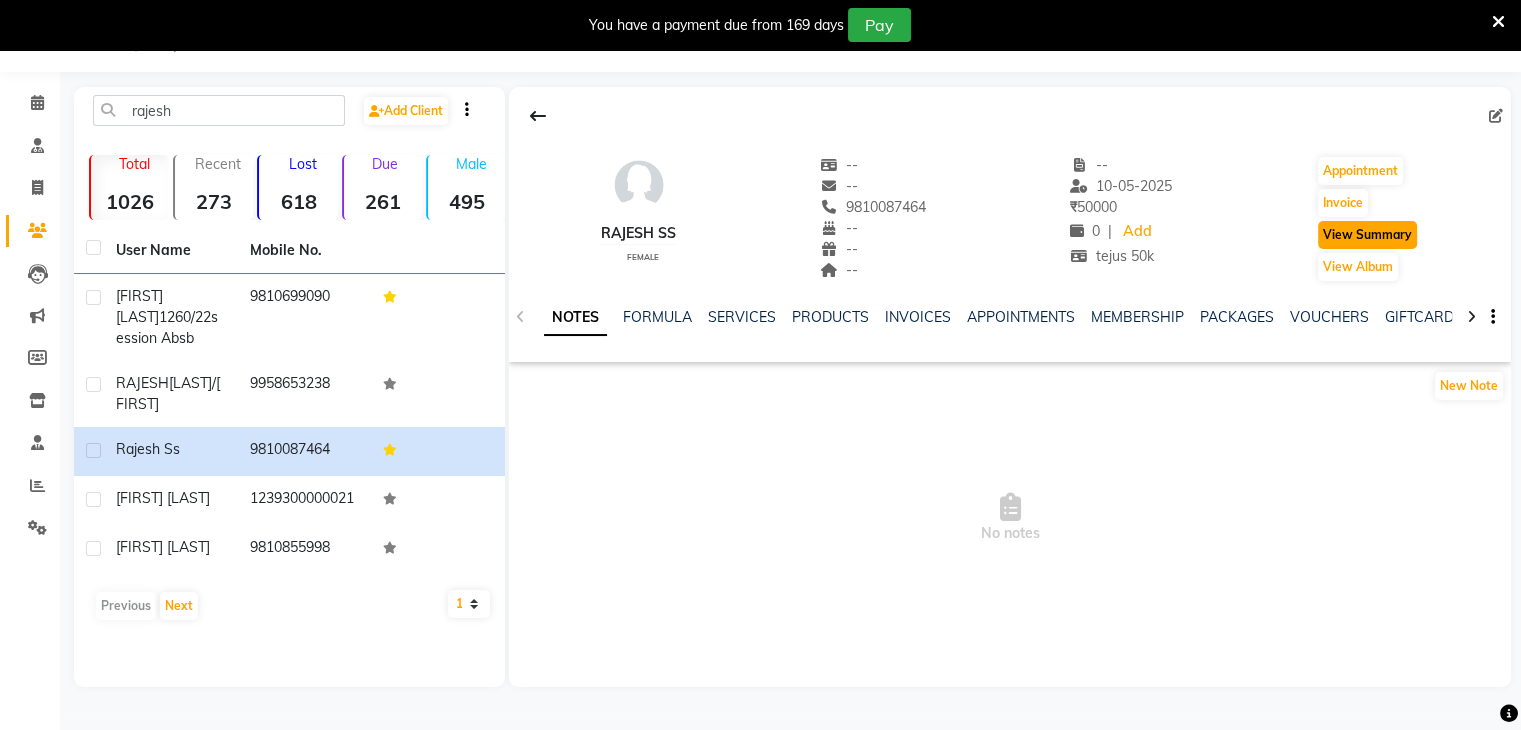 click on "View Summary" 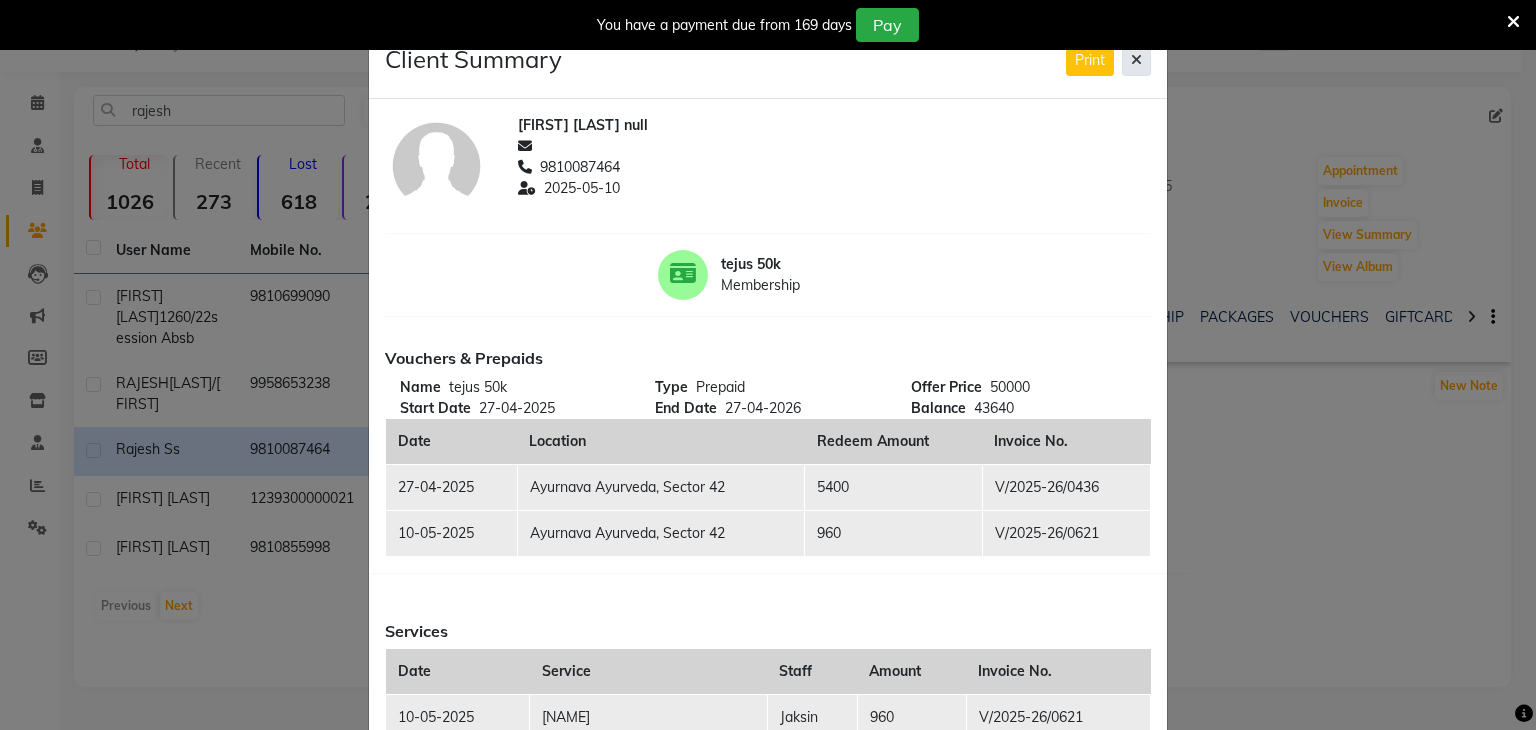 click 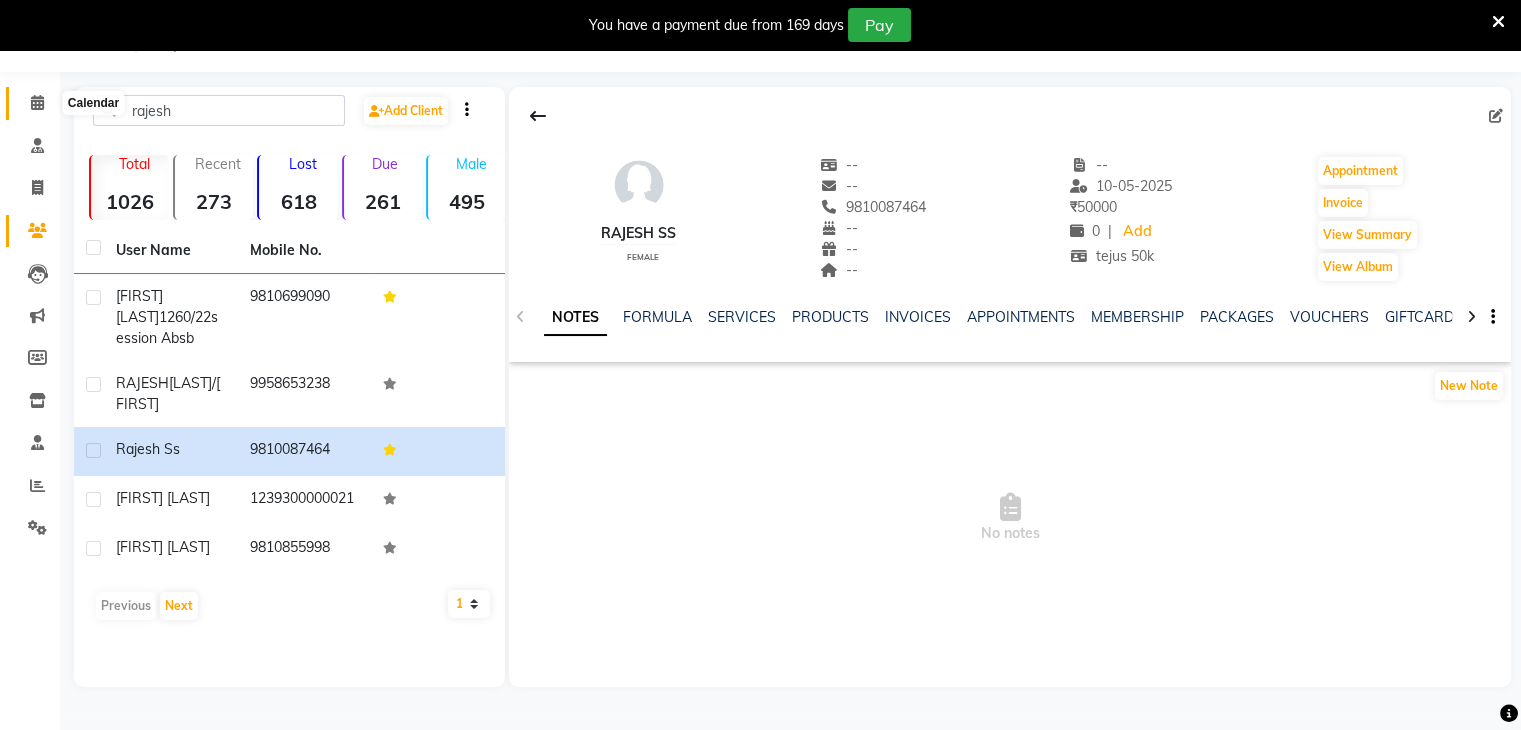 click 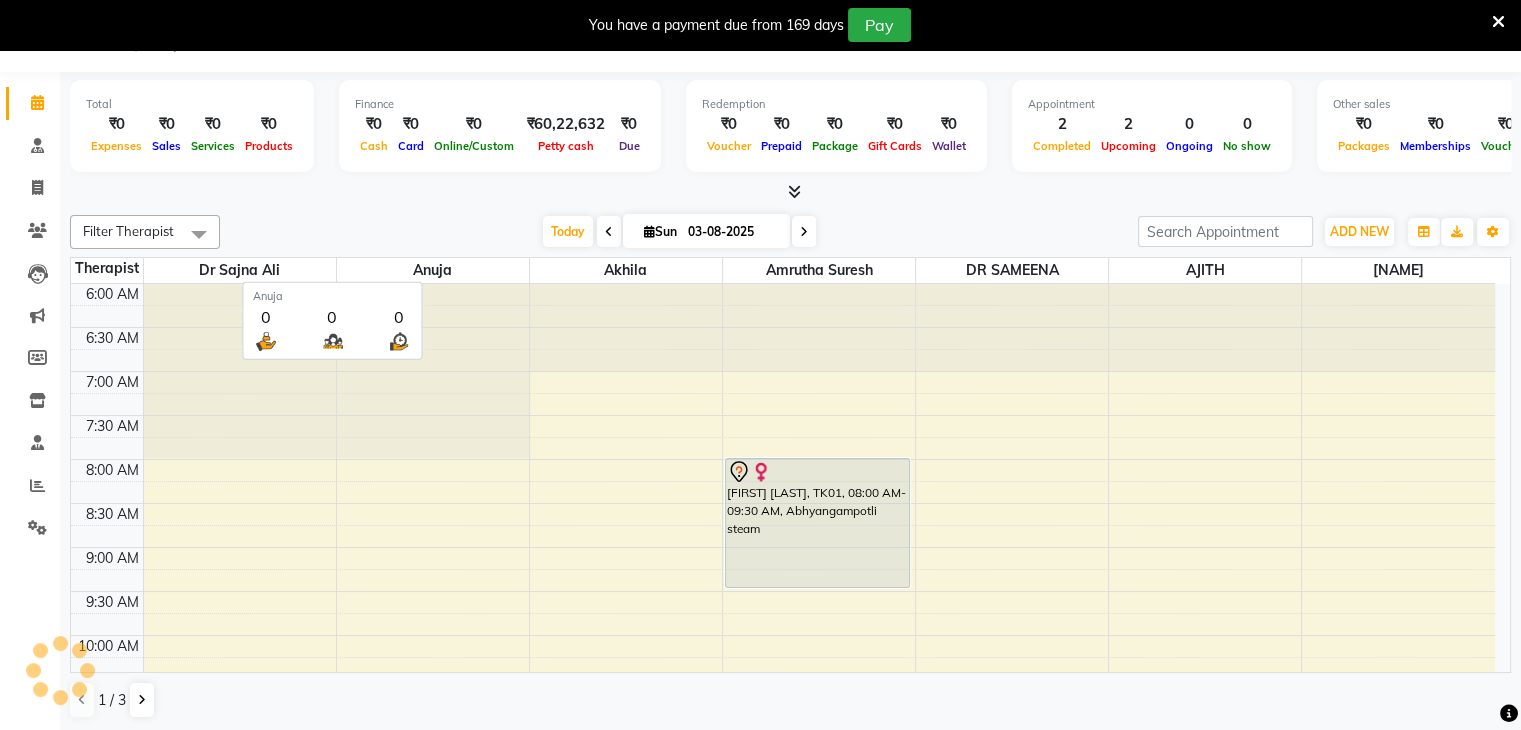 scroll, scrollTop: 612, scrollLeft: 0, axis: vertical 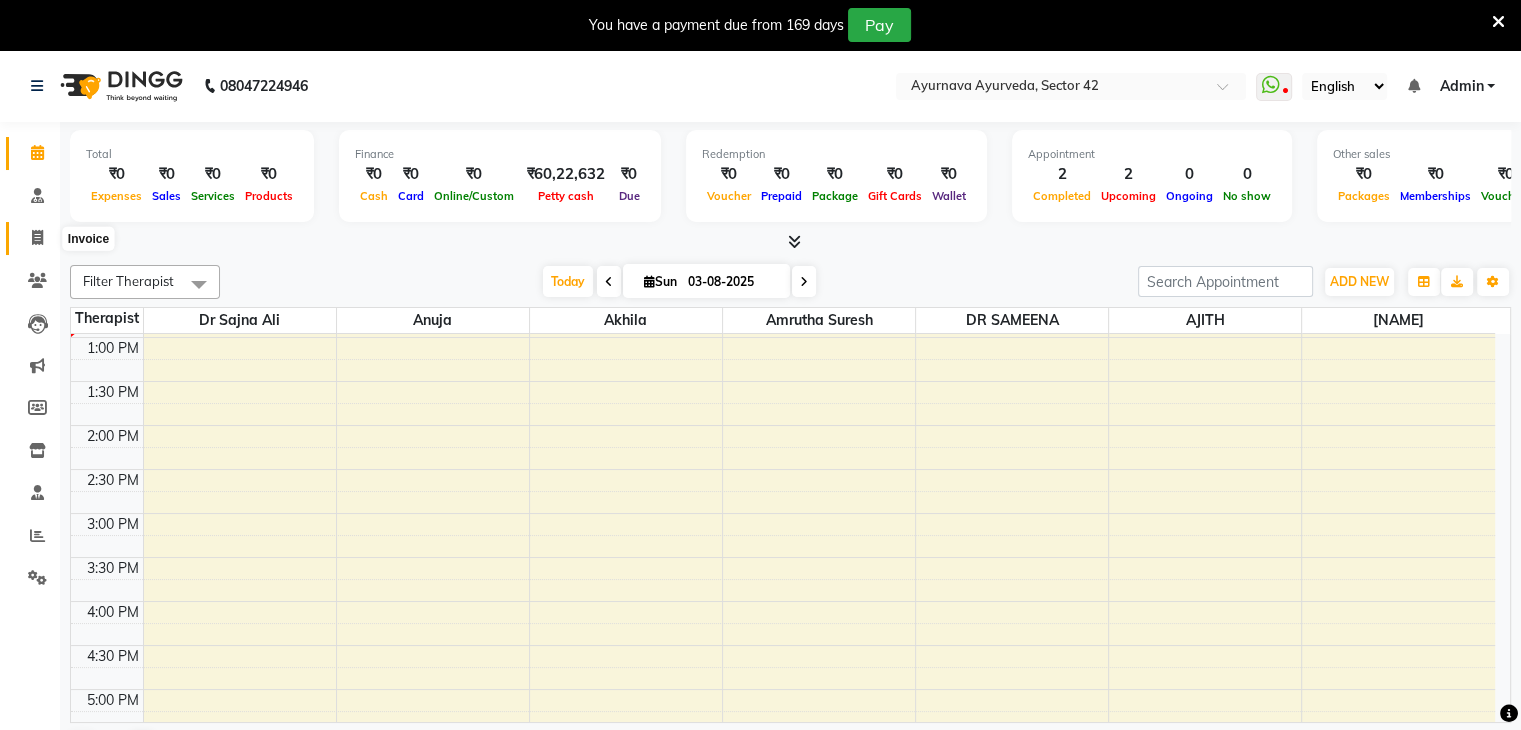 click 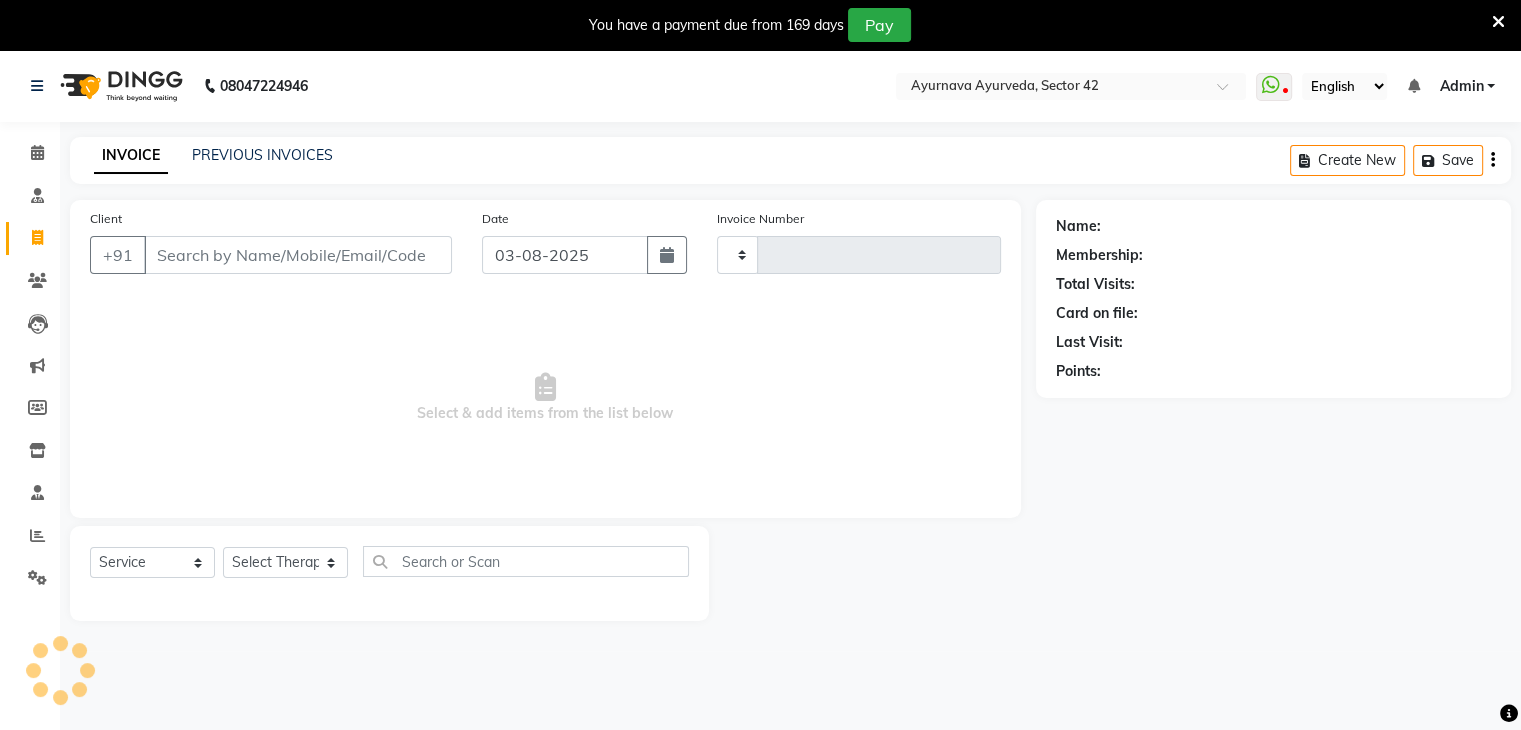 type on "1770" 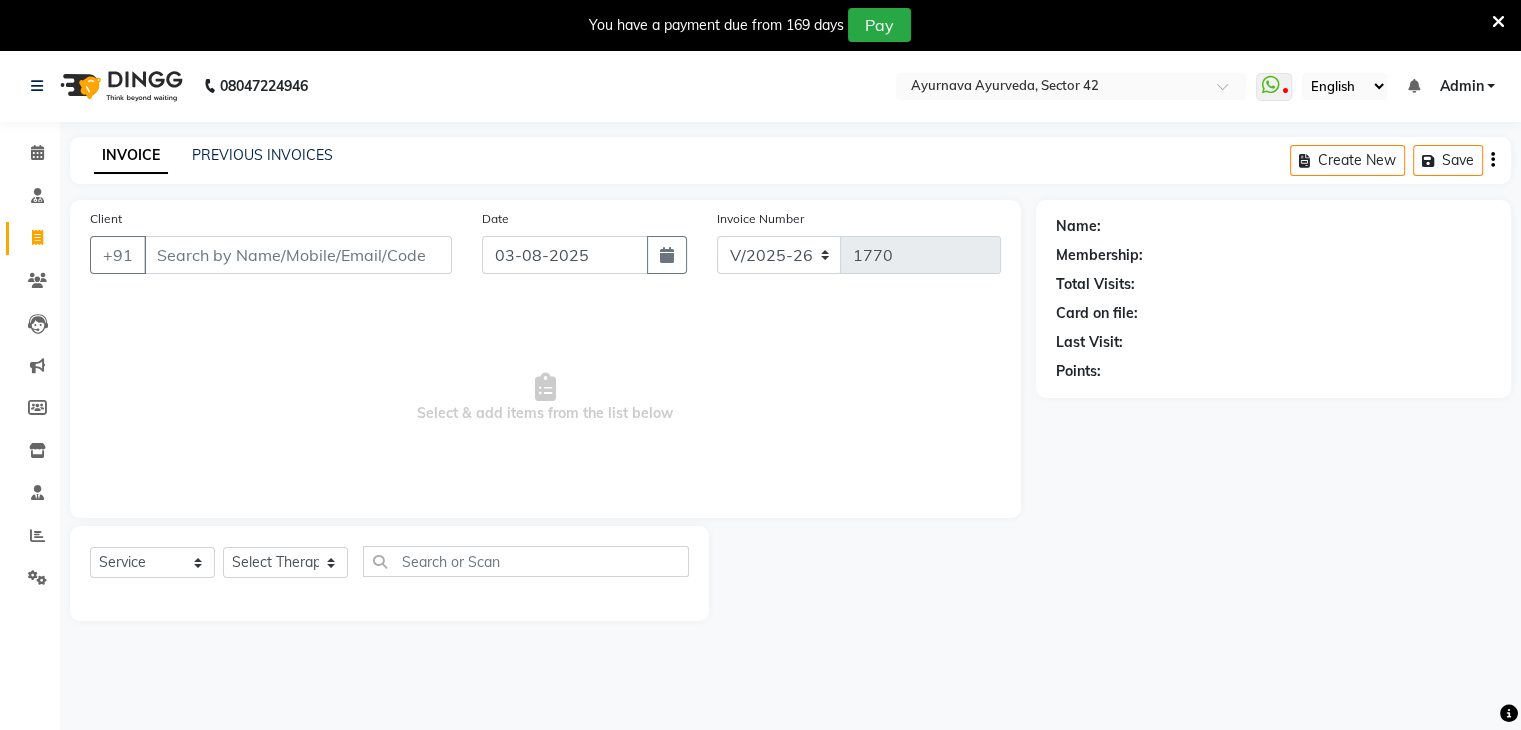 select on "membership" 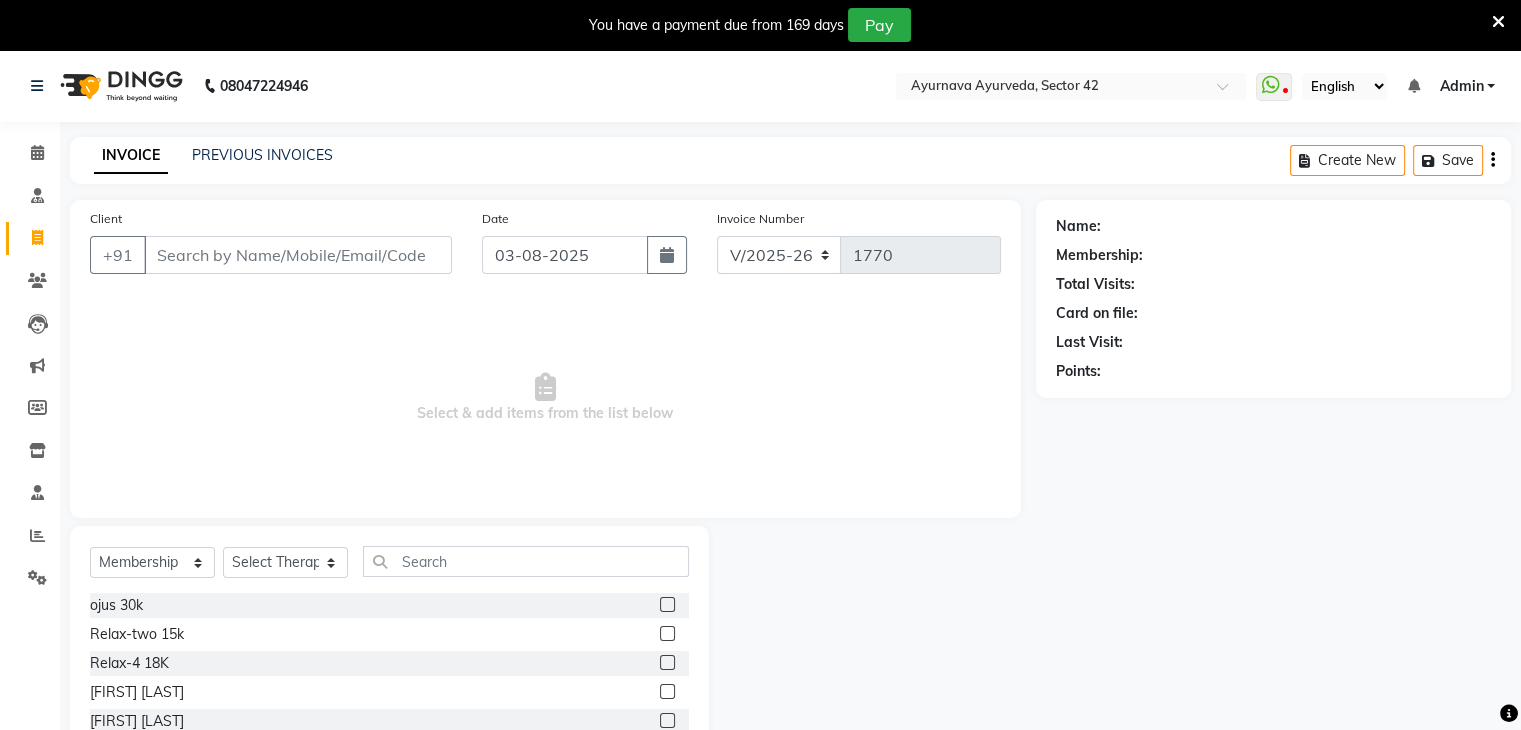 click on "Client" at bounding box center (298, 255) 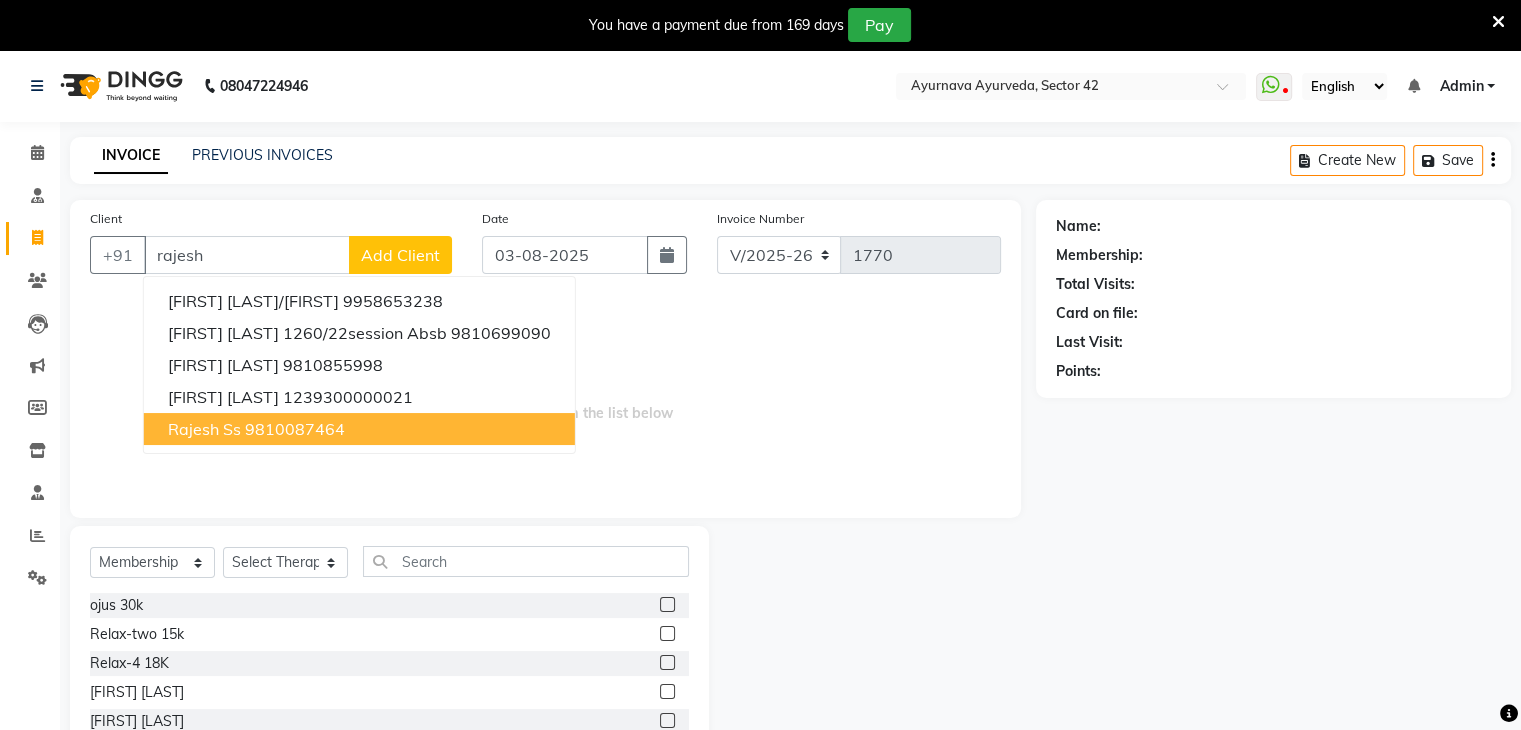 click on "9810087464" at bounding box center [295, 429] 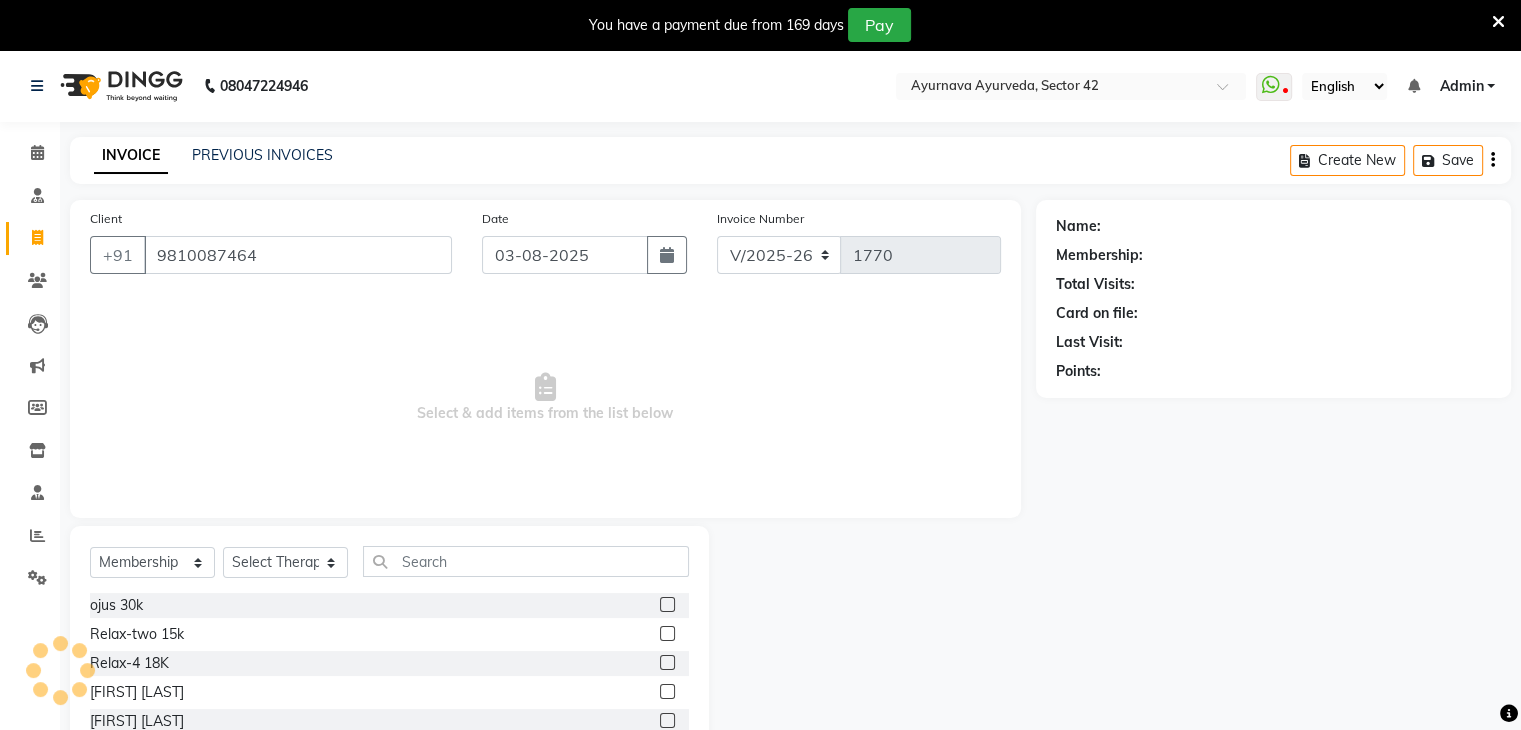 type on "9810087464" 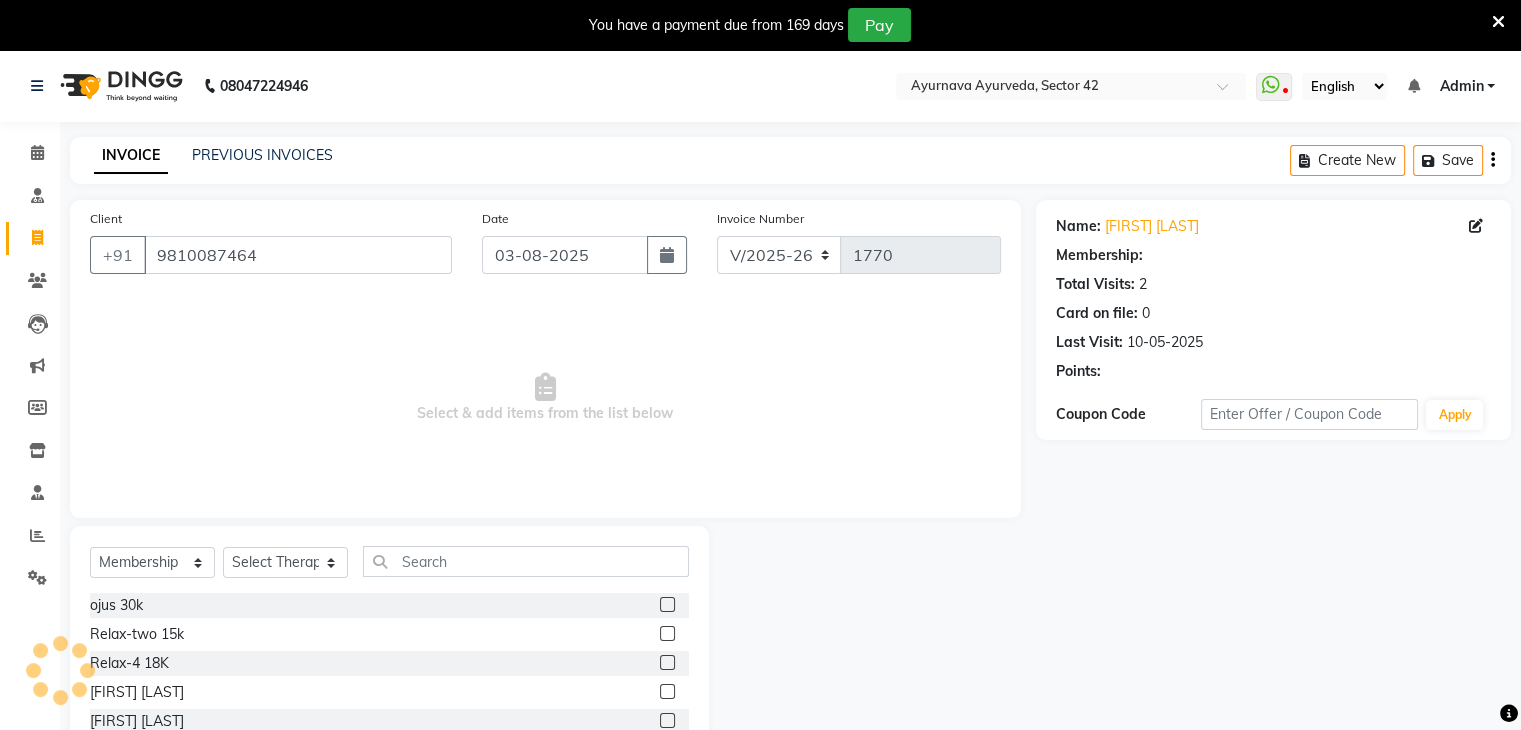 select on "1: Object" 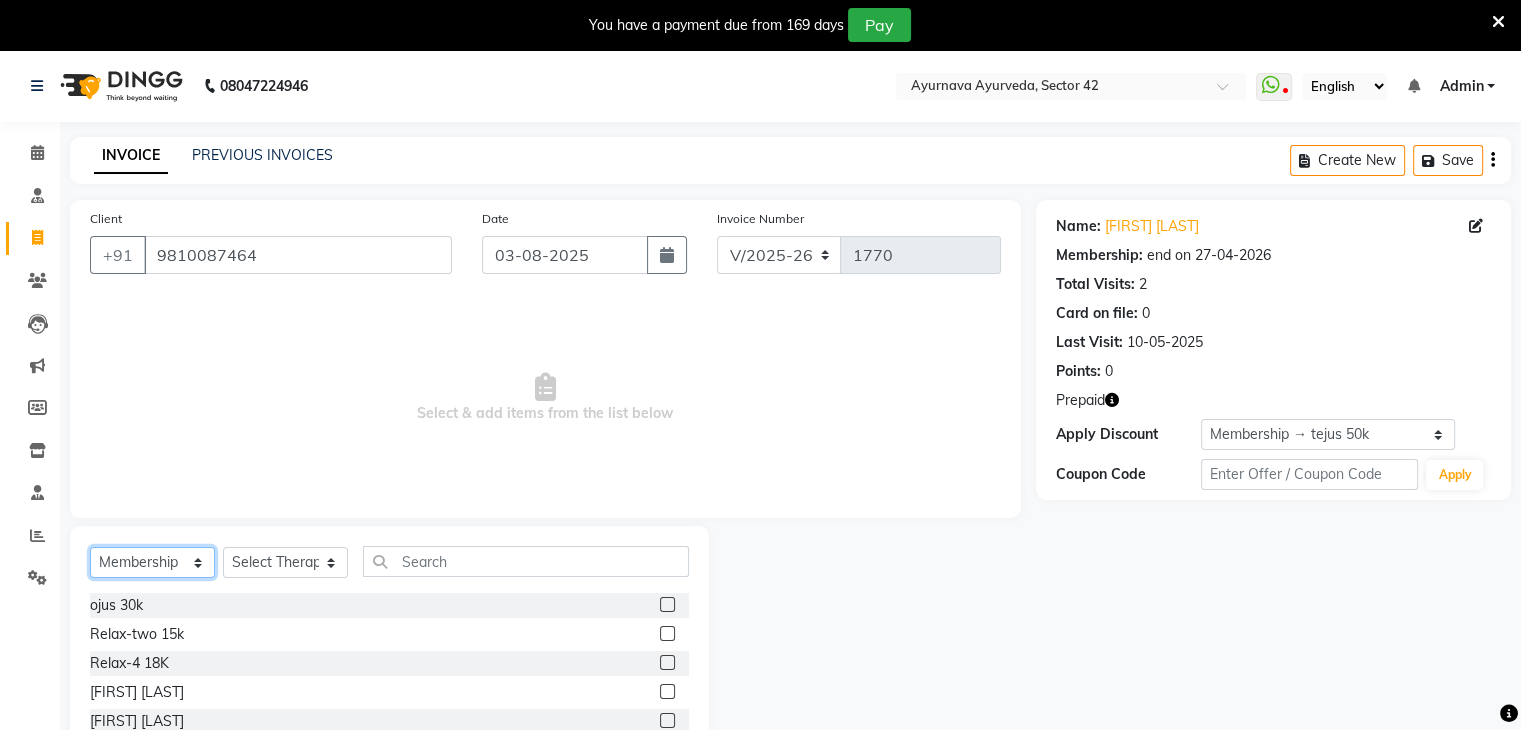 click on "Select  Service  Product  Membership  Package Voucher Prepaid Gift Card" 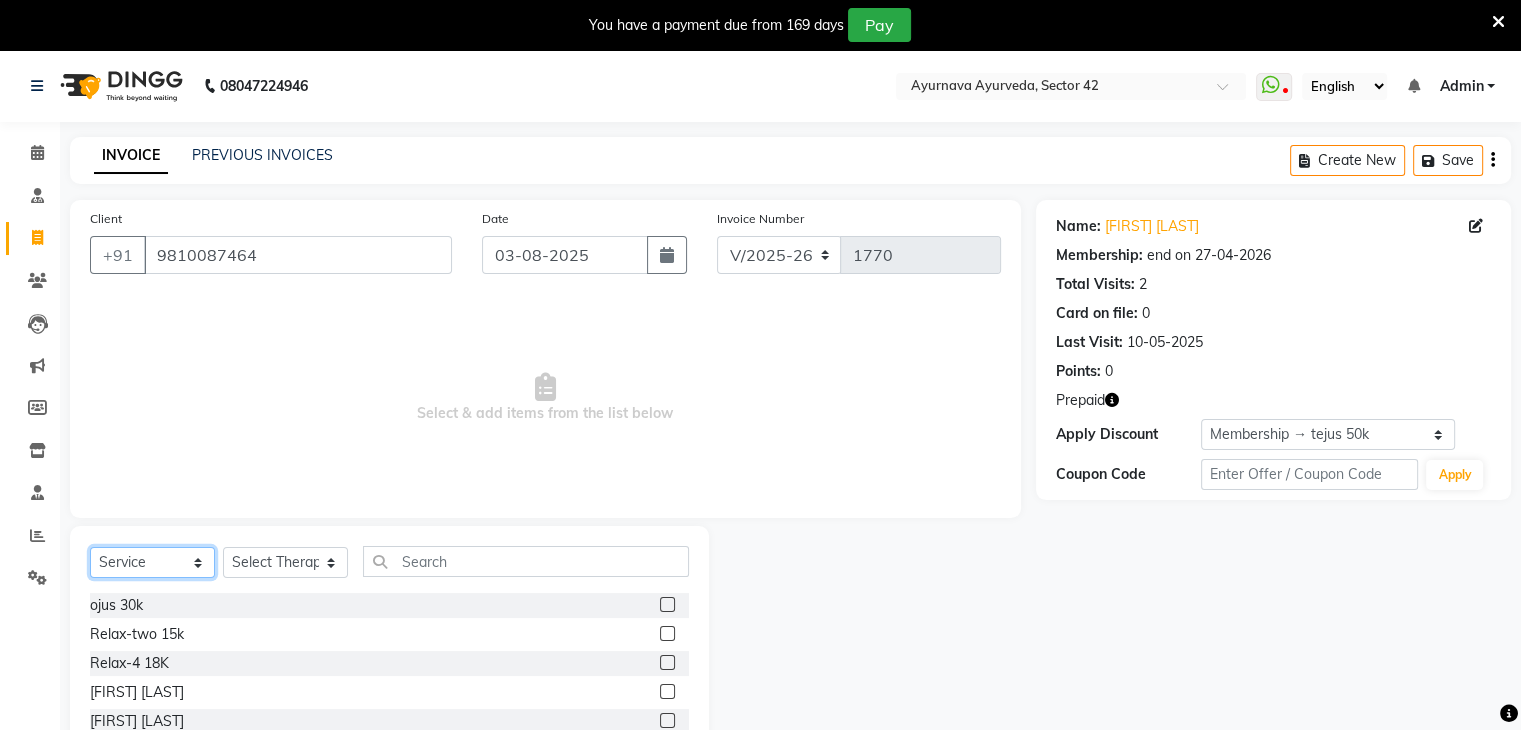 click on "Select  Service  Product  Membership  Package Voucher Prepaid Gift Card" 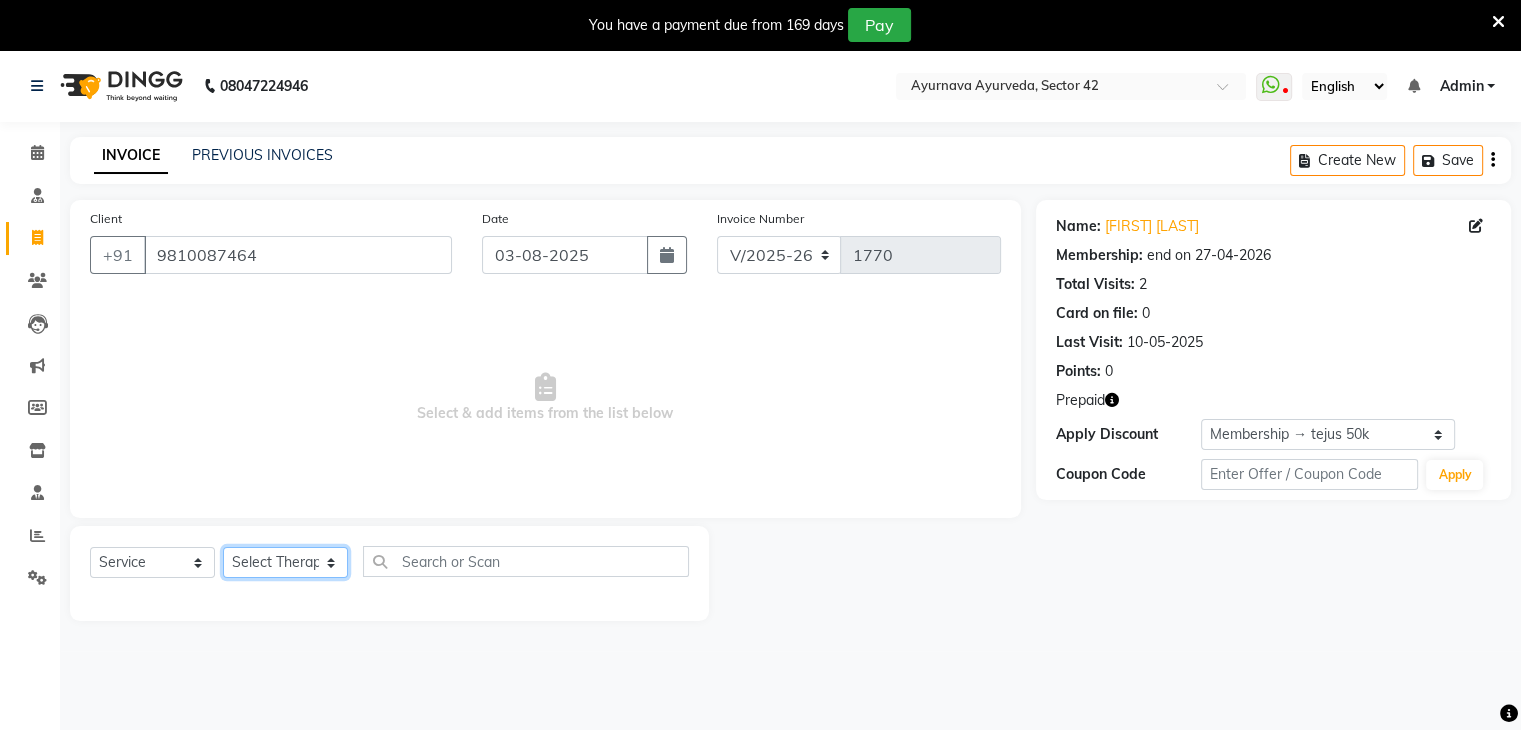 click on "Select Therapist AJITH Akhila amrutha  suresh ANAKHA Anuja  Bhuvan Dr Sajna Ali DR SAMEENA Jaksin kalkaji lanjith Manager MONALISHA other branch PRADEEP PRATHYUSHA  reghu sivan RENJU SACHU SANOJ sohna center vasant kunj VINIL" 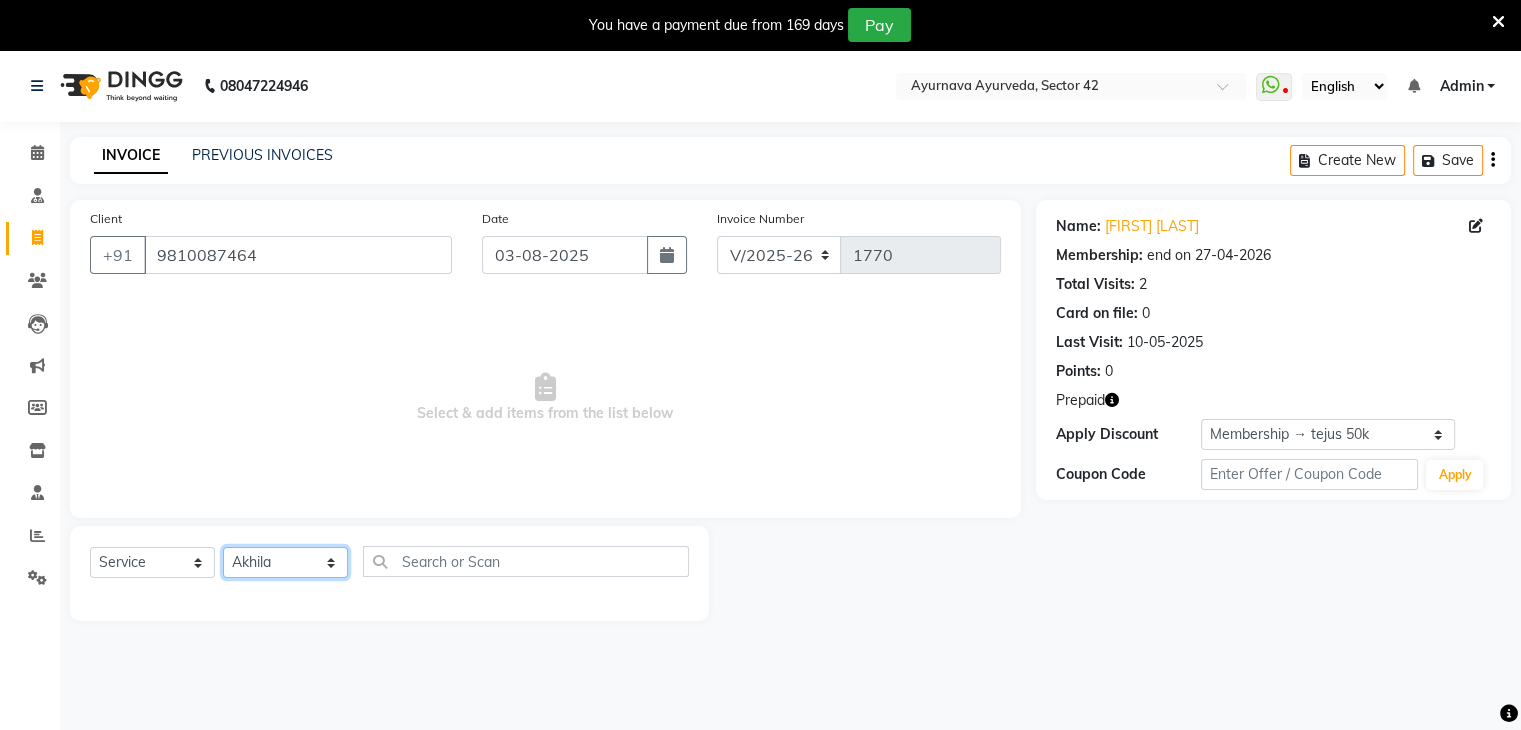 click on "Select Therapist AJITH Akhila amrutha  suresh ANAKHA Anuja  Bhuvan Dr Sajna Ali DR SAMEENA Jaksin kalkaji lanjith Manager MONALISHA other branch PRADEEP PRATHYUSHA  reghu sivan RENJU SACHU SANOJ sohna center vasant kunj VINIL" 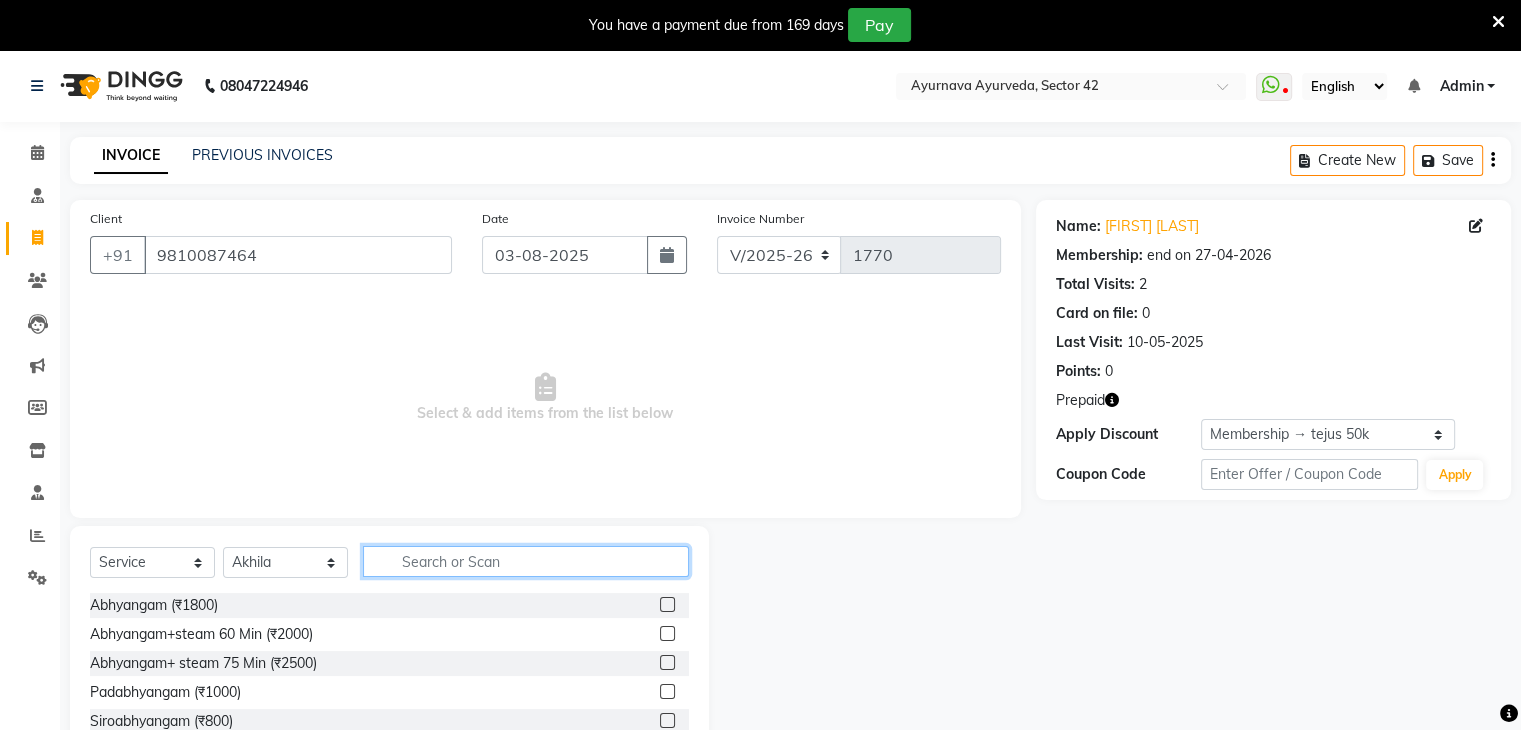 click 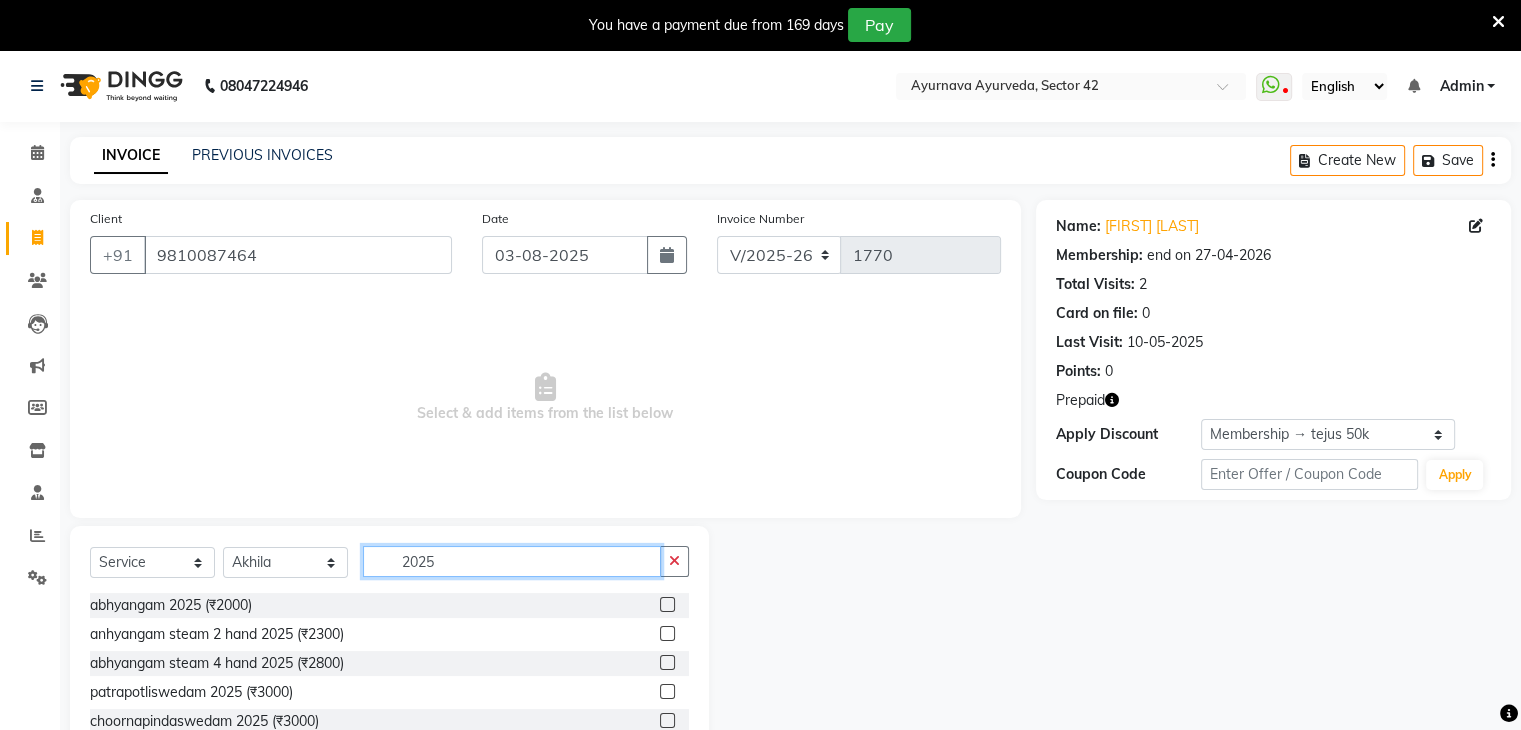 type on "2025" 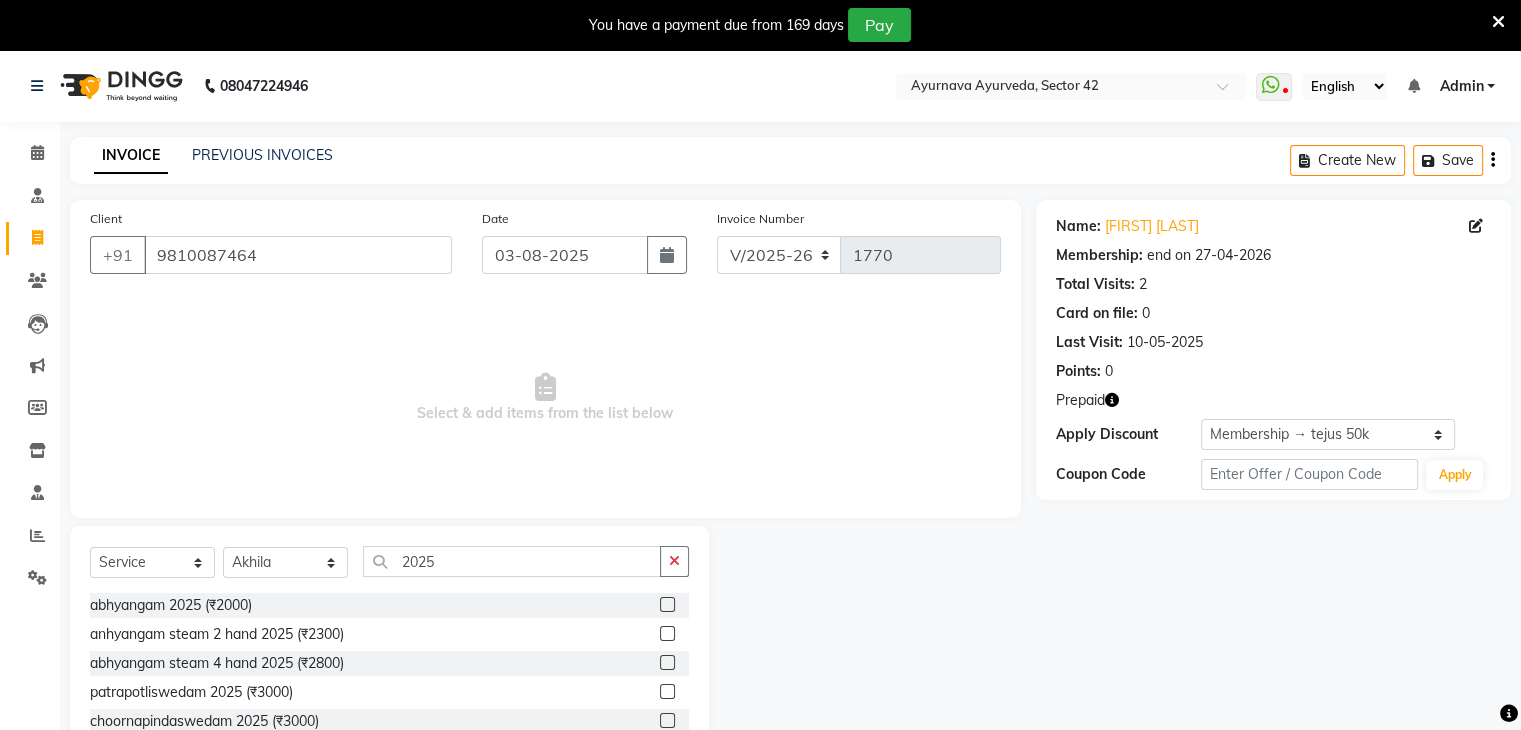 click 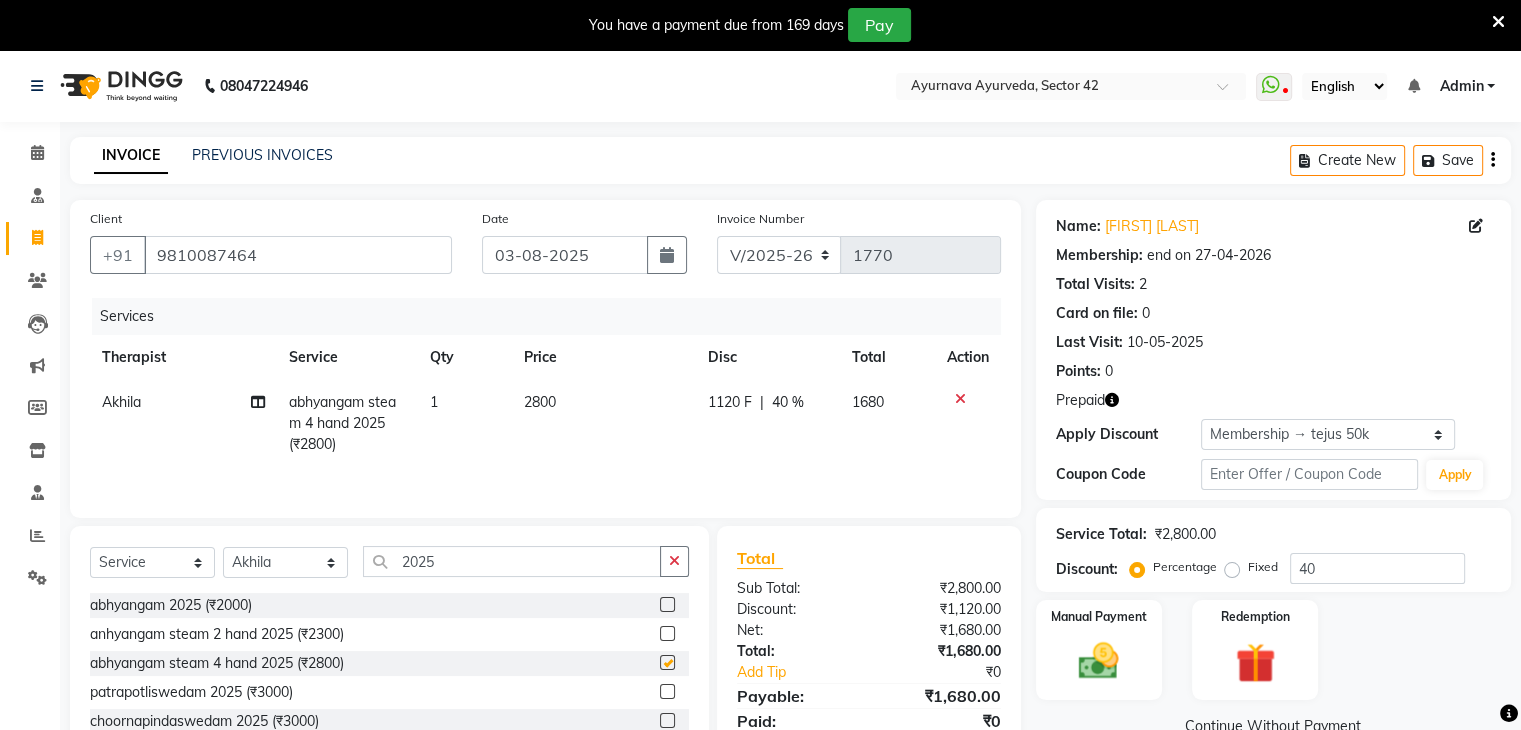 checkbox on "false" 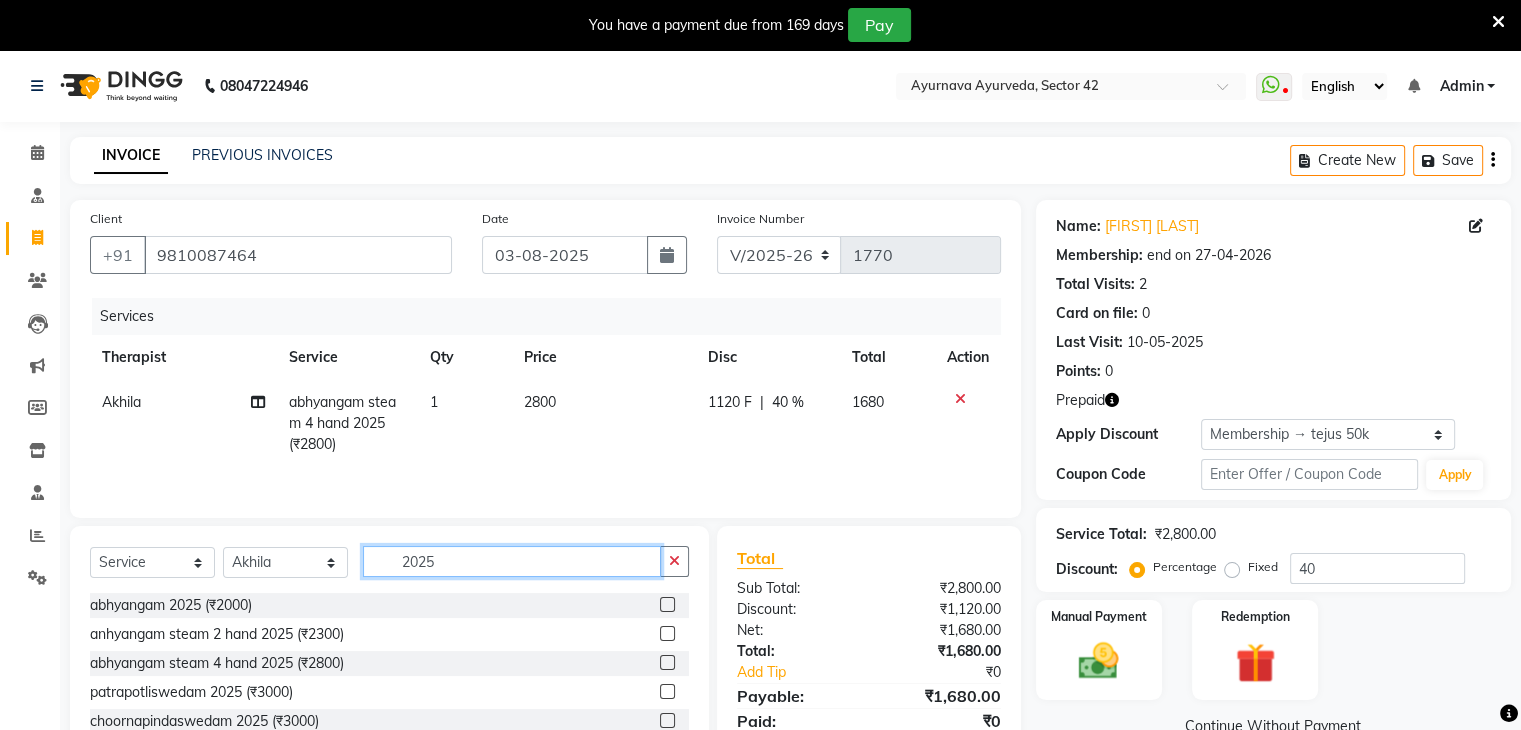 click on "2025" 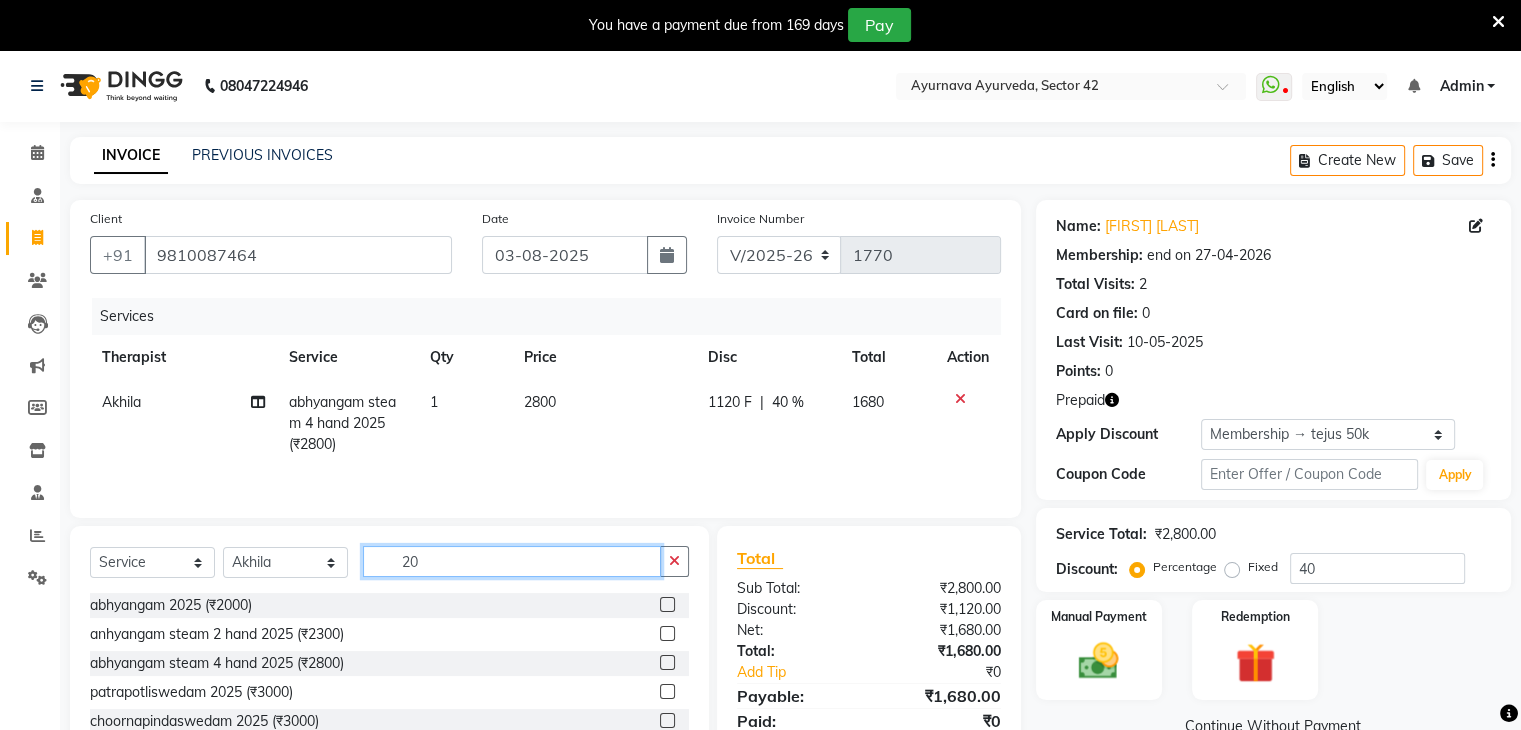 type on "2" 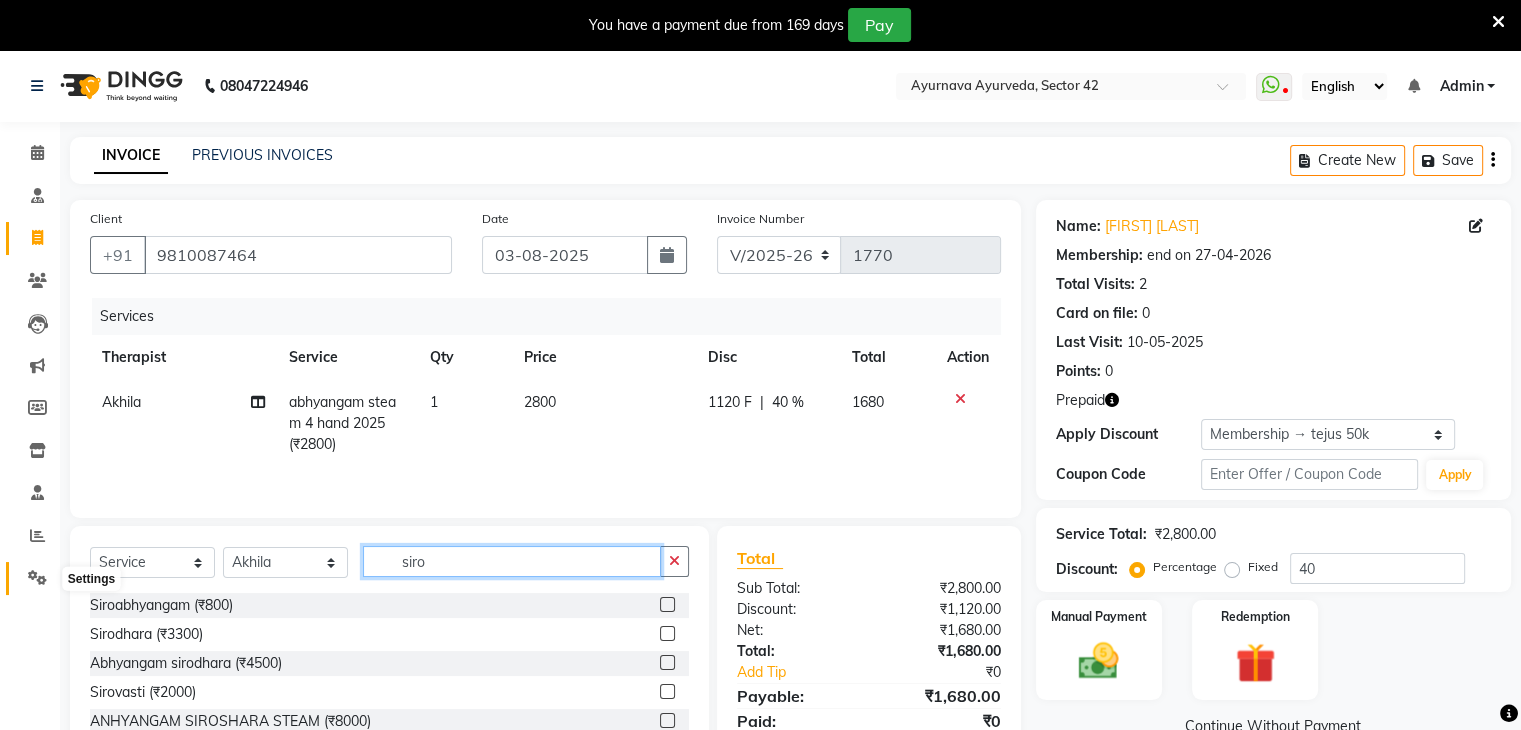 type on "siro" 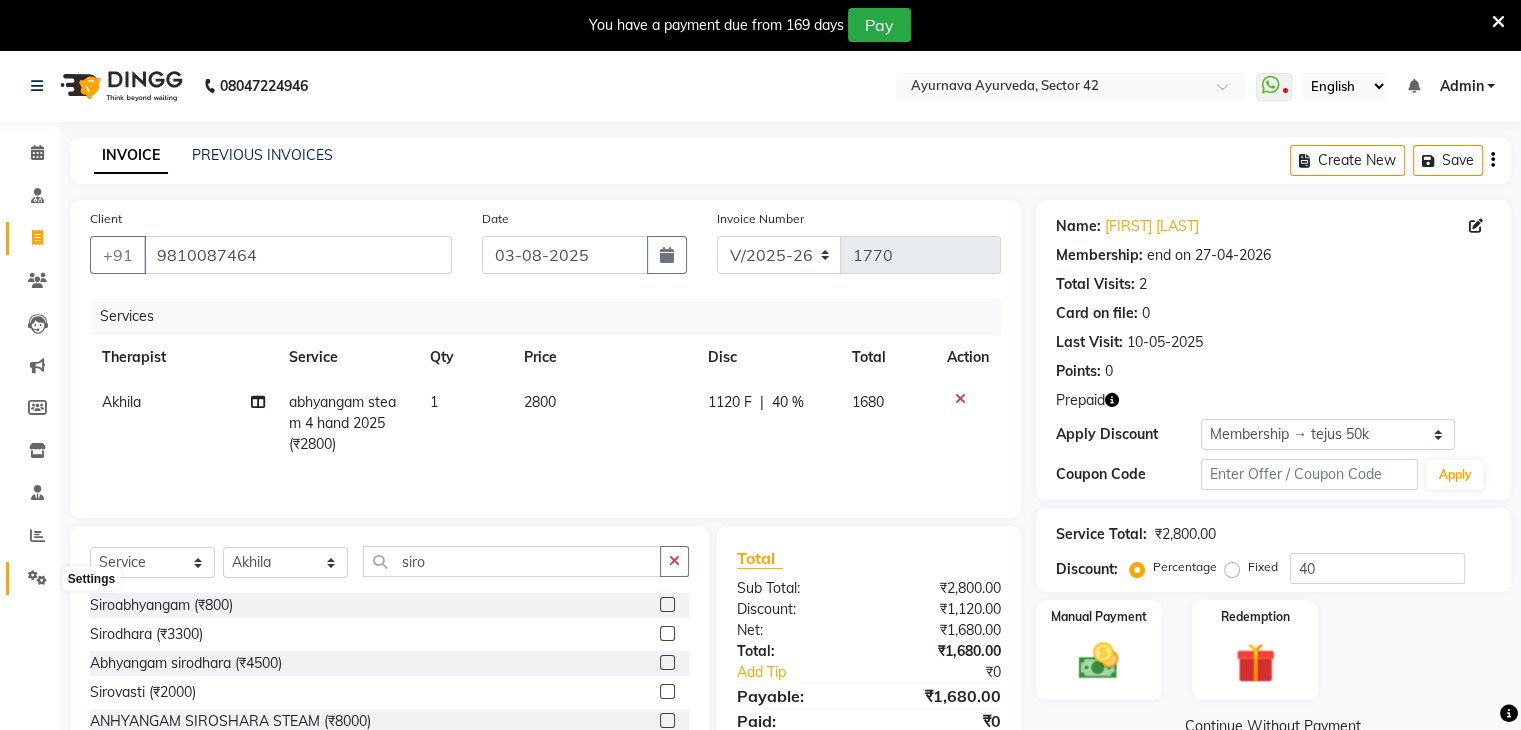 click 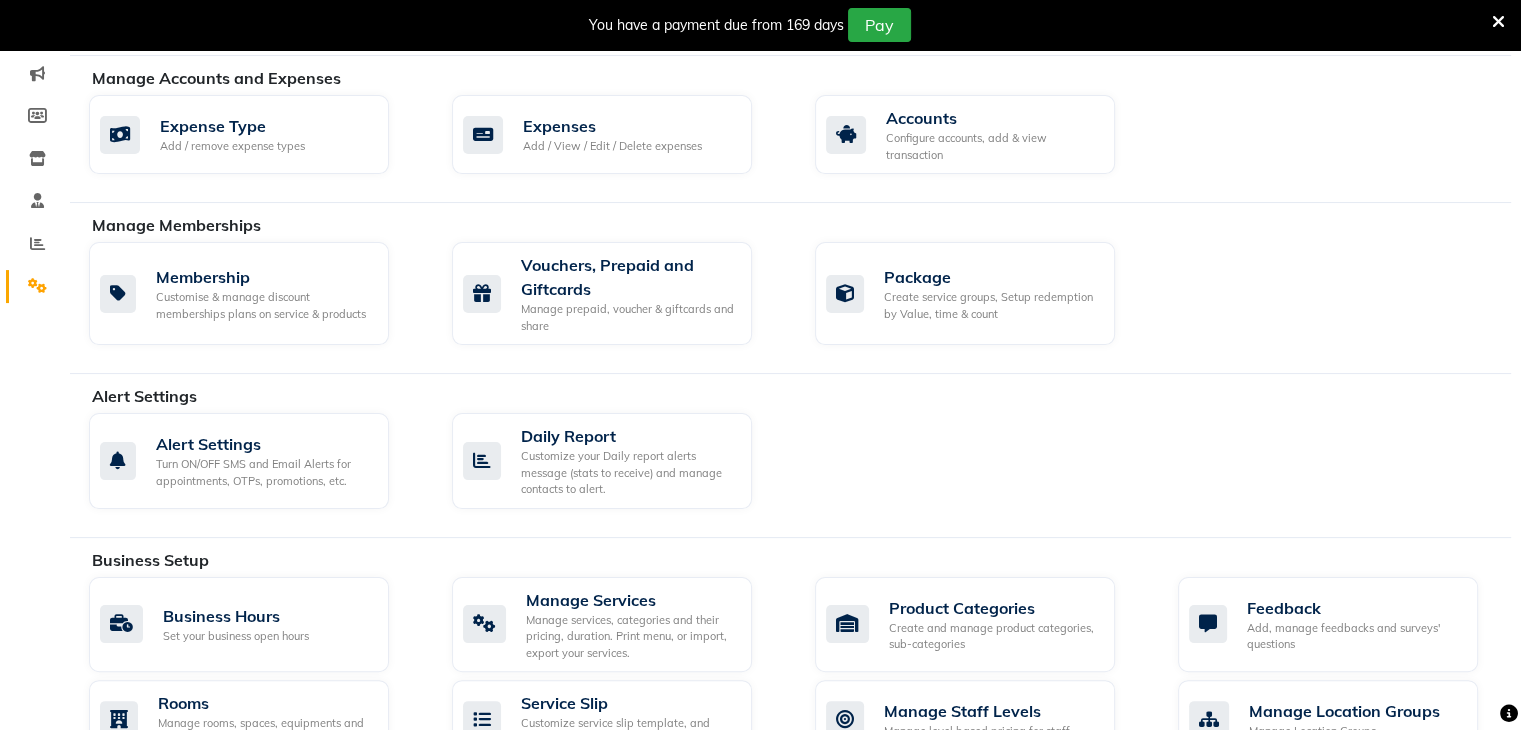 scroll, scrollTop: 299, scrollLeft: 0, axis: vertical 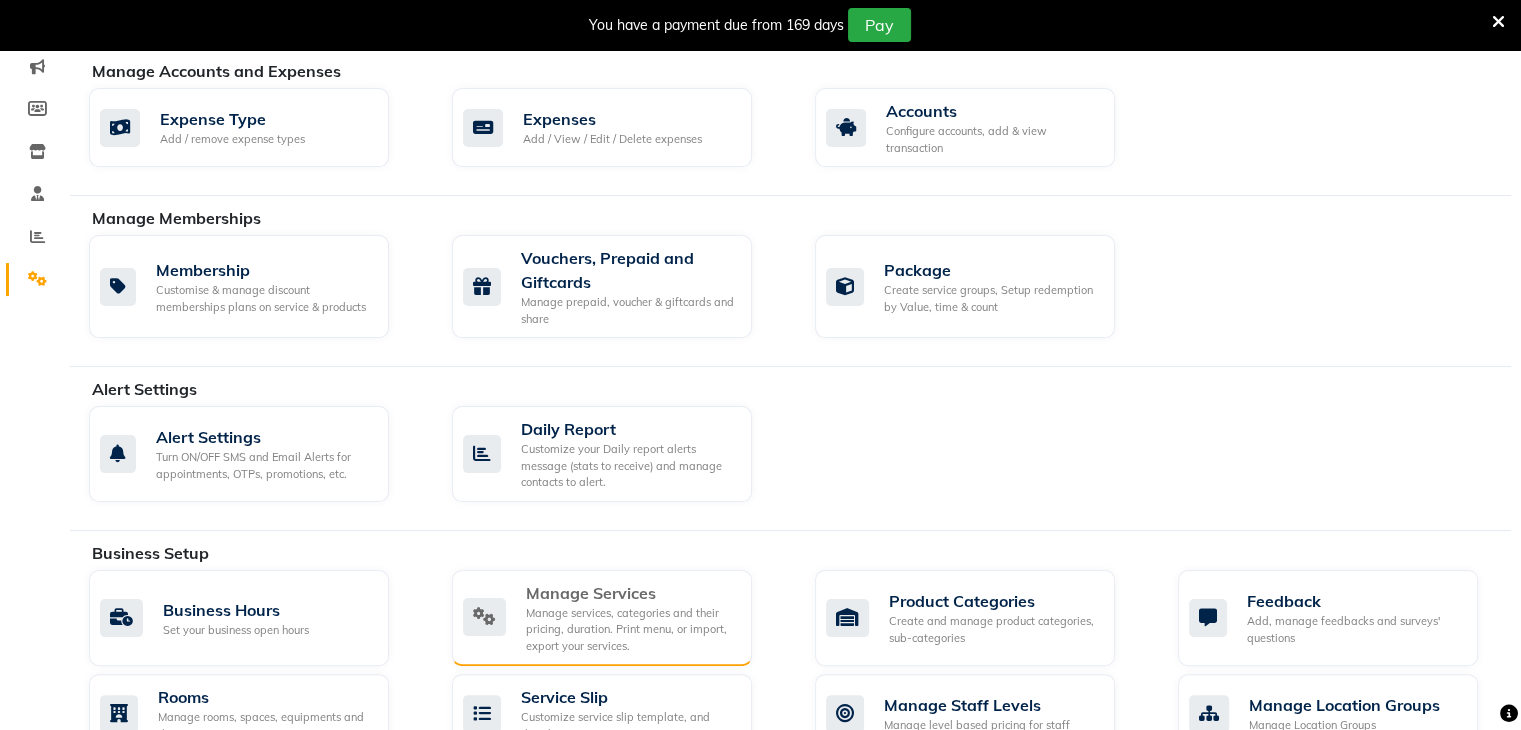 click on "Manage Services" 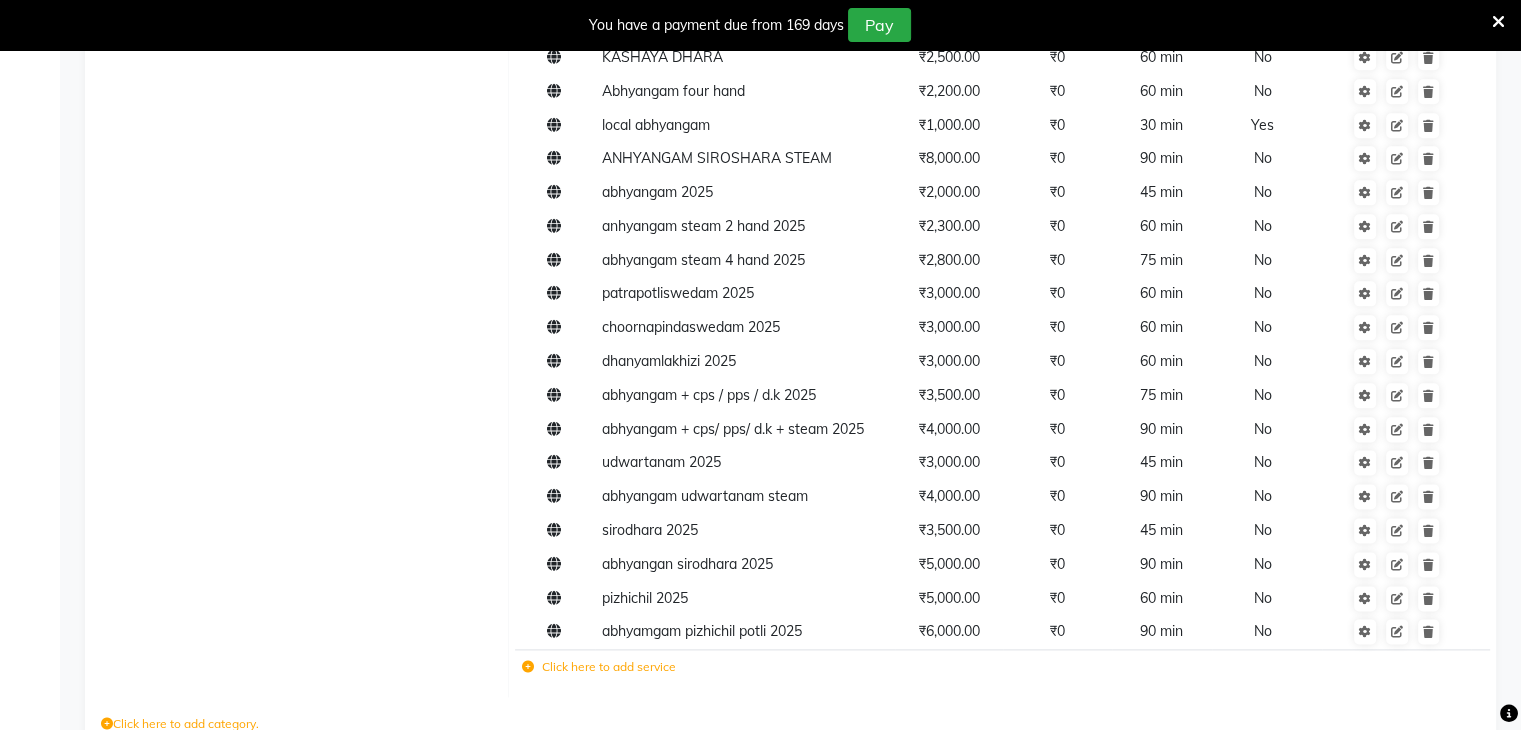 scroll, scrollTop: 2548, scrollLeft: 0, axis: vertical 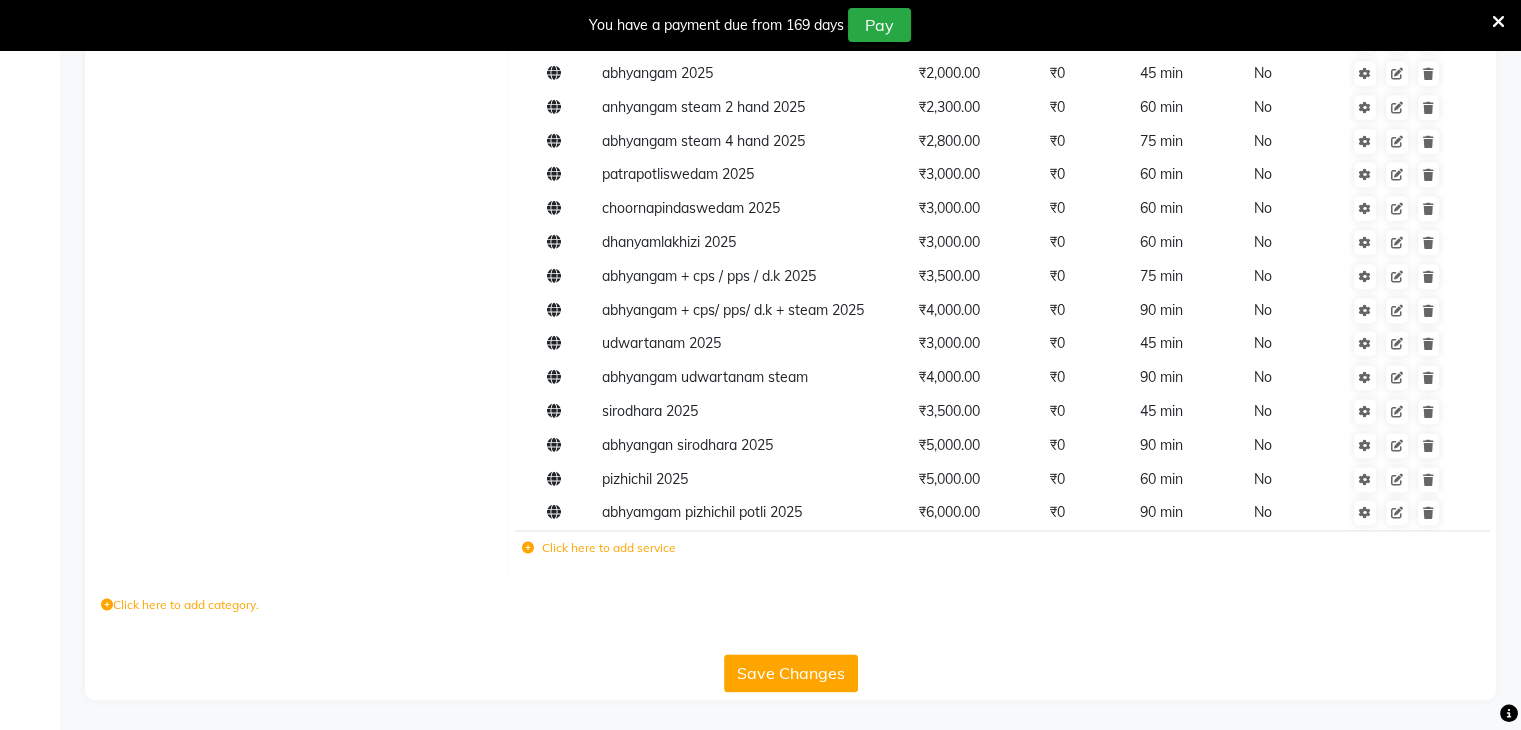 click on "Click here to add service" 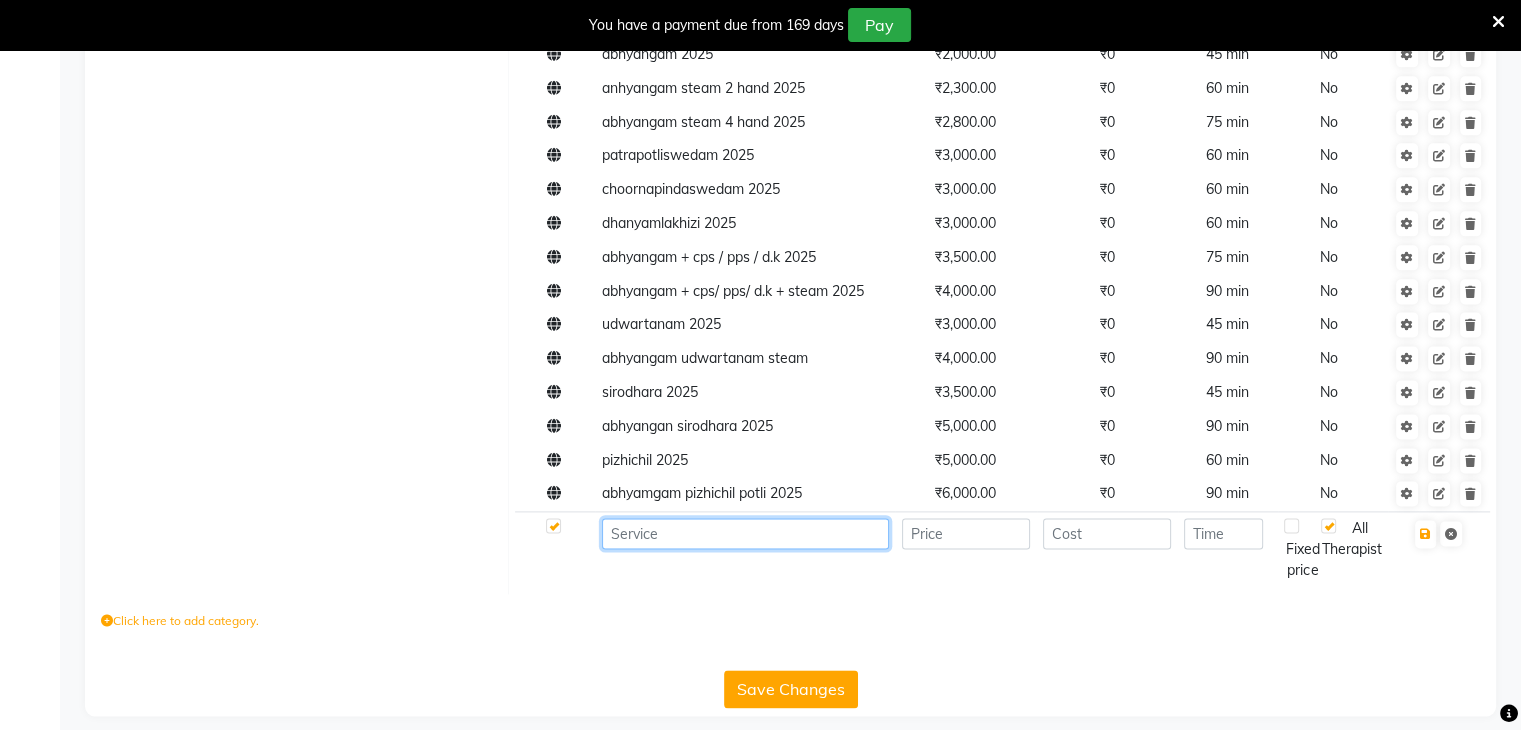 click 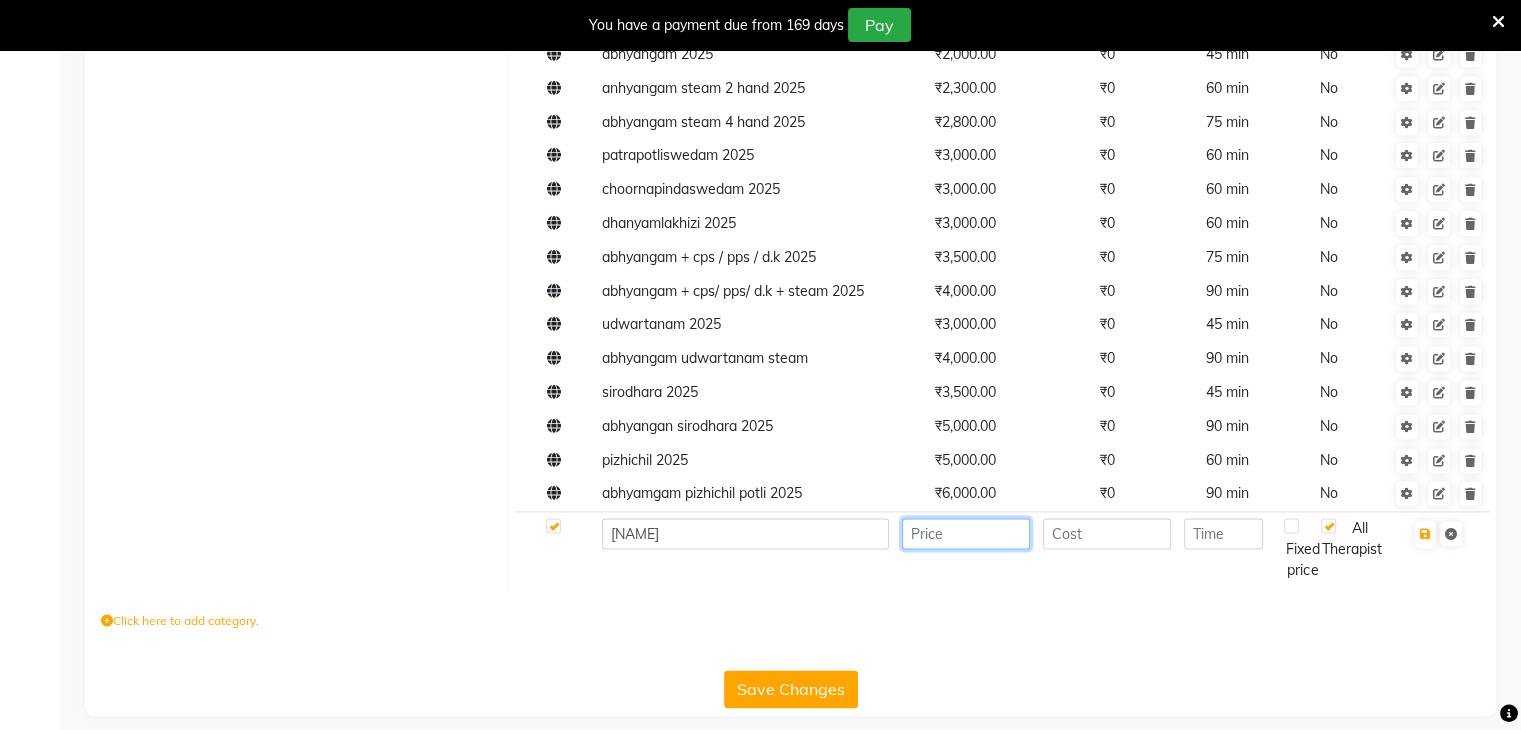 click 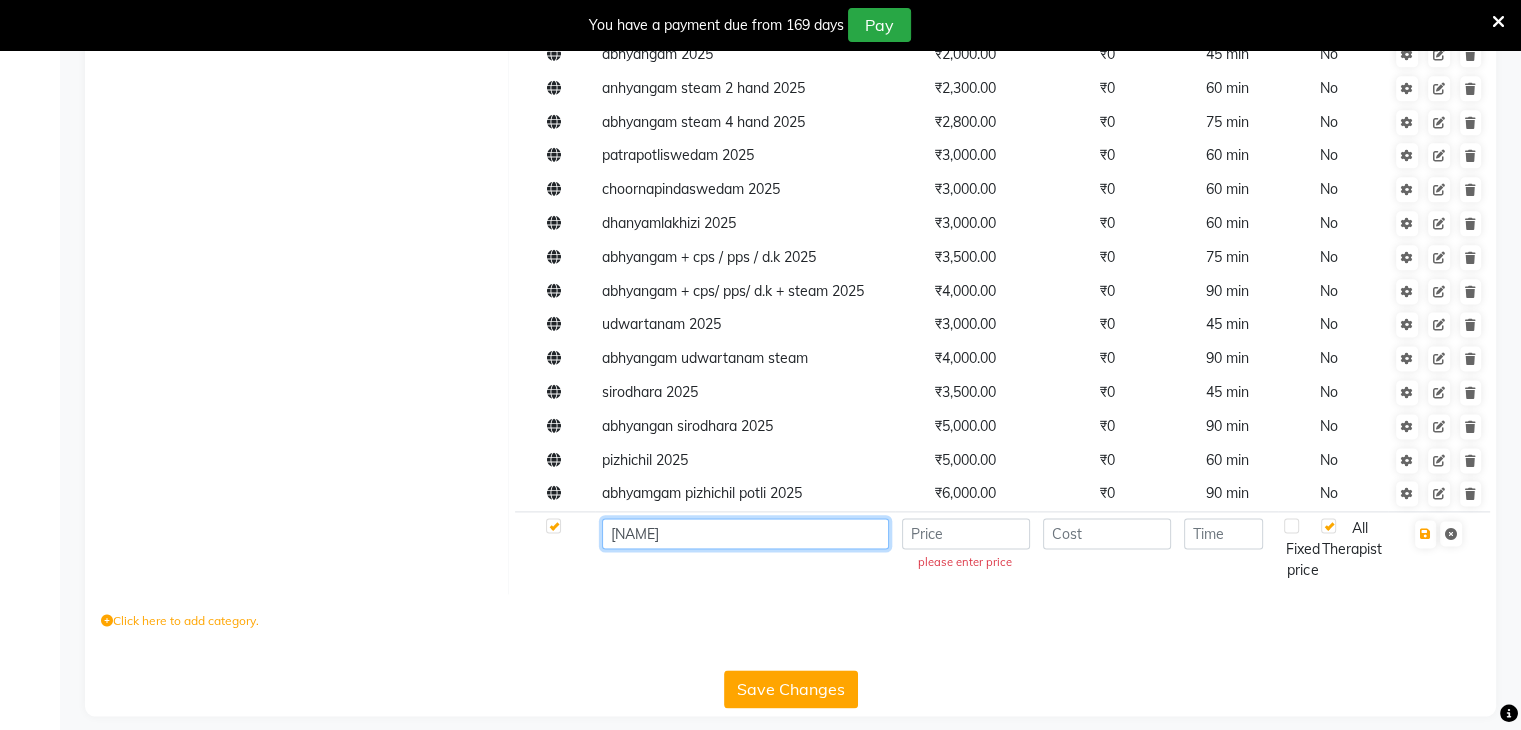 click on "[NAME]" 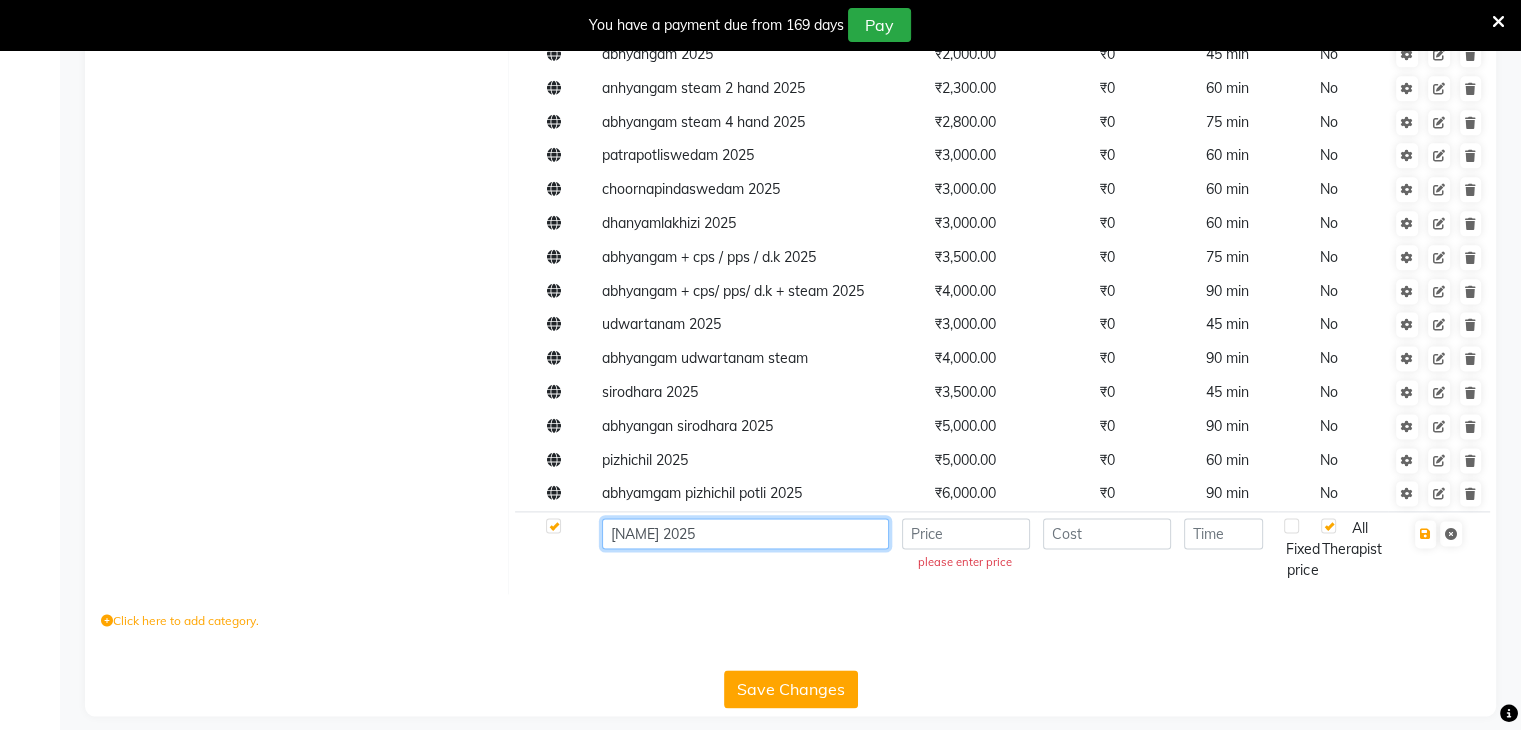 type on "[NAME] 2025" 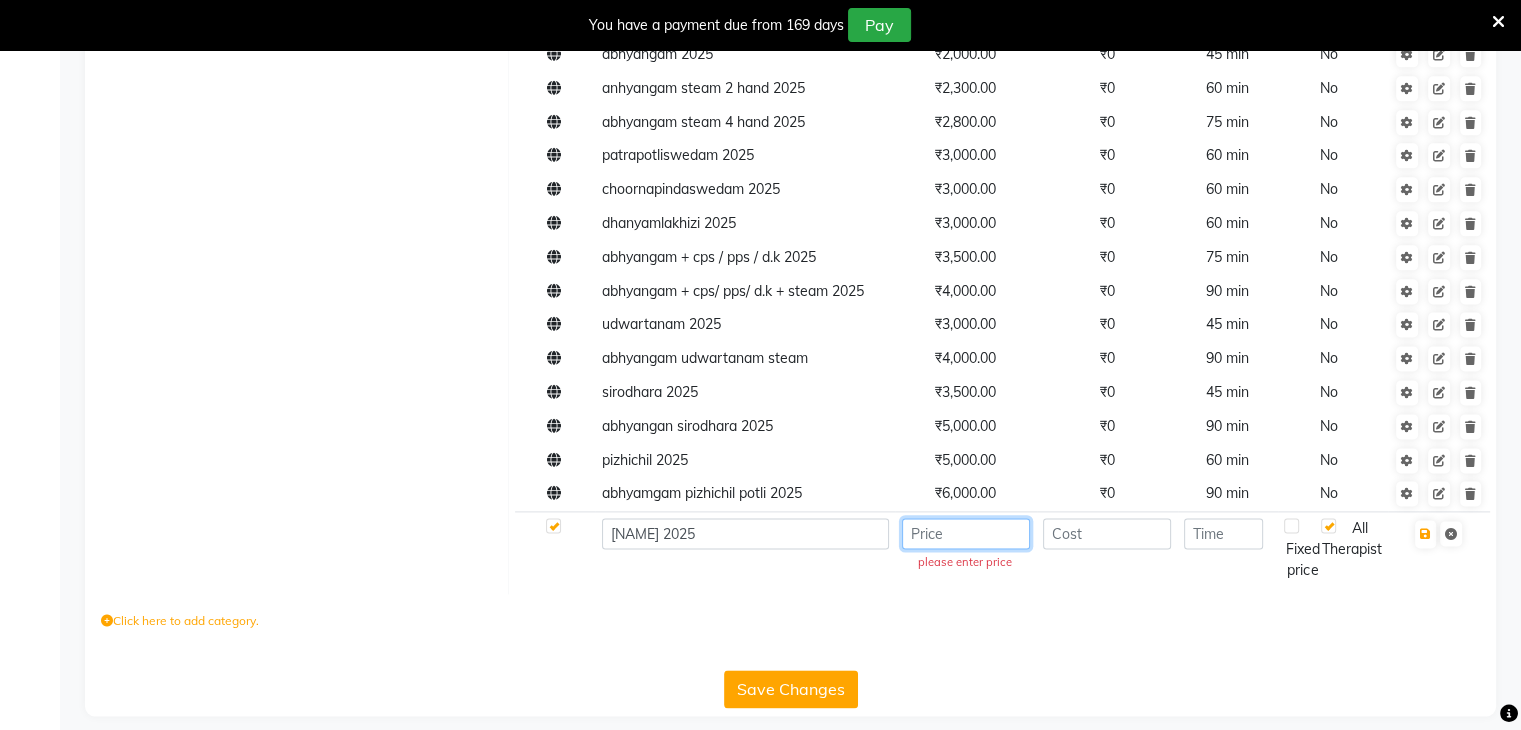 click 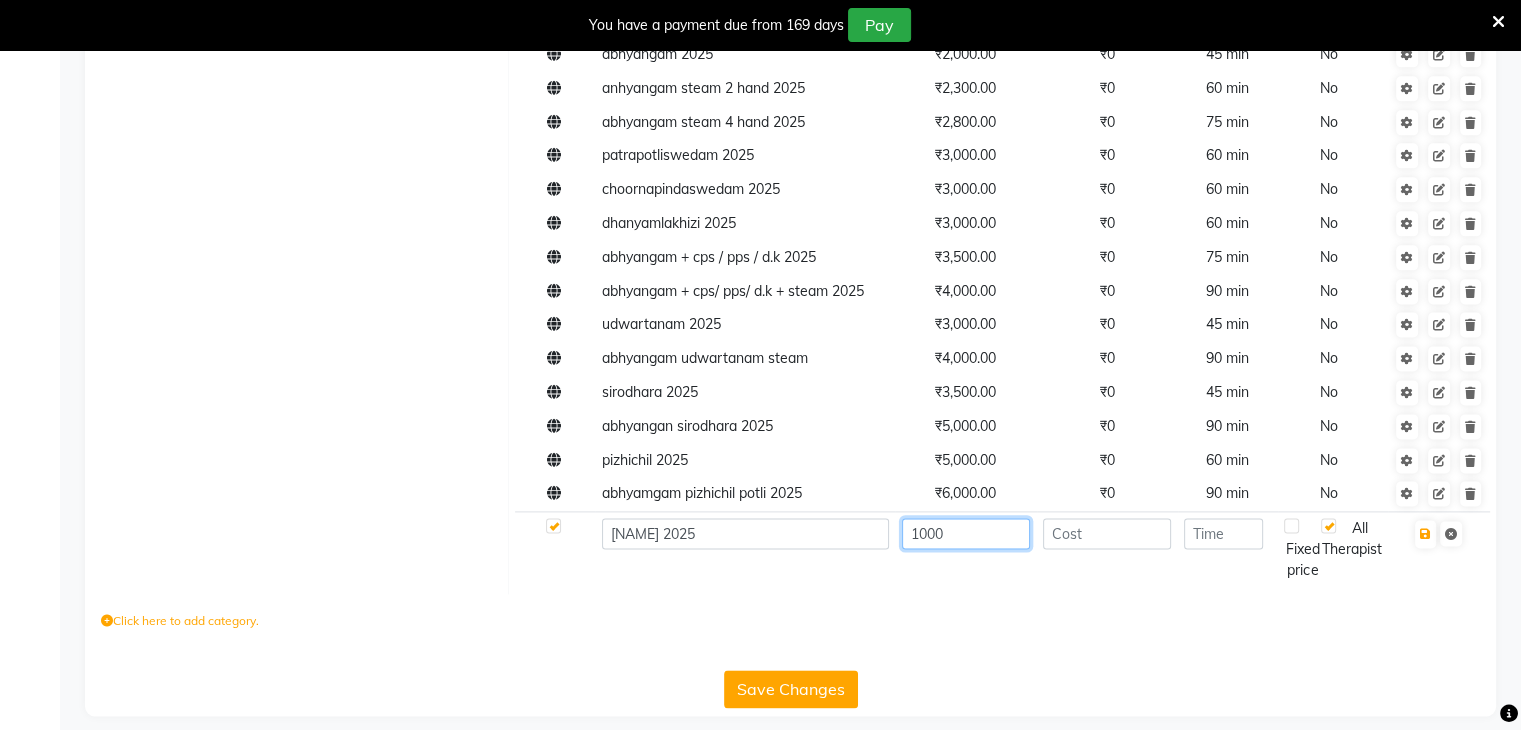 type on "1000" 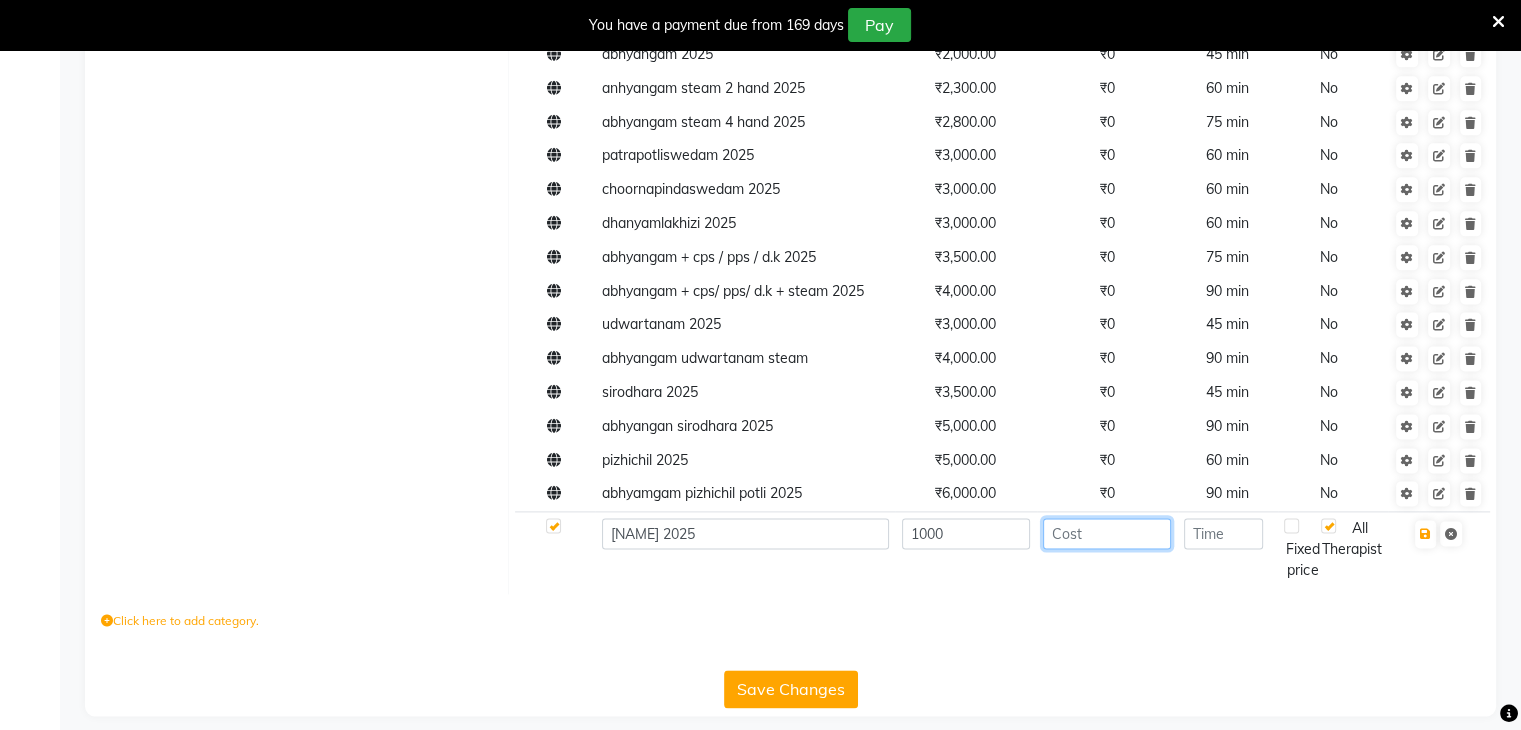 click 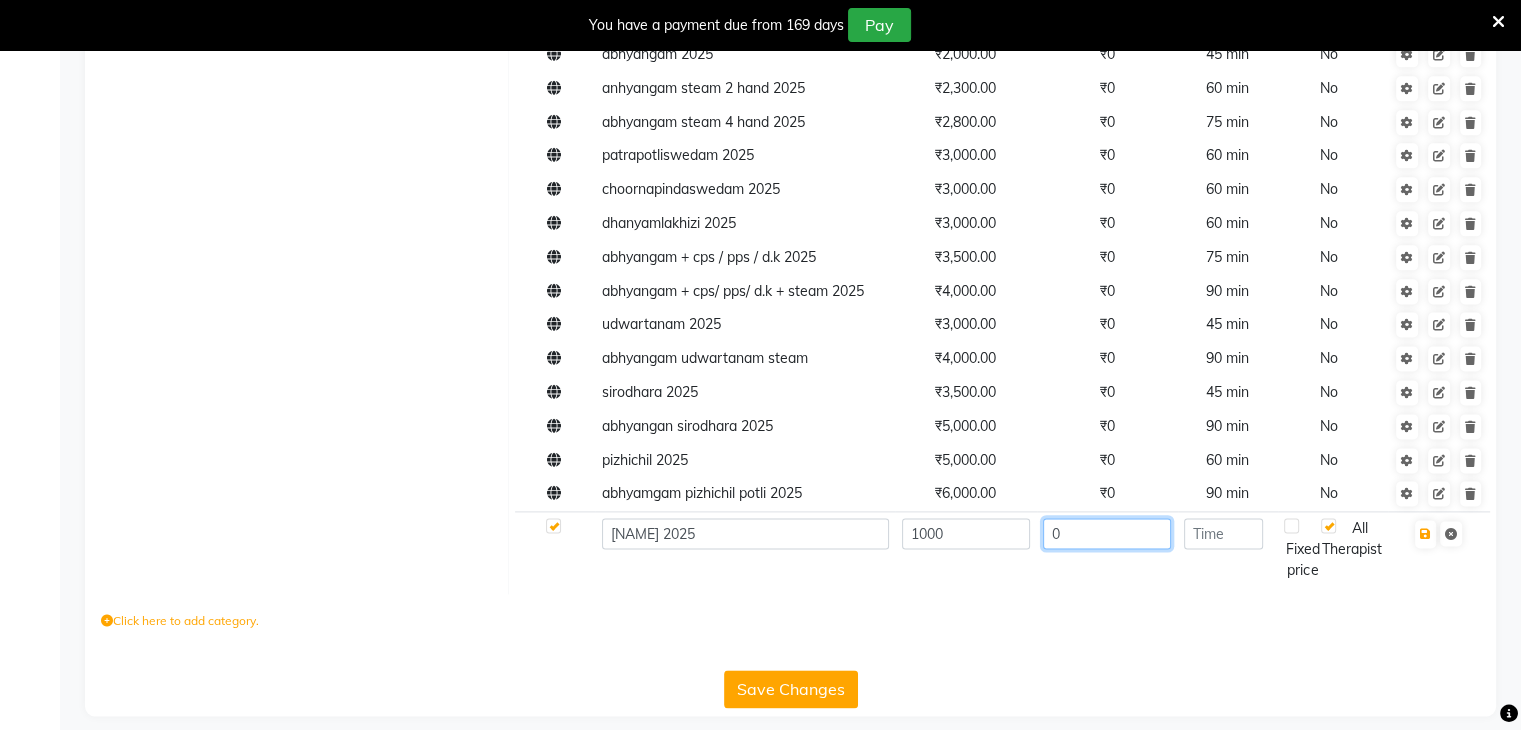 type on "0" 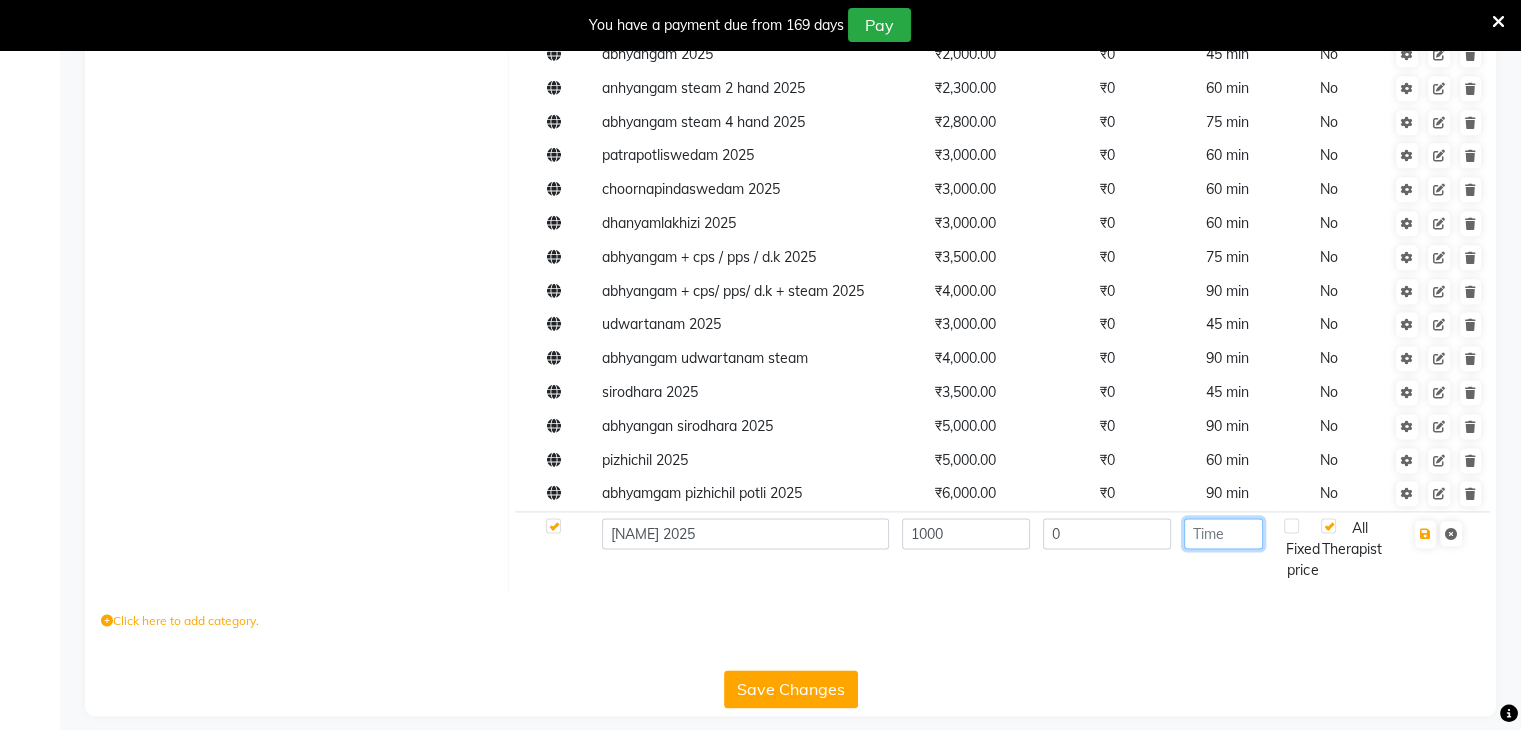 click 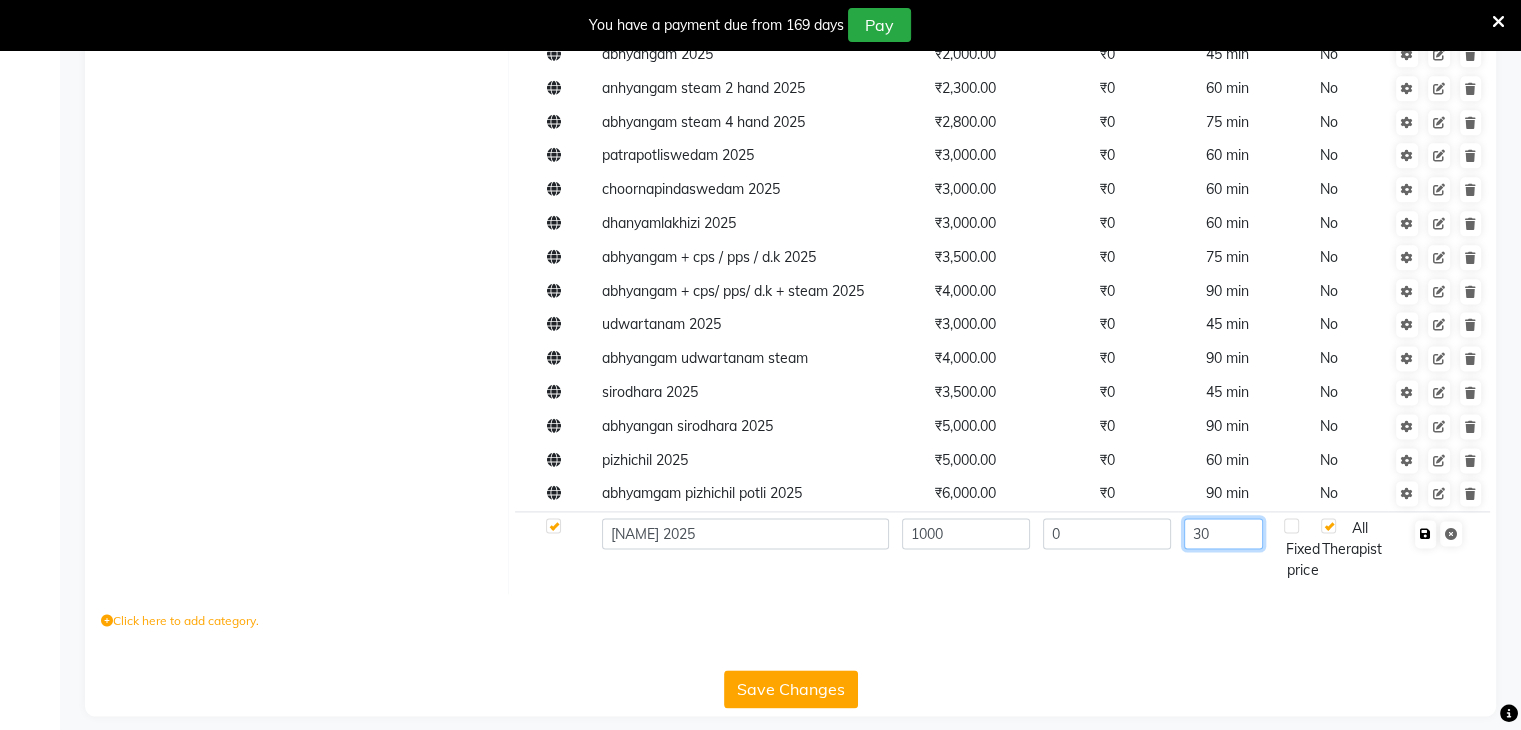 type on "30" 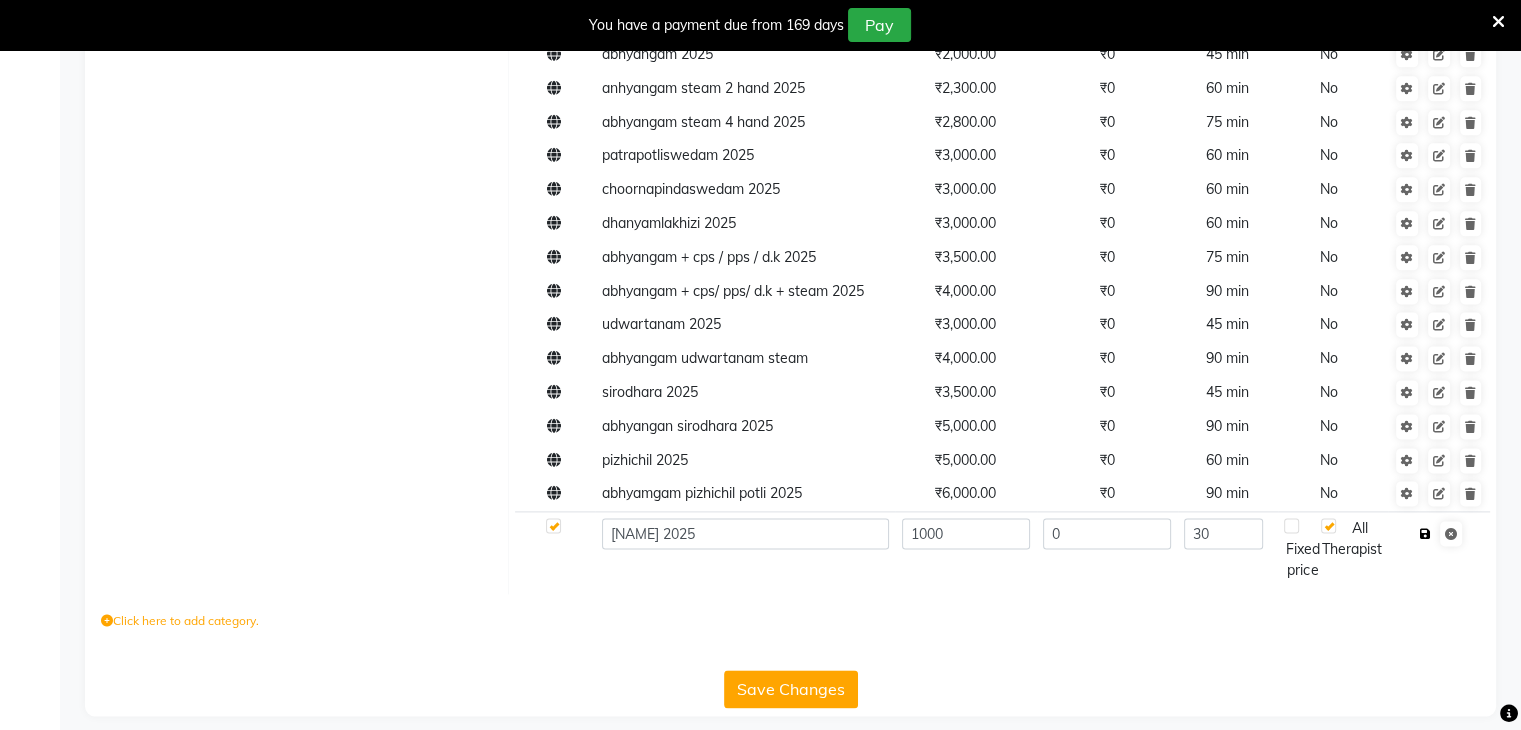 click at bounding box center [1425, 534] 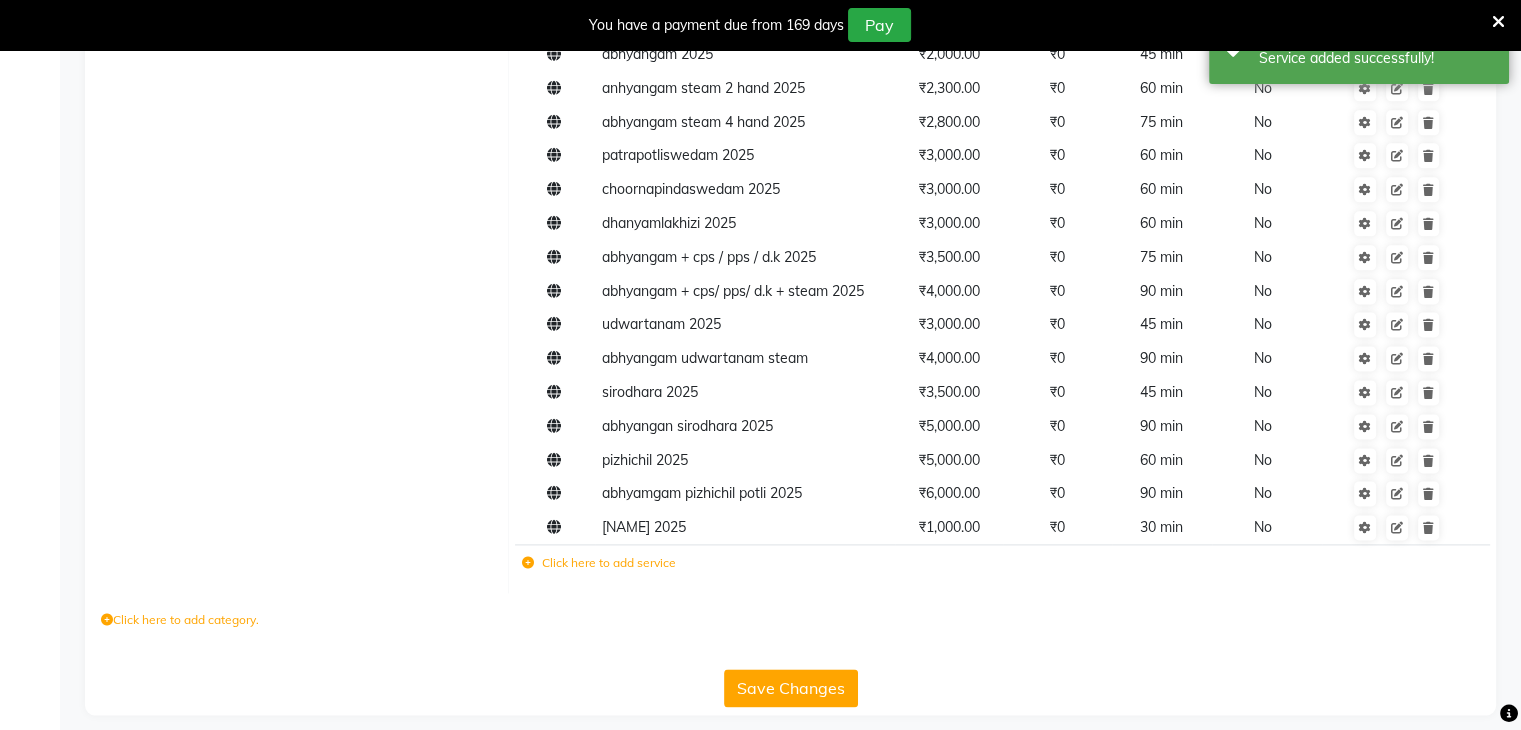 click on "Click here to add service" 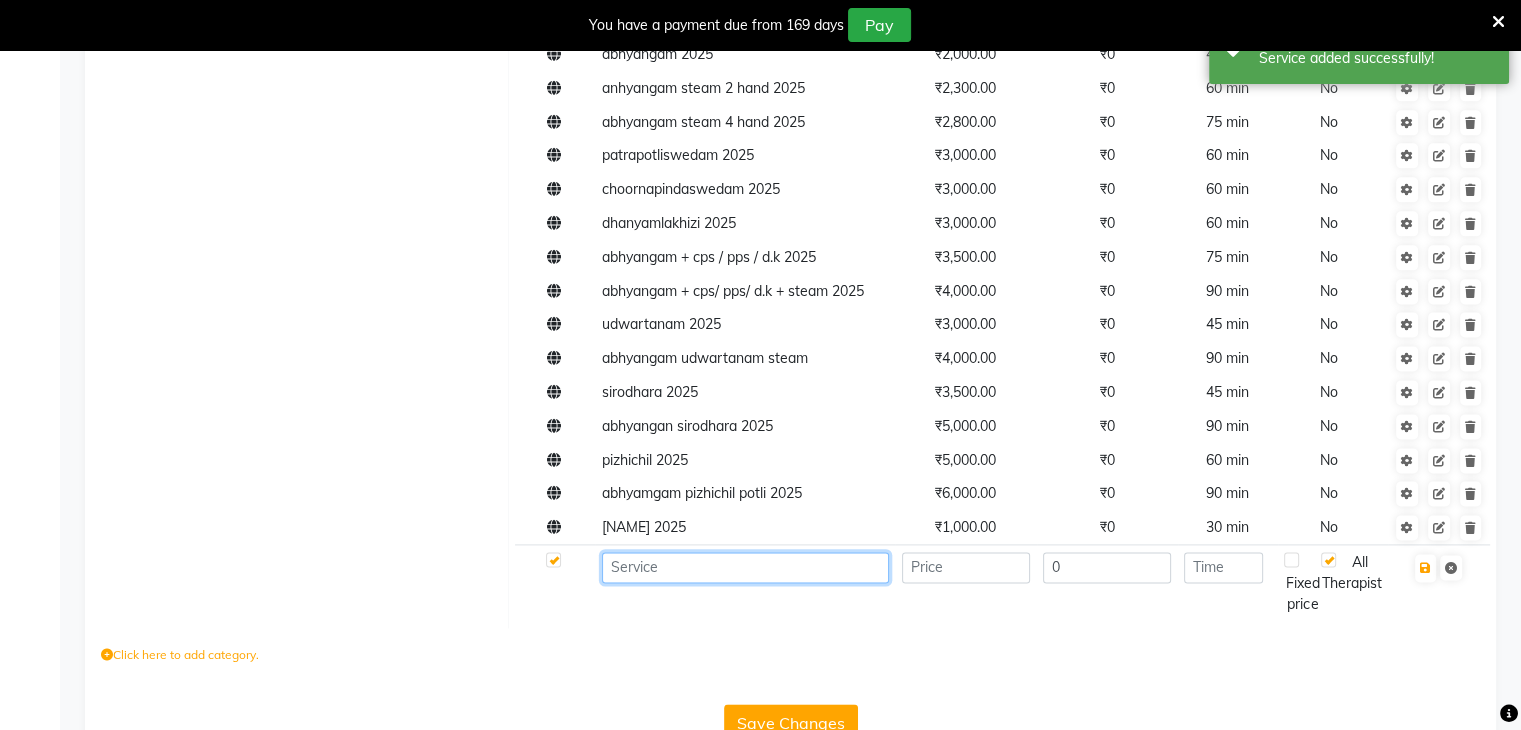 click 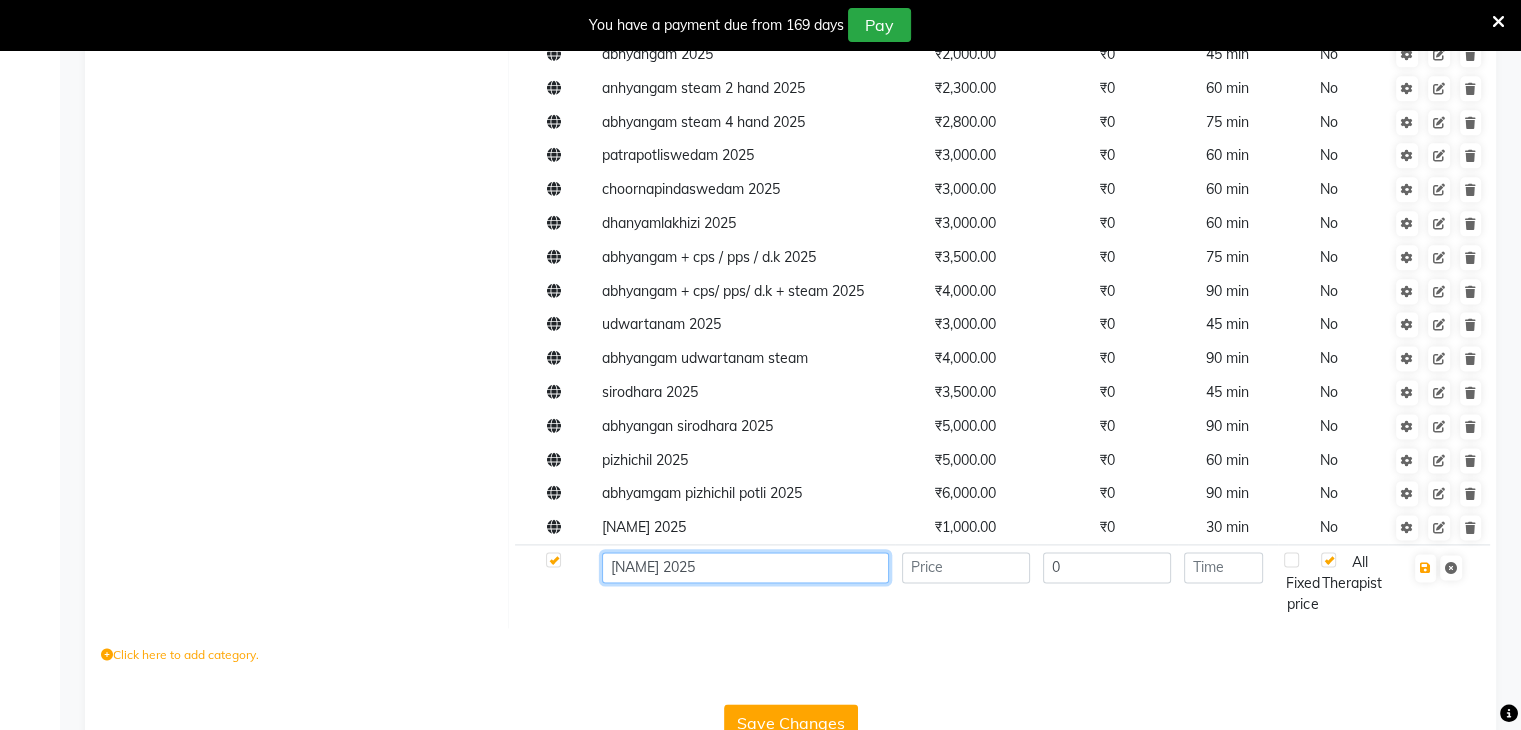 type on "[NAME] 2025" 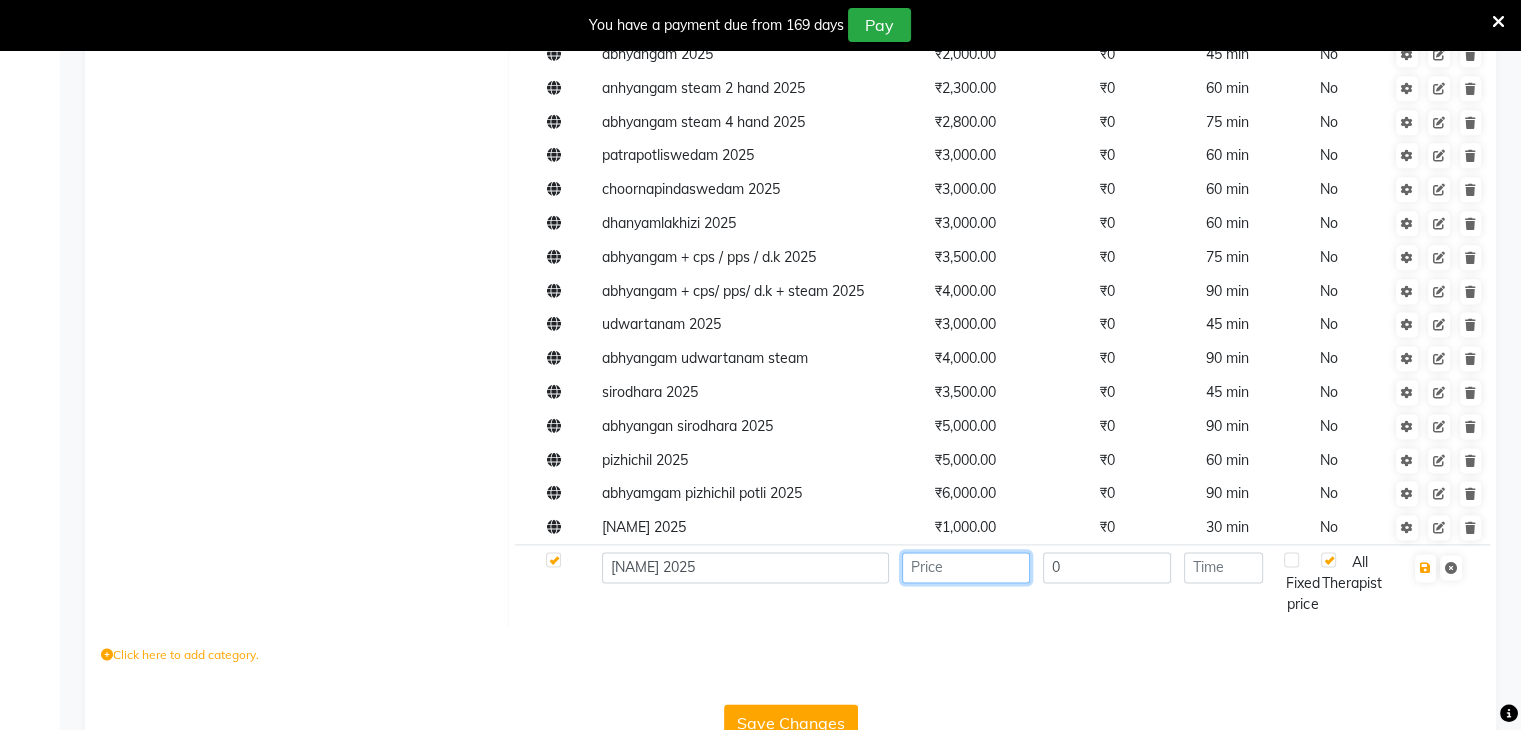click 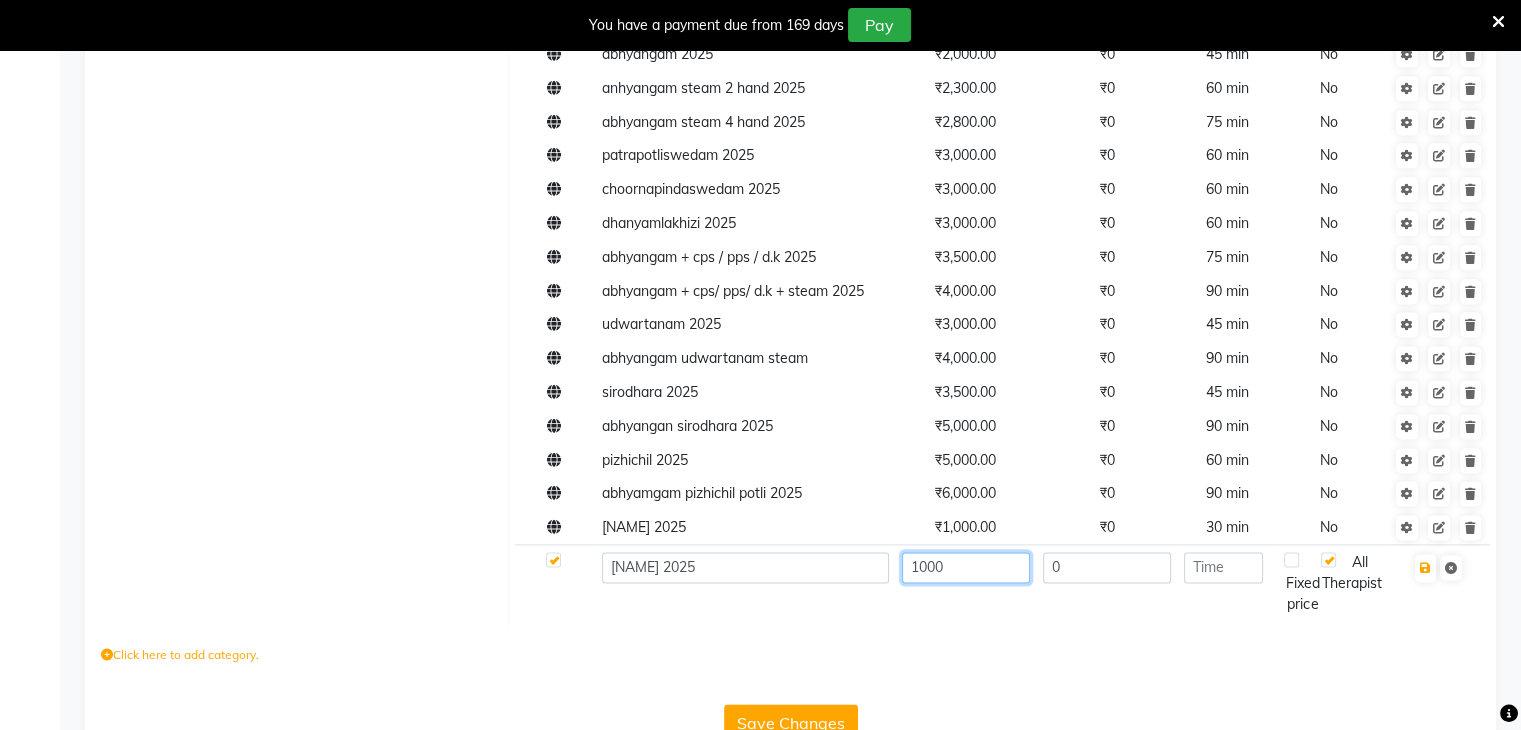 type on "1000" 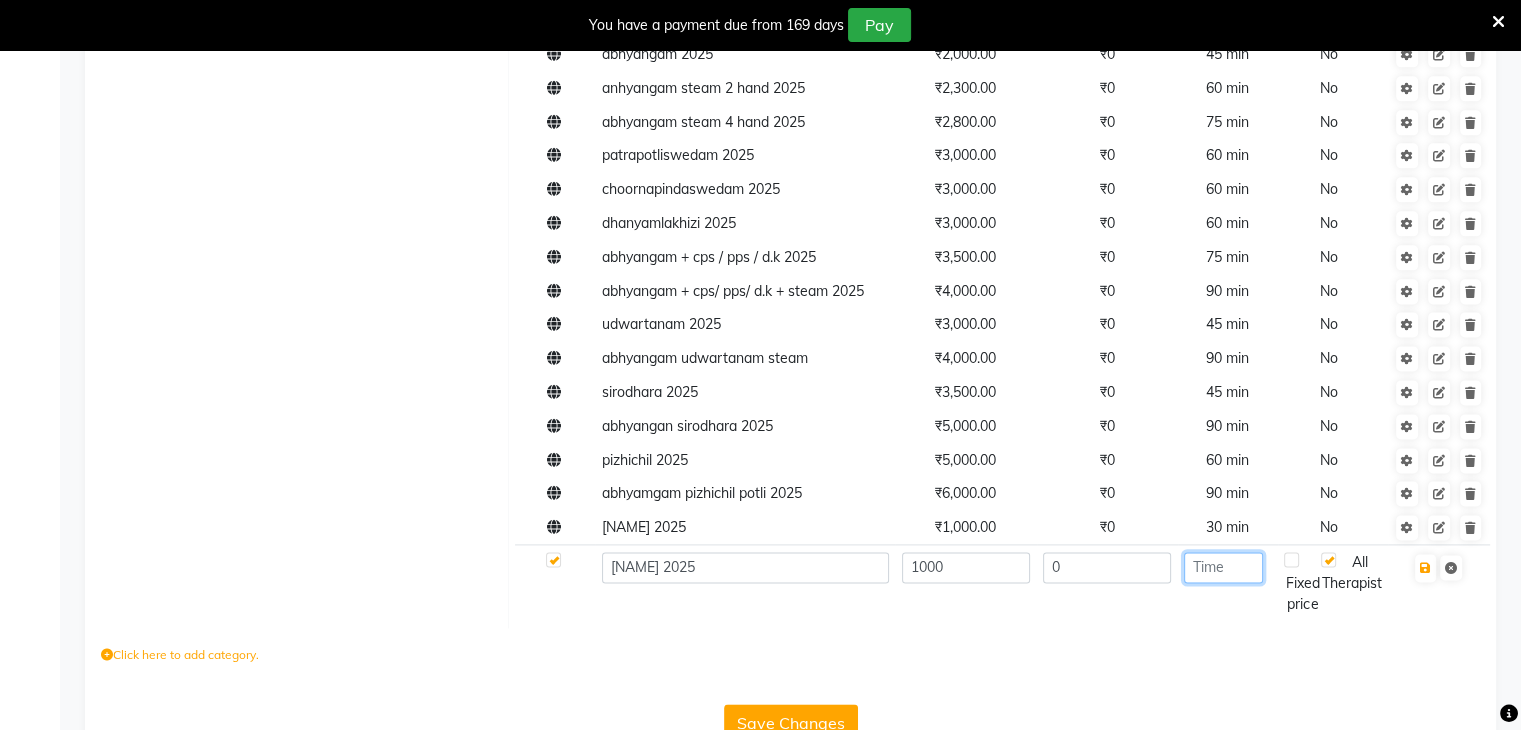 click 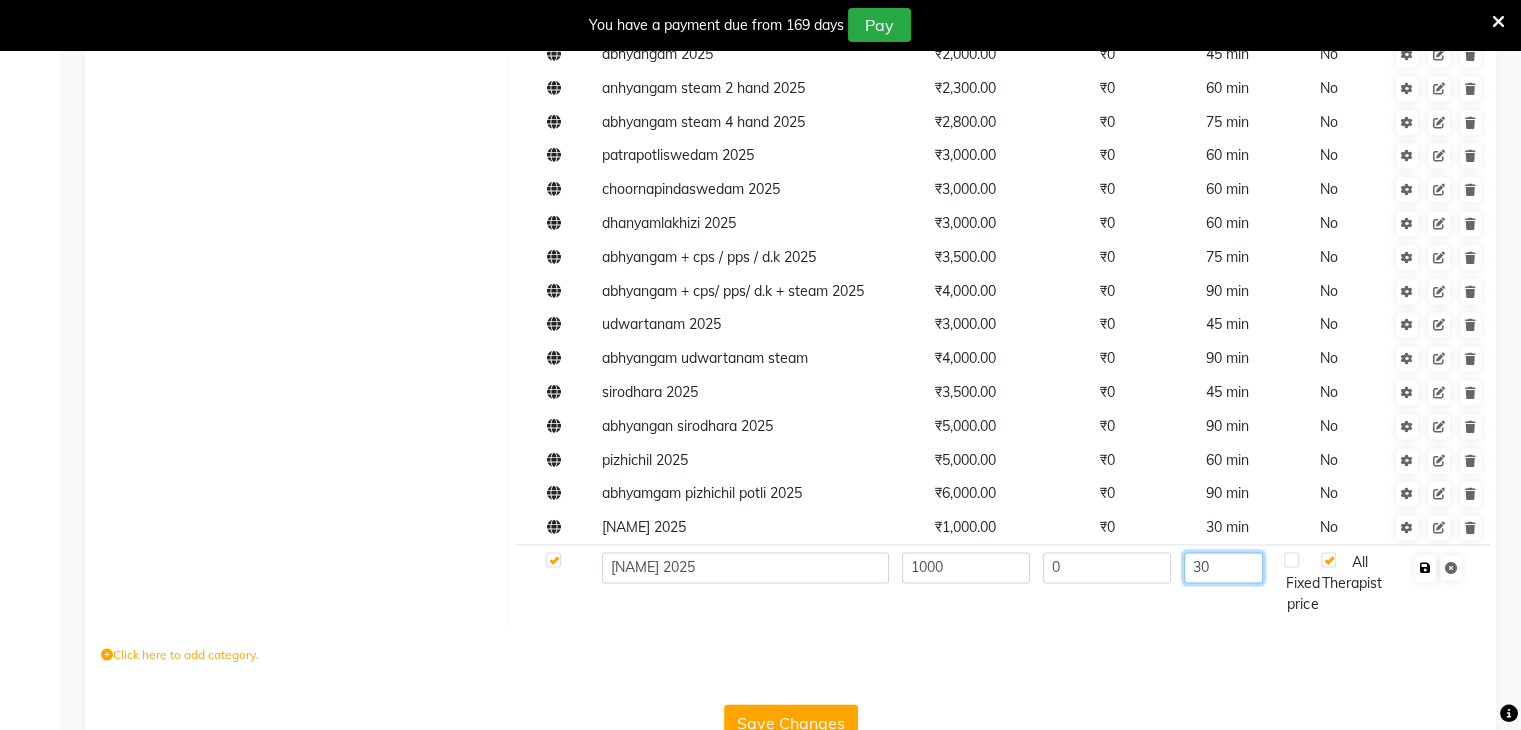 type on "30" 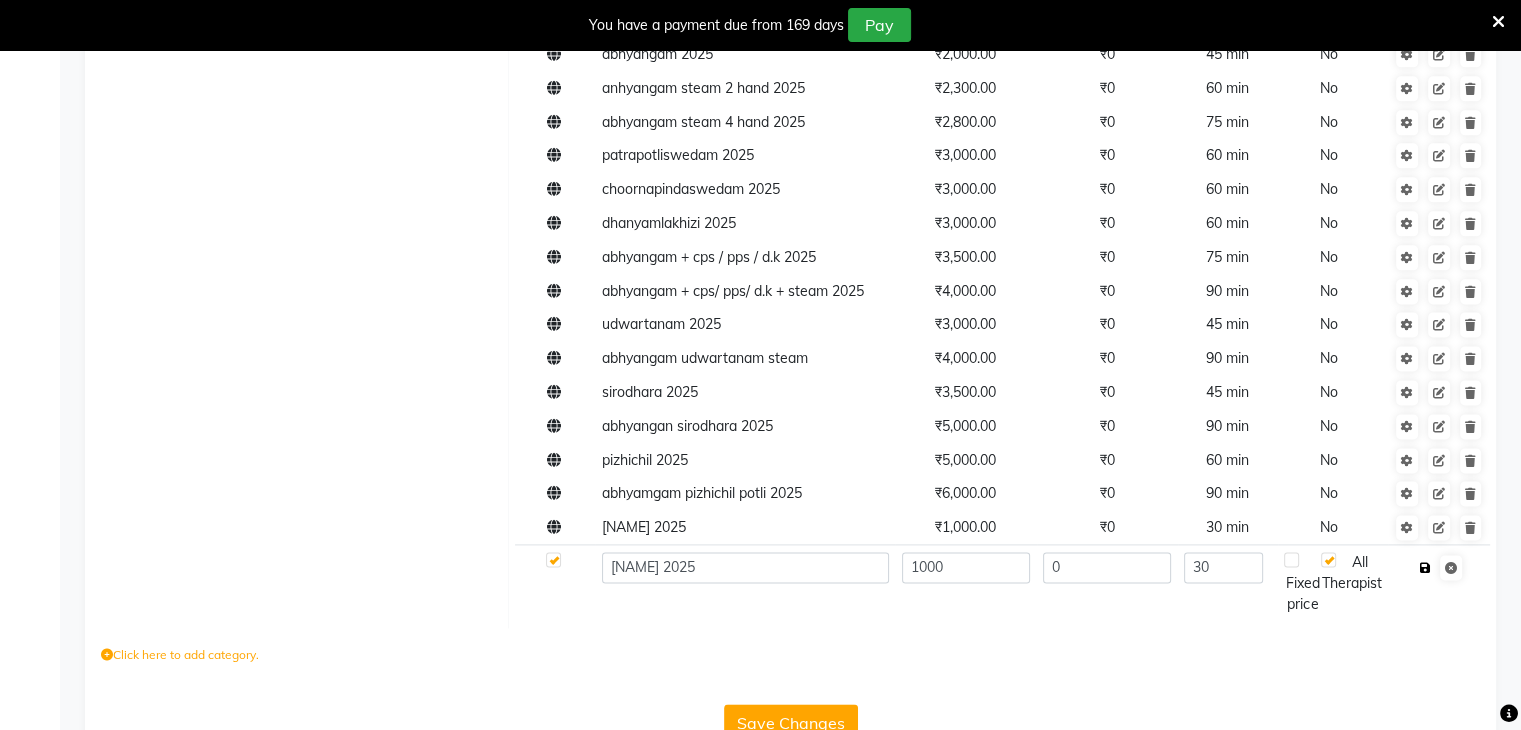 click at bounding box center [1425, 568] 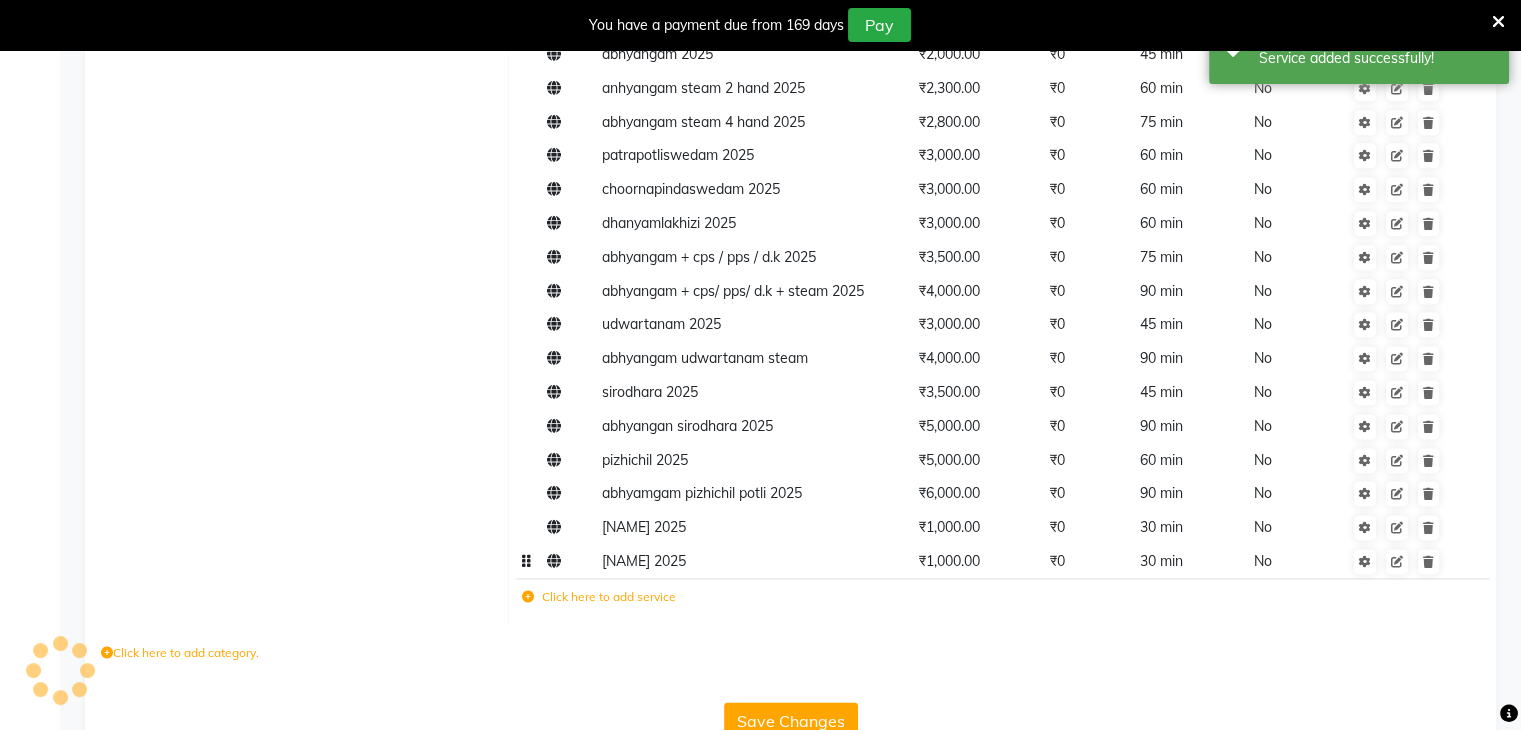 scroll, scrollTop: 2616, scrollLeft: 0, axis: vertical 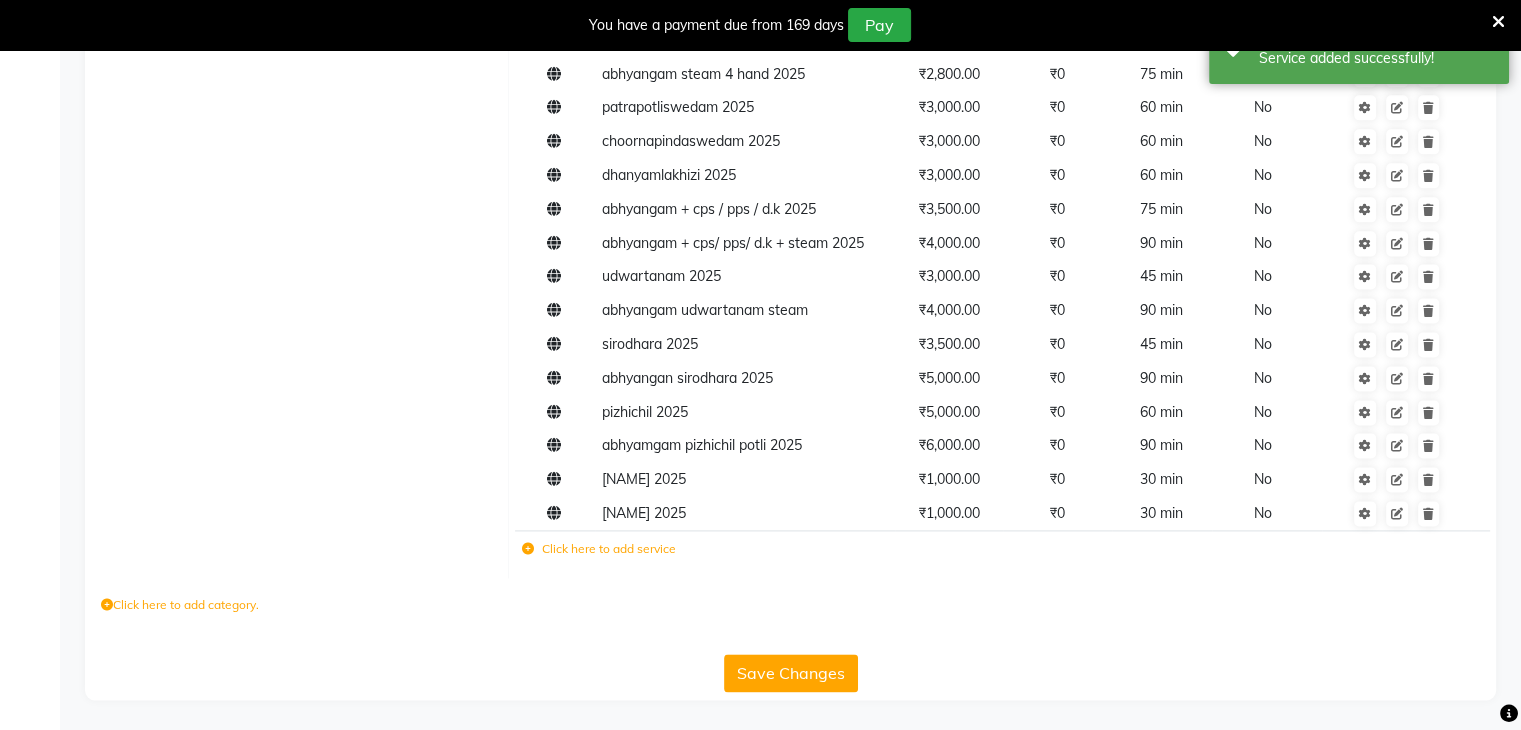 click on "Save Changes" 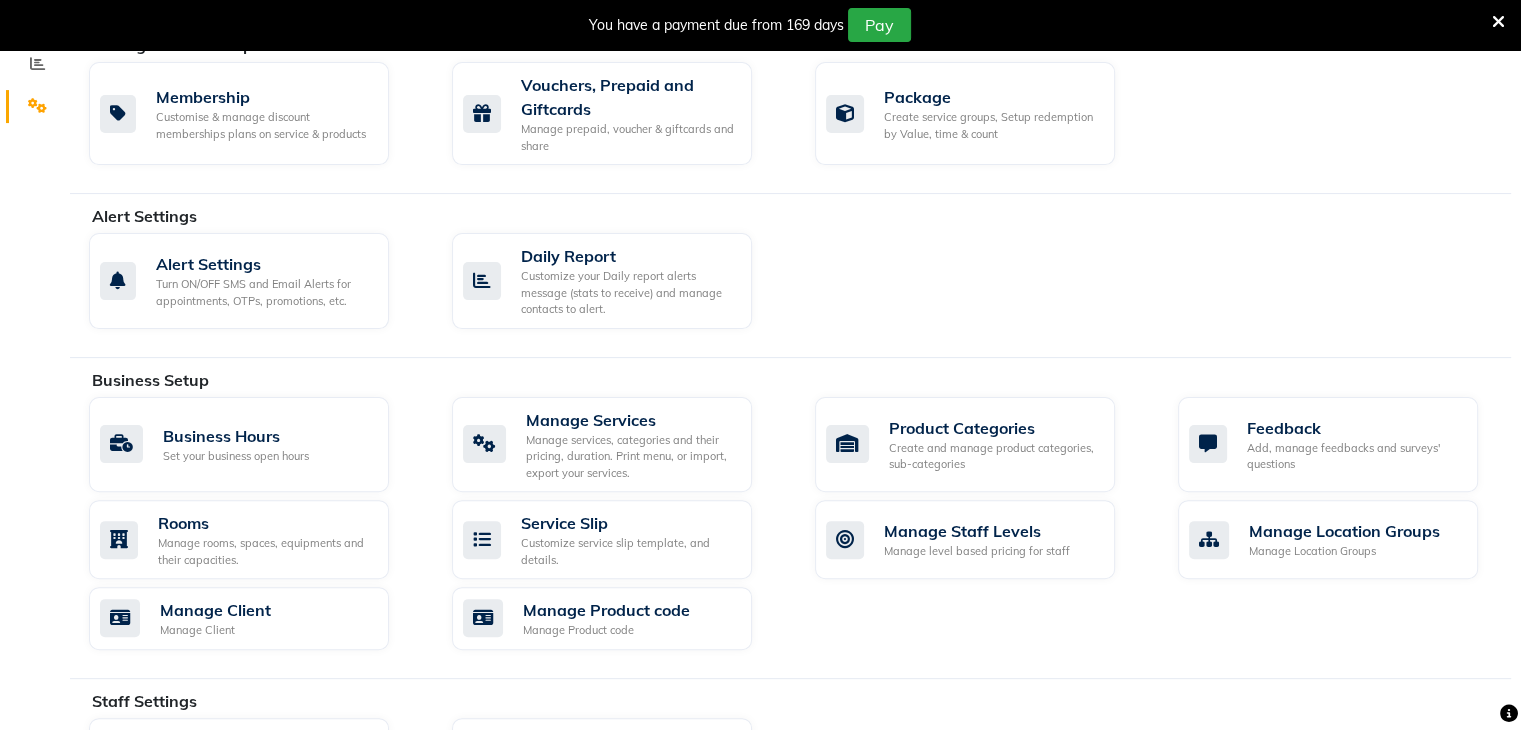 scroll, scrollTop: 0, scrollLeft: 0, axis: both 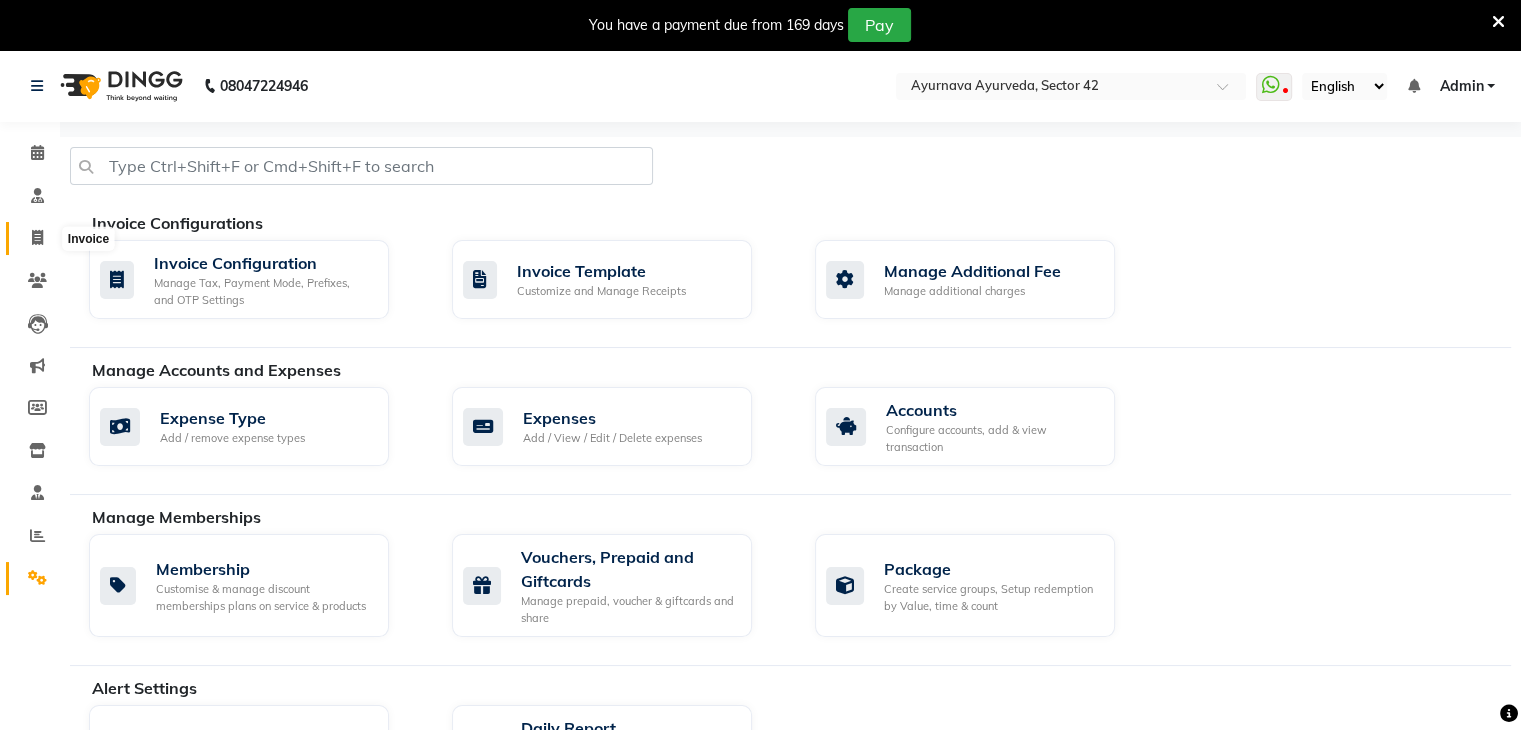 click 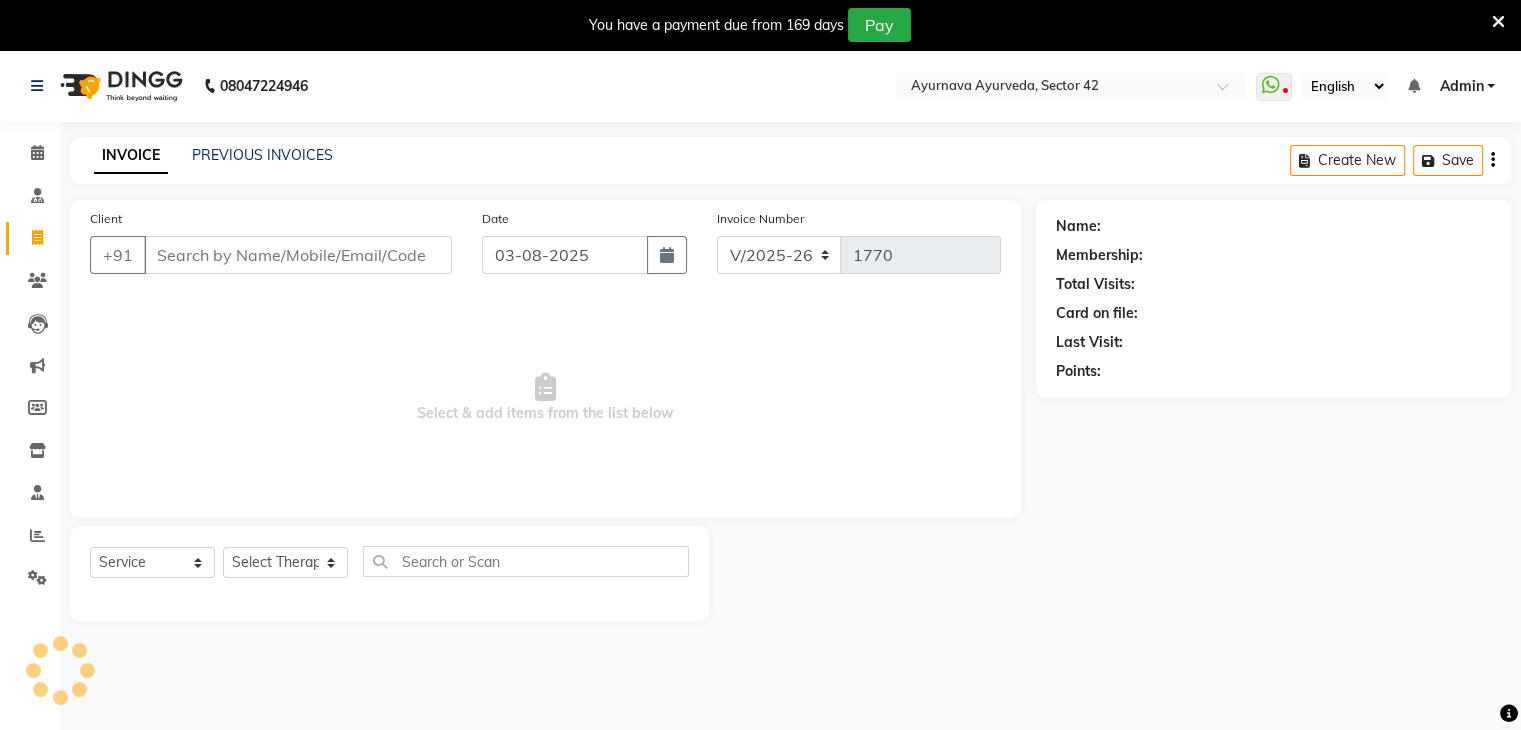 scroll, scrollTop: 50, scrollLeft: 0, axis: vertical 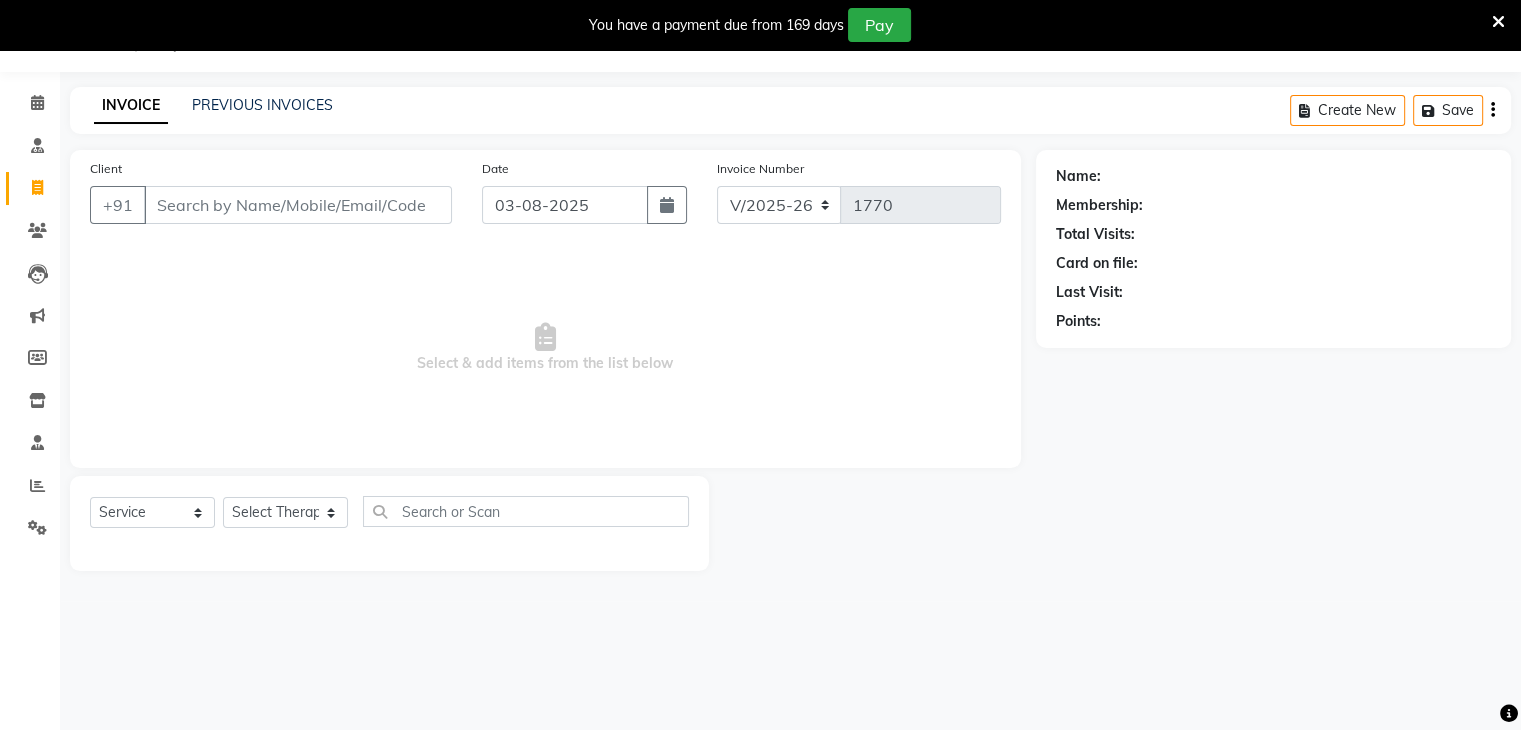 select on "membership" 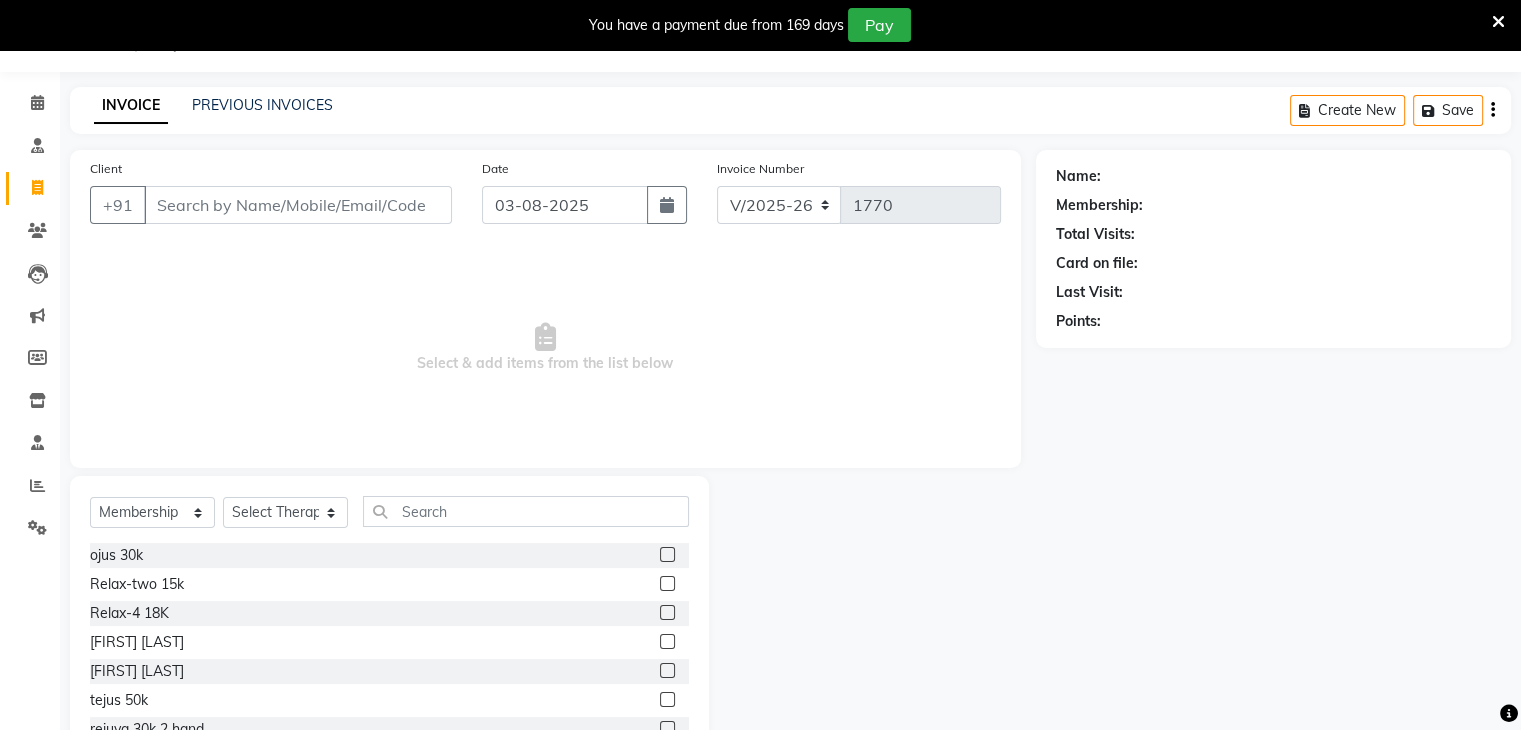 click on "Client" at bounding box center [298, 205] 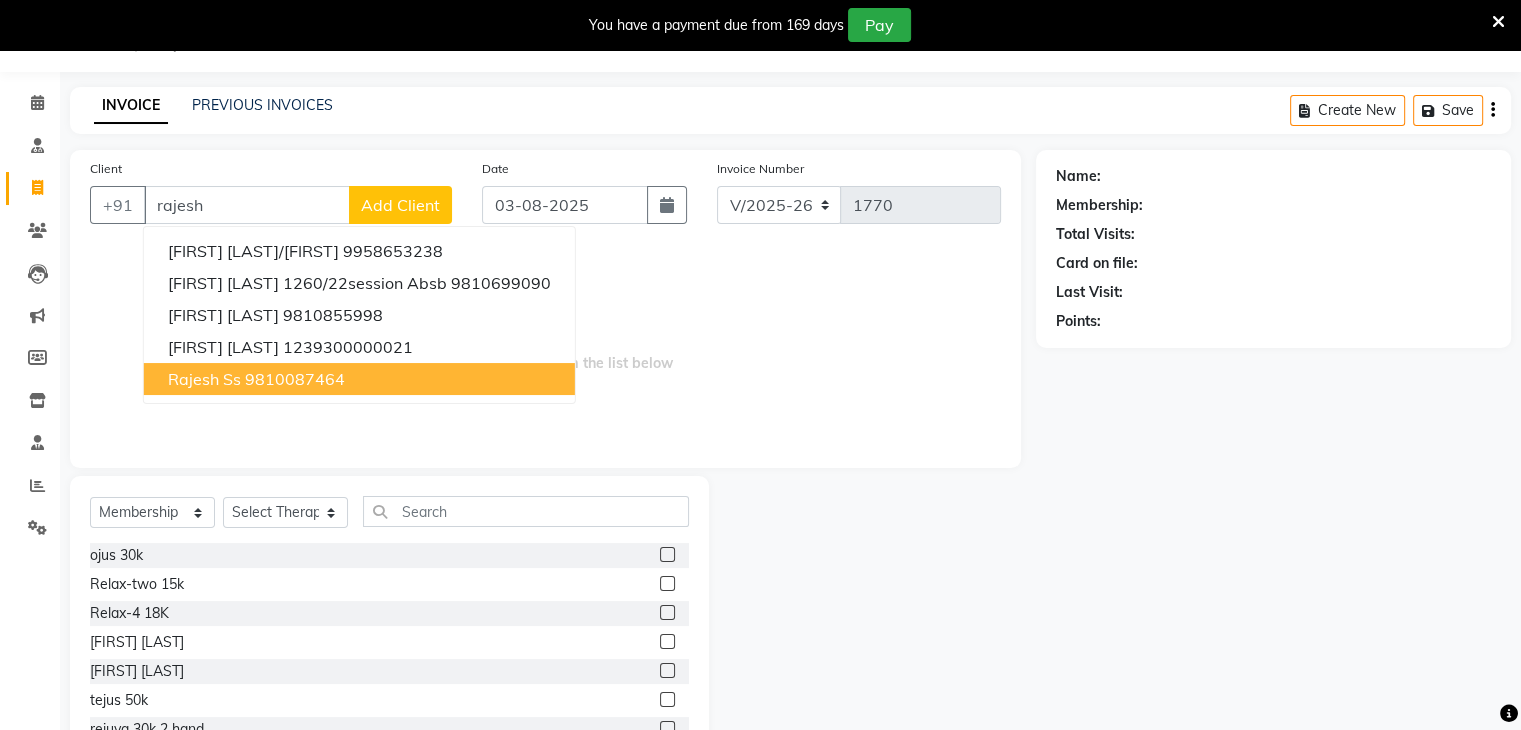 click on "[FIRST] [LAST] [PHONE]" at bounding box center [359, 379] 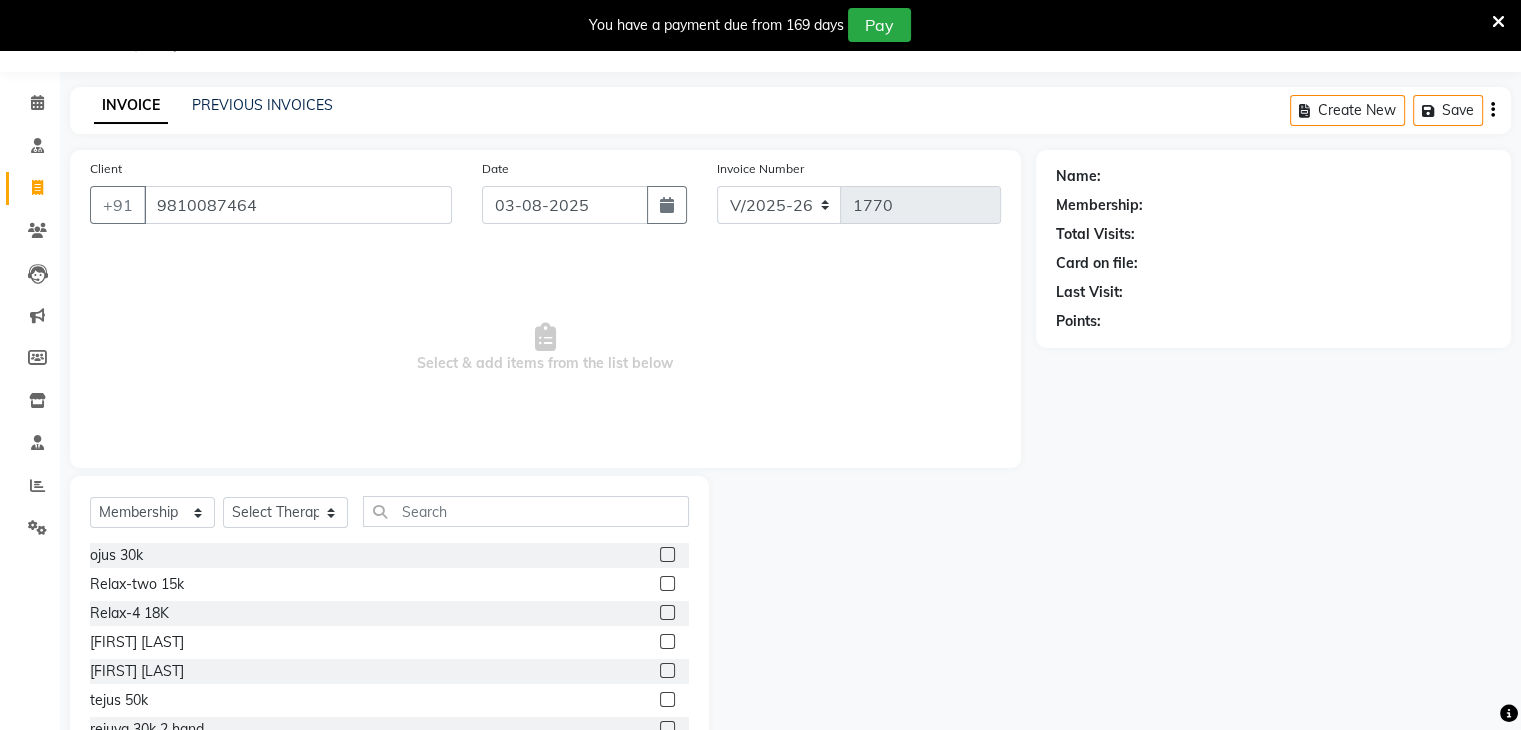 type on "9810087464" 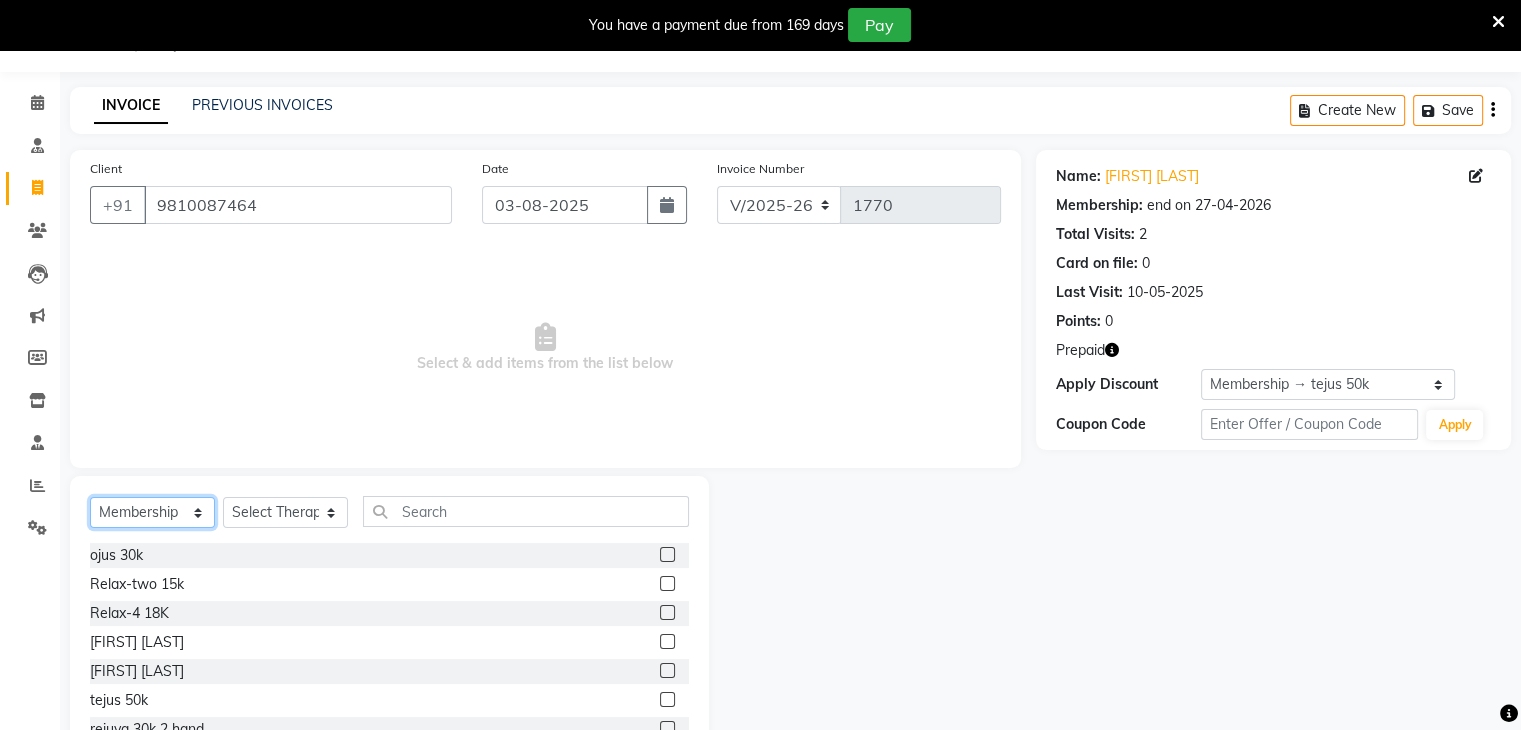 click on "Select  Service  Product  Membership  Package Voucher Prepaid Gift Card" 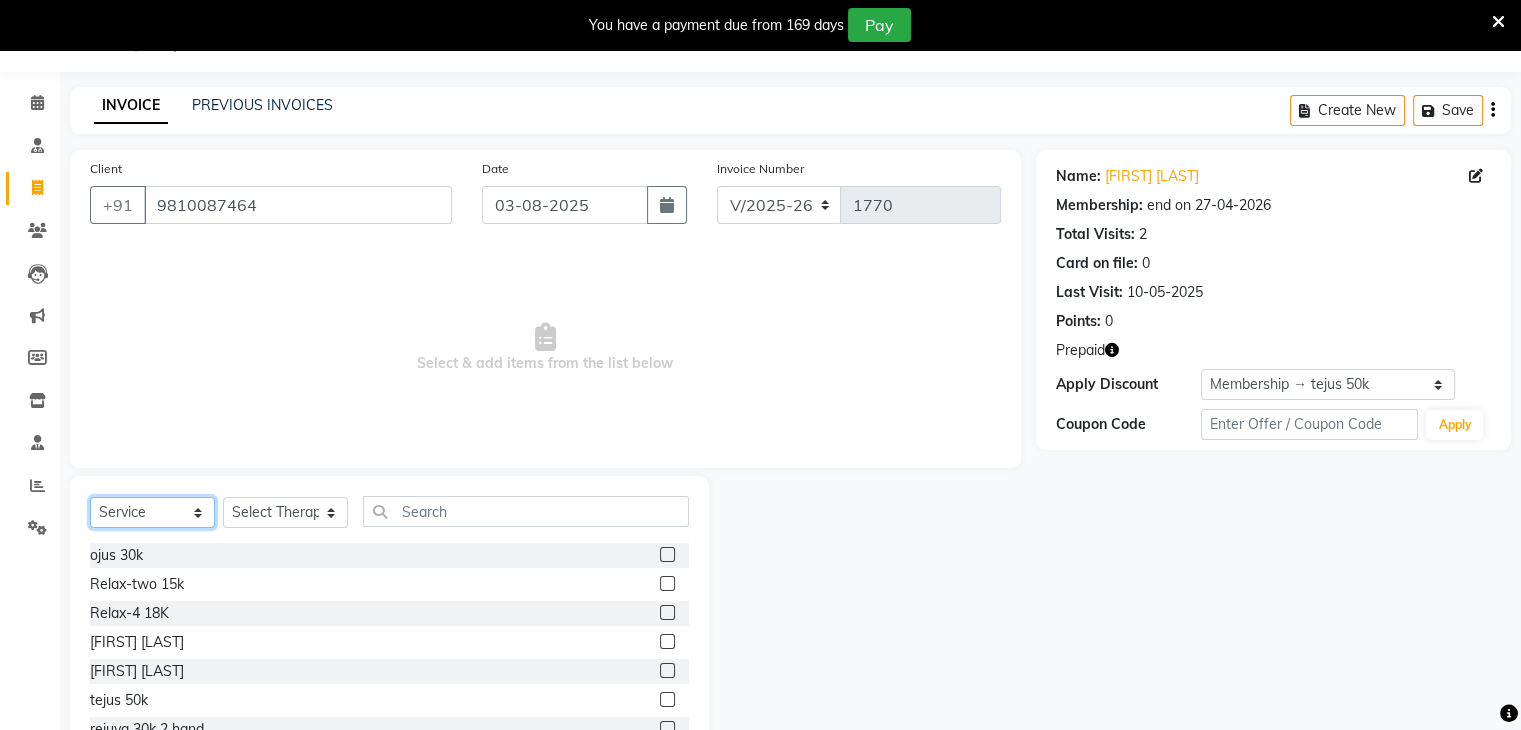 click on "Select  Service  Product  Membership  Package Voucher Prepaid Gift Card" 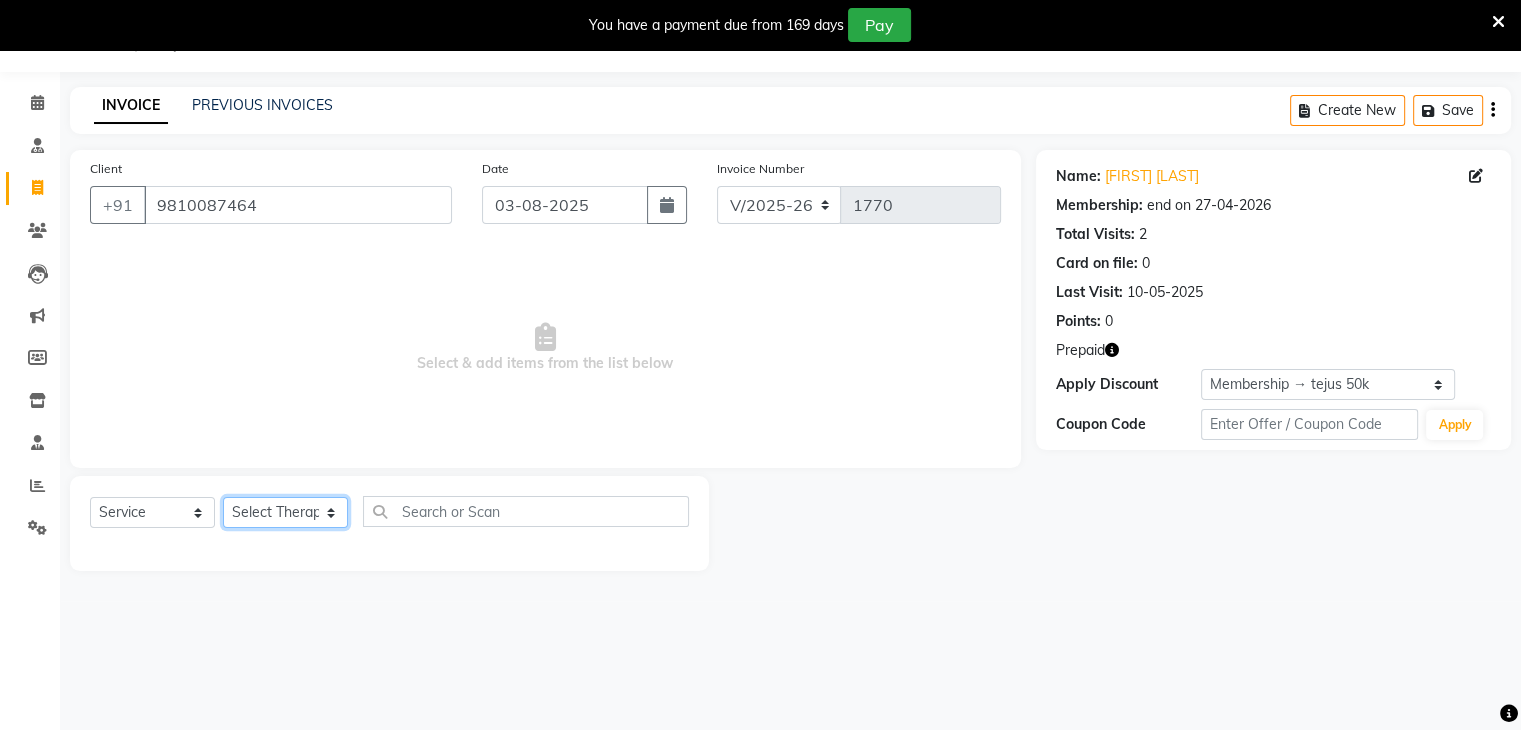 click on "Select Therapist AJITH Akhila amrutha  suresh ANAKHA Anuja  Bhuvan Dr Sajna Ali DR SAMEENA Jaksin kalkaji lanjith Manager MONALISHA other branch PRADEEP PRATHYUSHA  reghu sivan RENJU SACHU SANOJ sohna center vasant kunj VINIL" 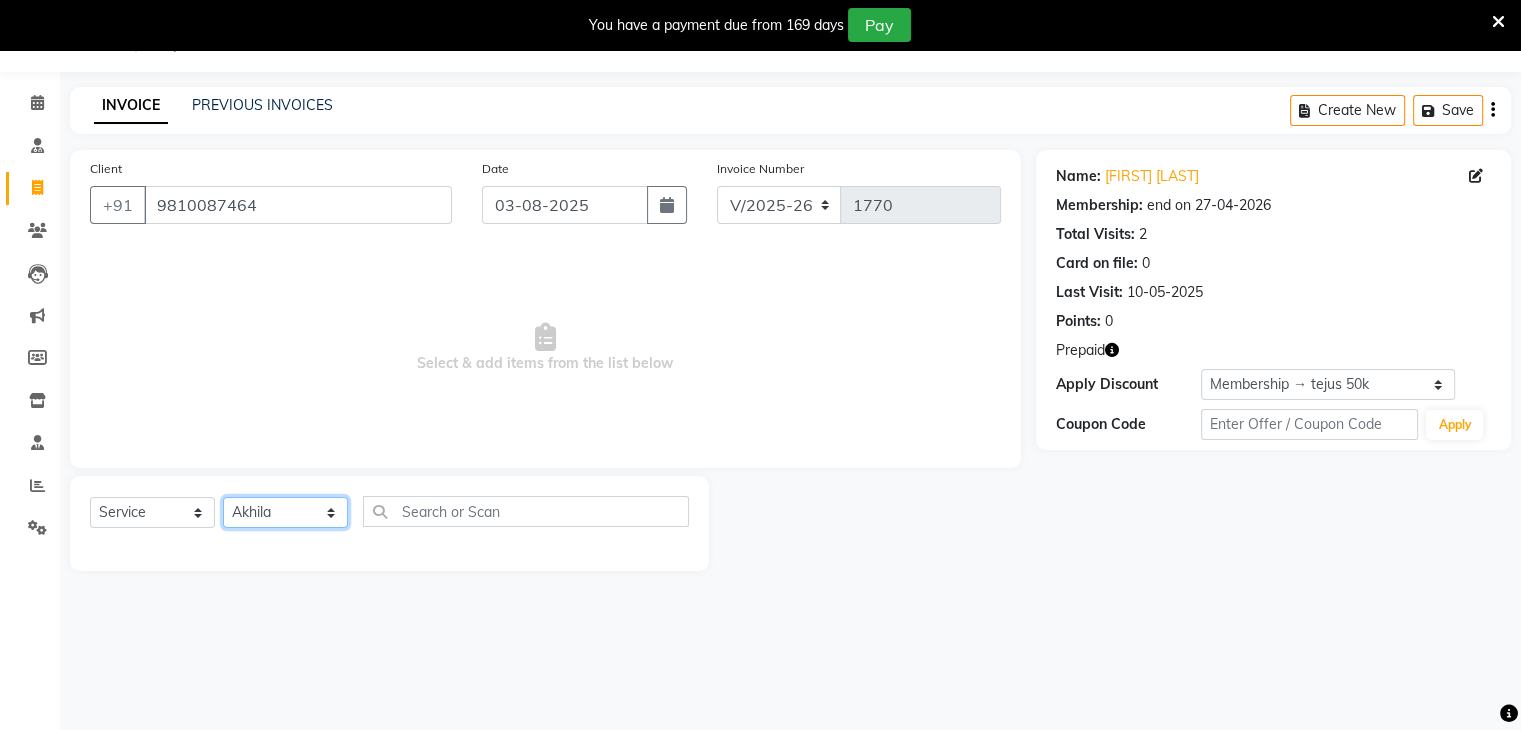 click on "Select Therapist AJITH Akhila amrutha  suresh ANAKHA Anuja  Bhuvan Dr Sajna Ali DR SAMEENA Jaksin kalkaji lanjith Manager MONALISHA other branch PRADEEP PRATHYUSHA  reghu sivan RENJU SACHU SANOJ sohna center vasant kunj VINIL" 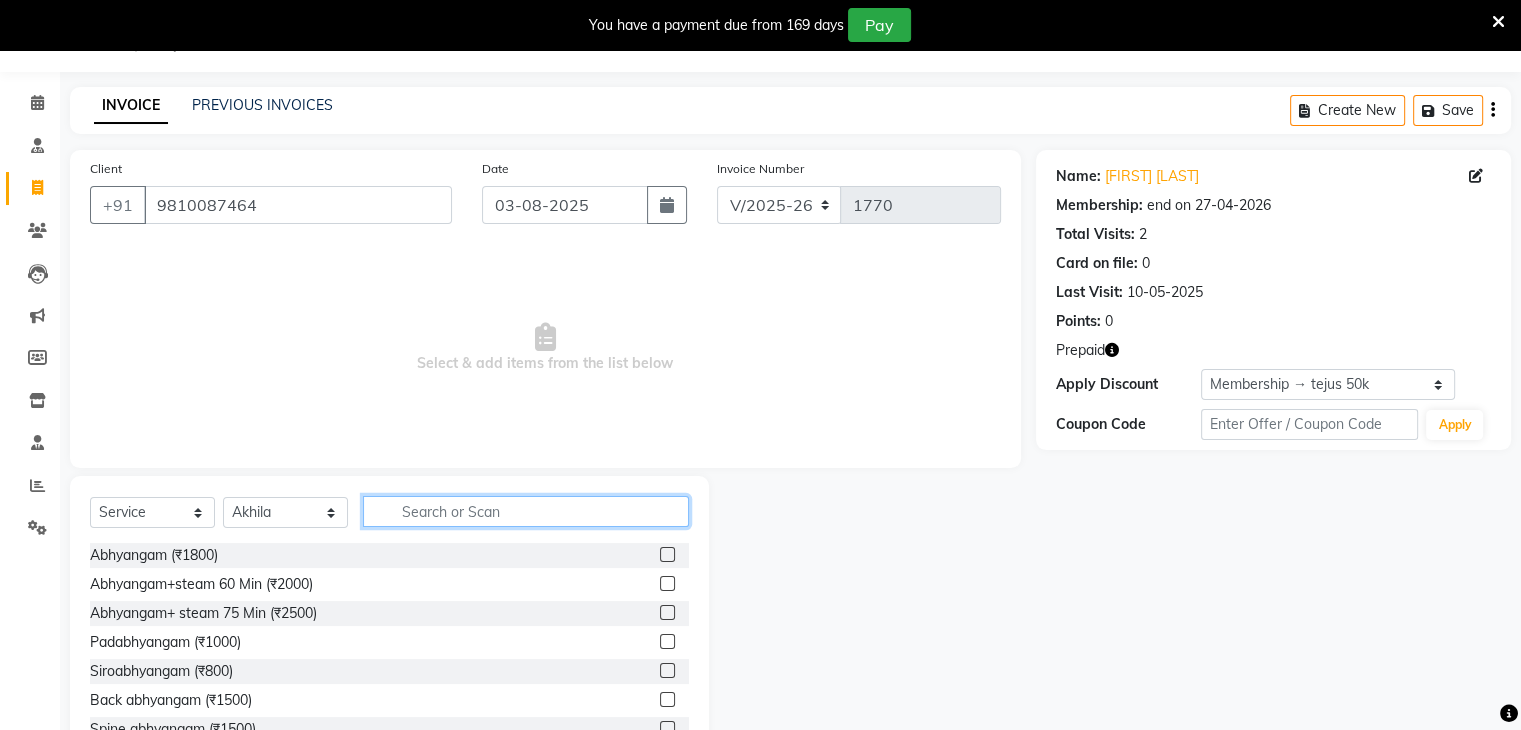 click 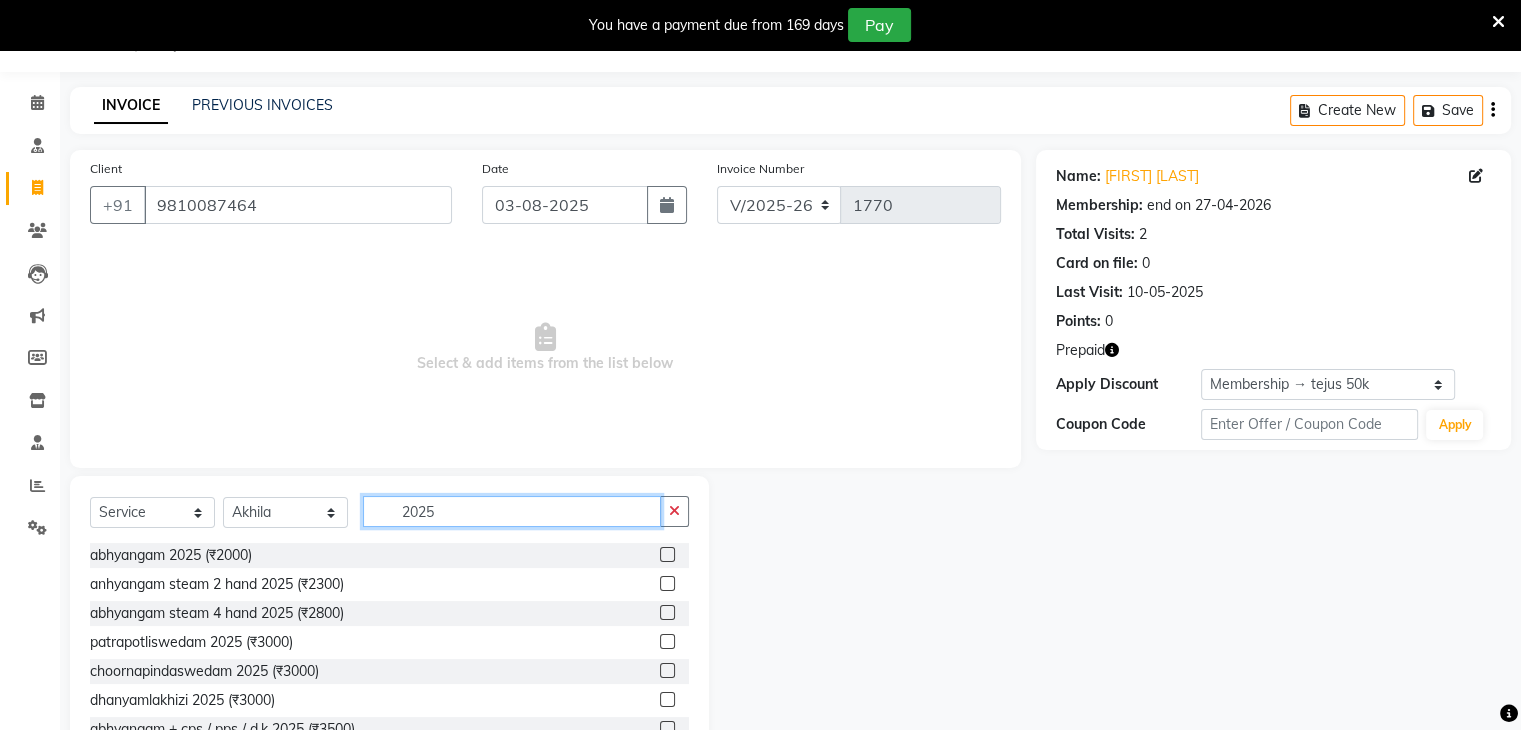 type on "2025" 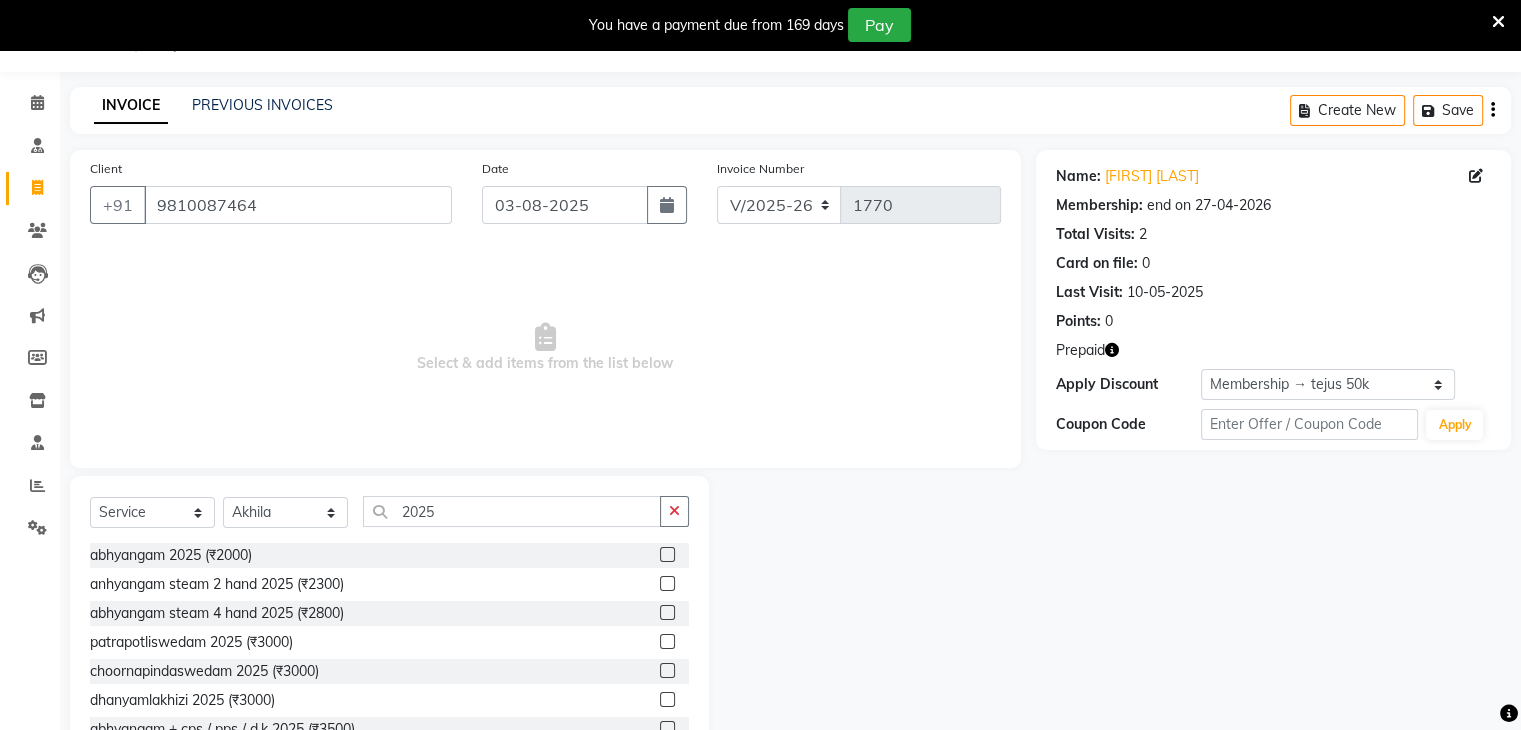 click 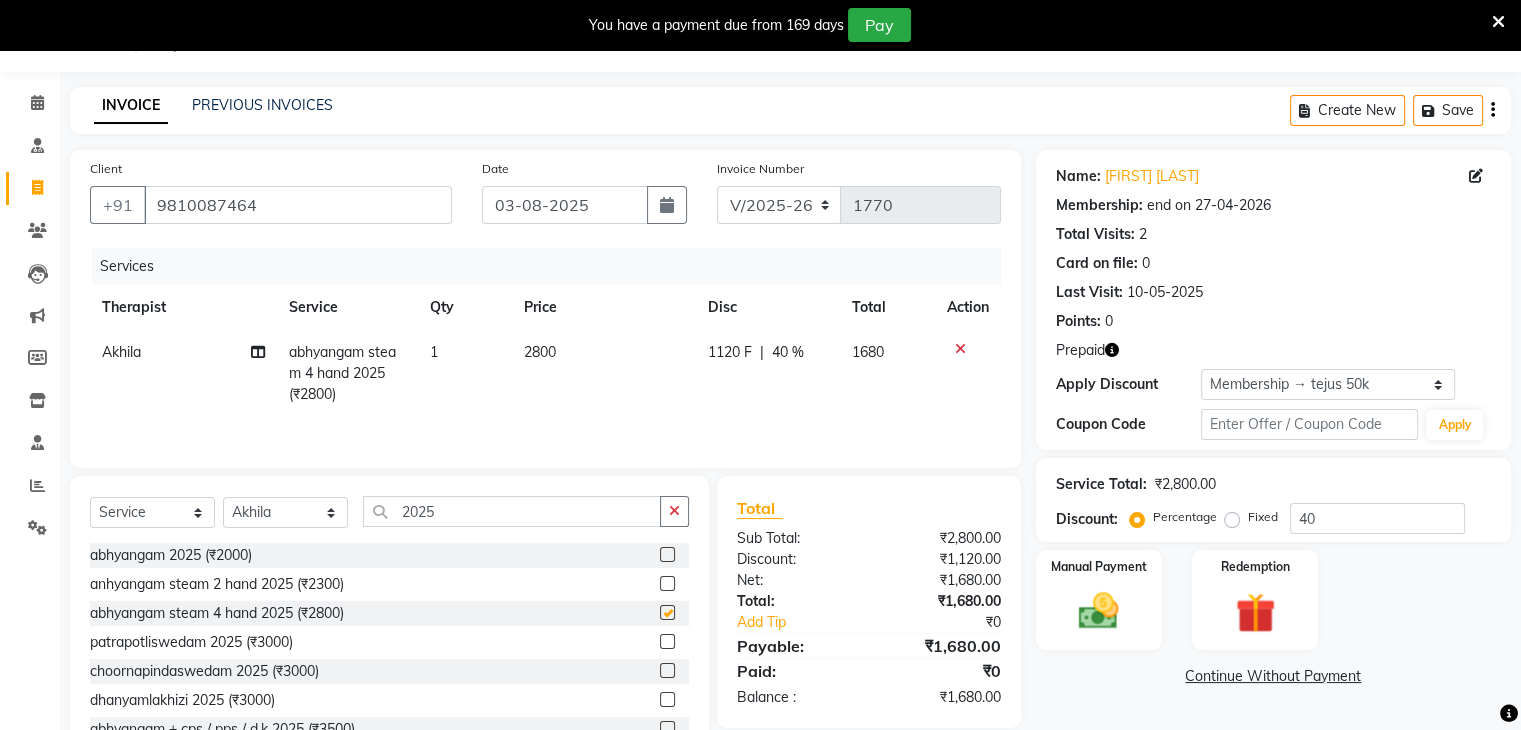 checkbox on "false" 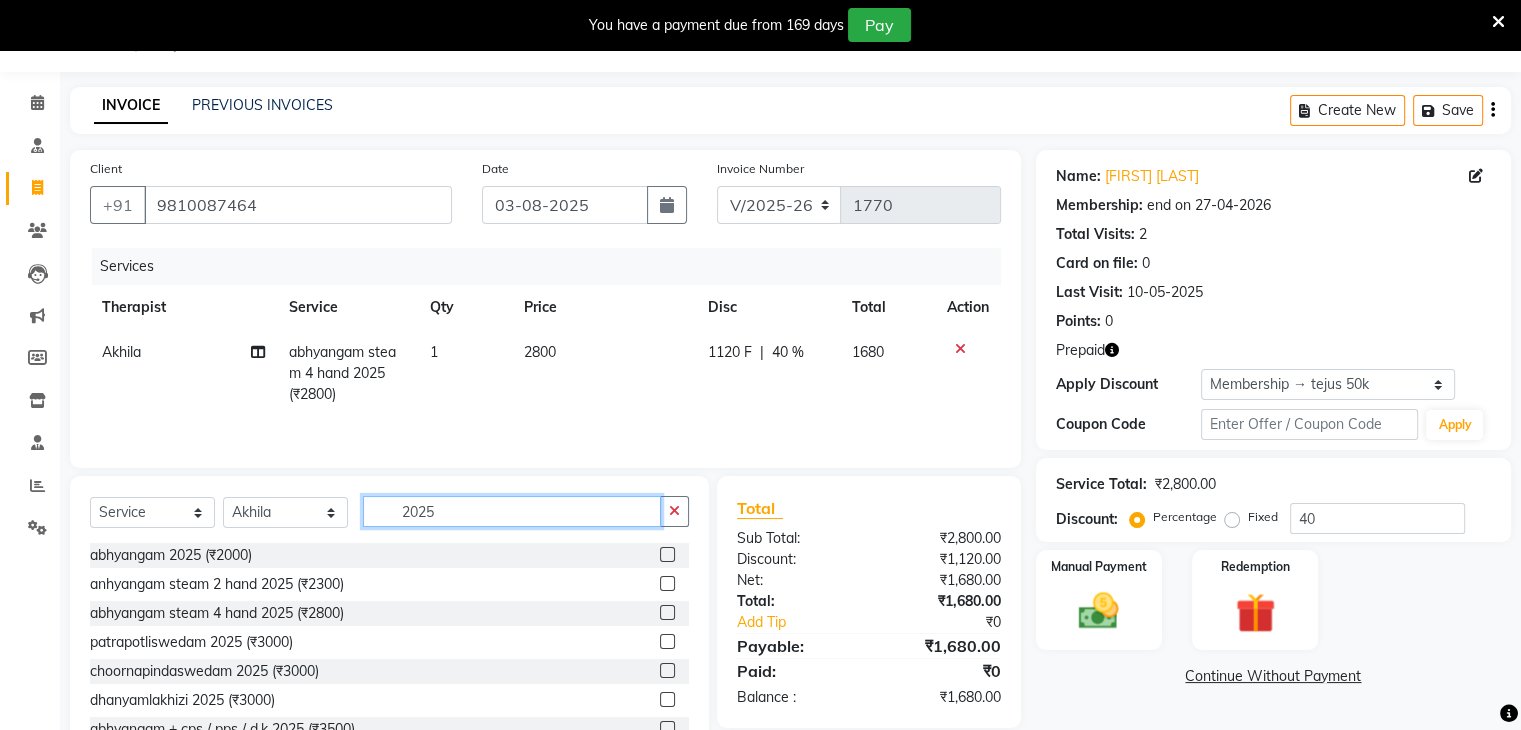 click on "2025" 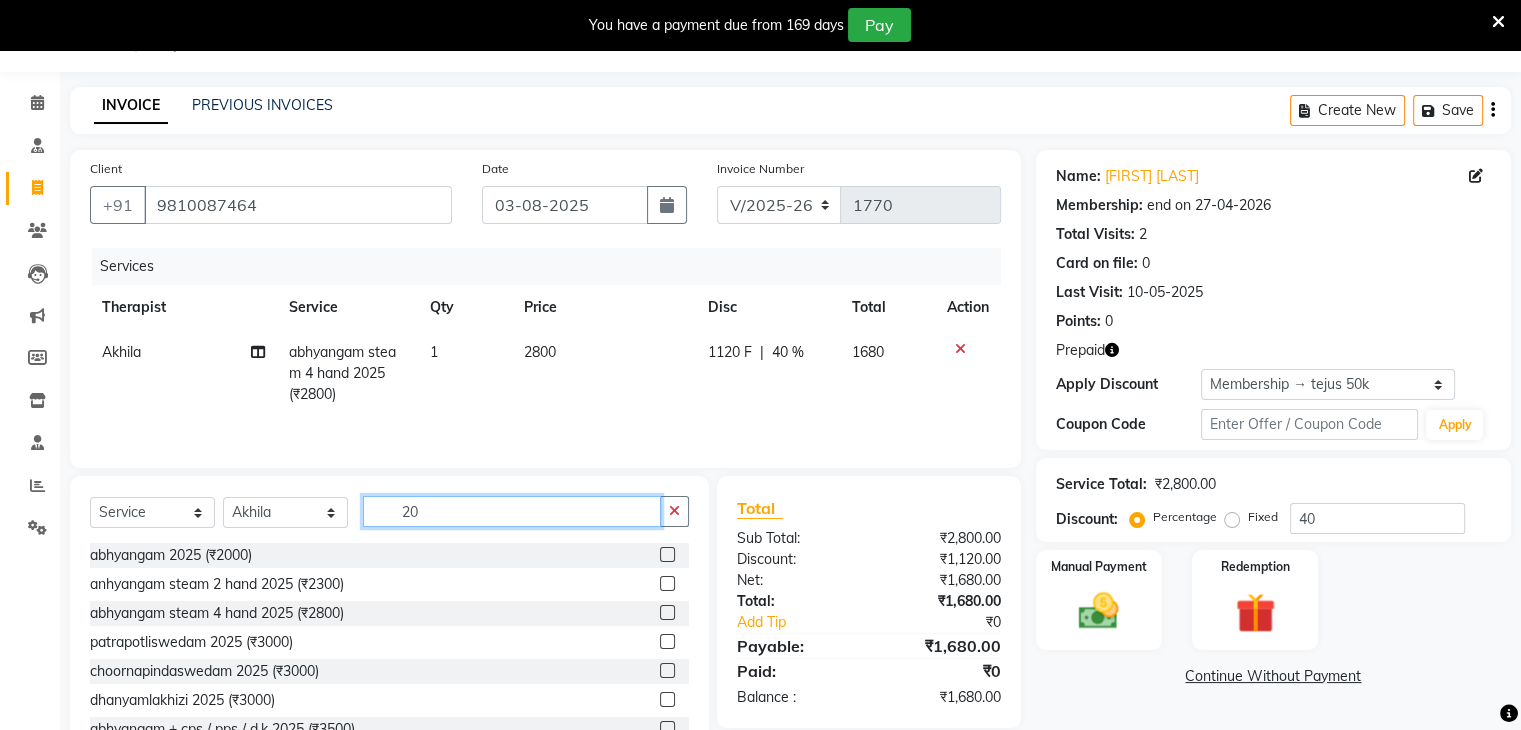 type on "2" 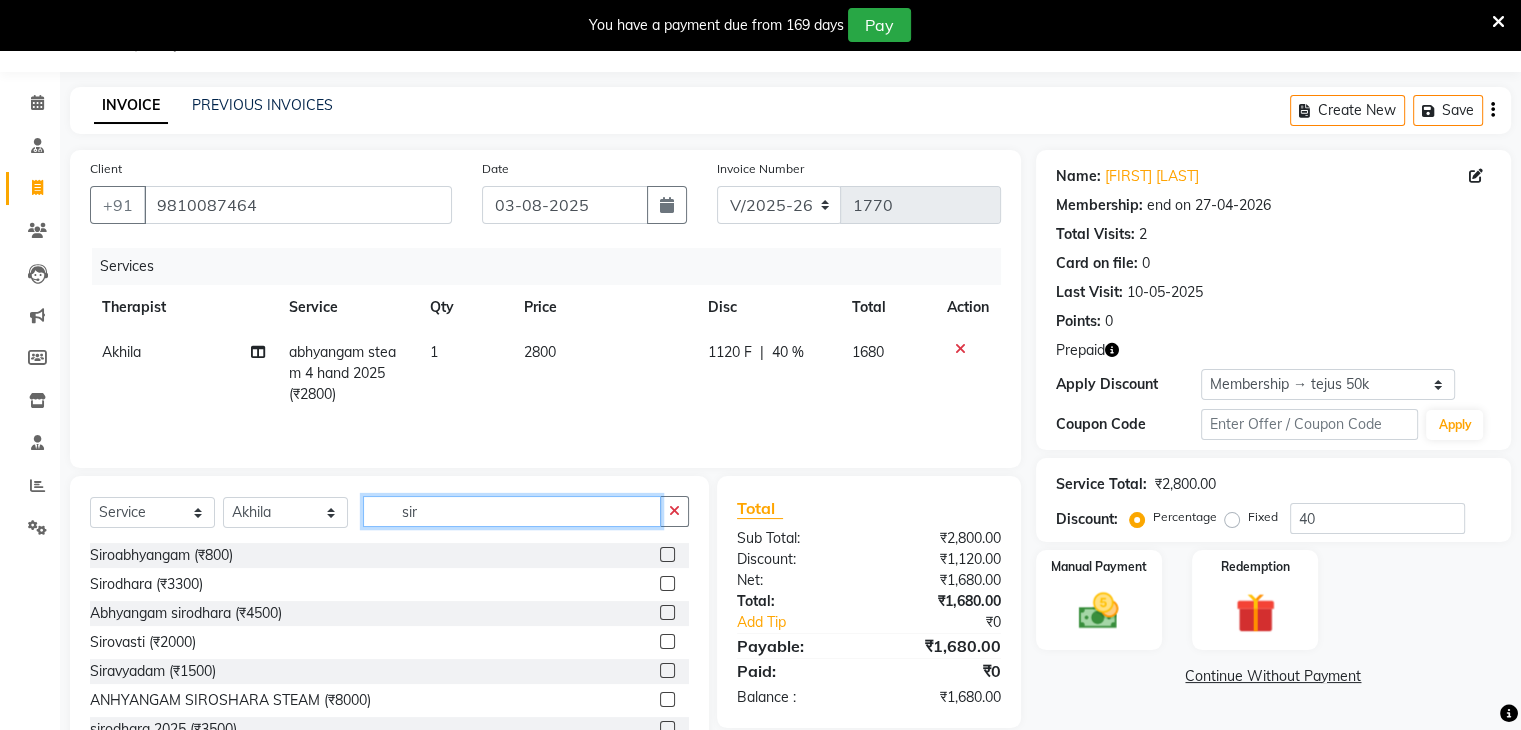 scroll, scrollTop: 60, scrollLeft: 0, axis: vertical 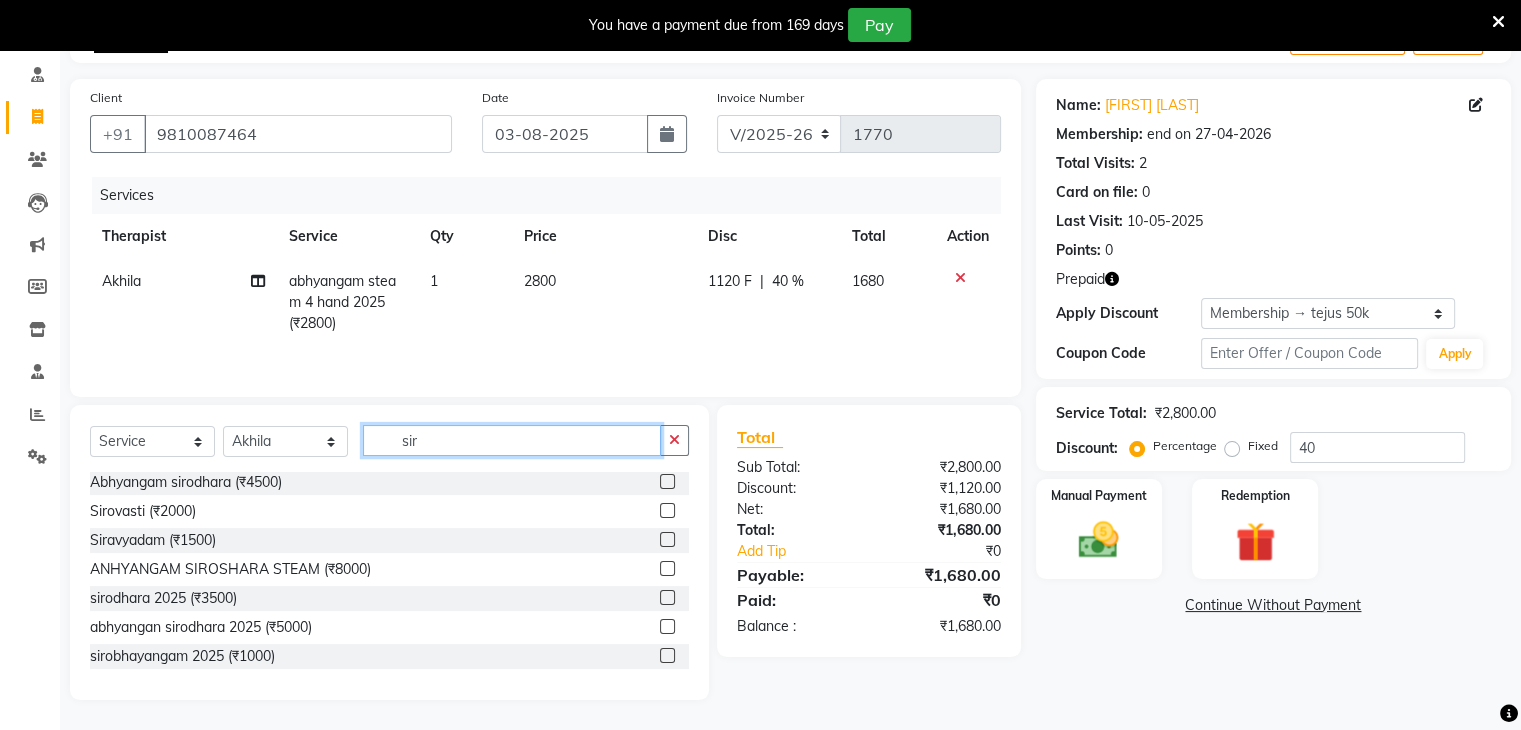 type on "sir" 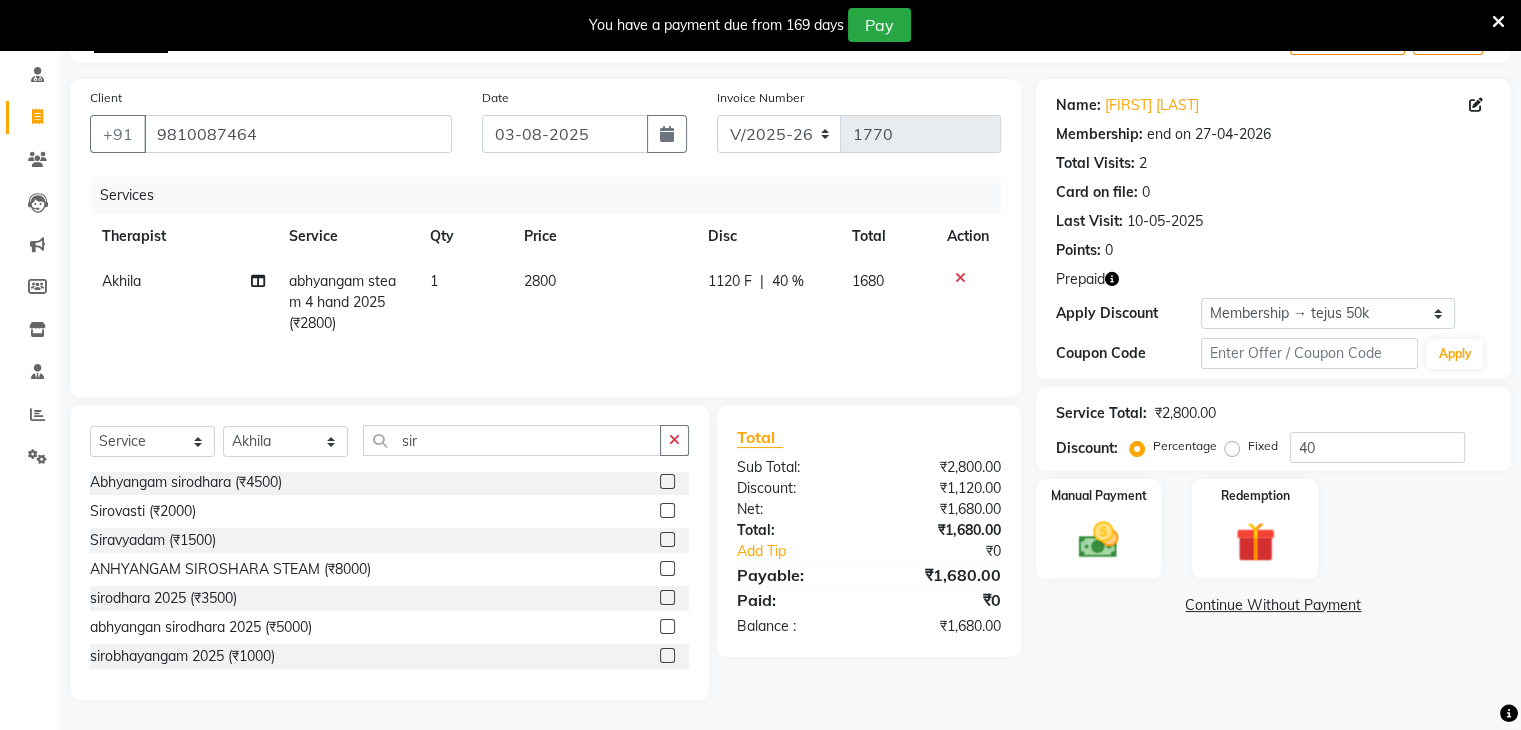 click 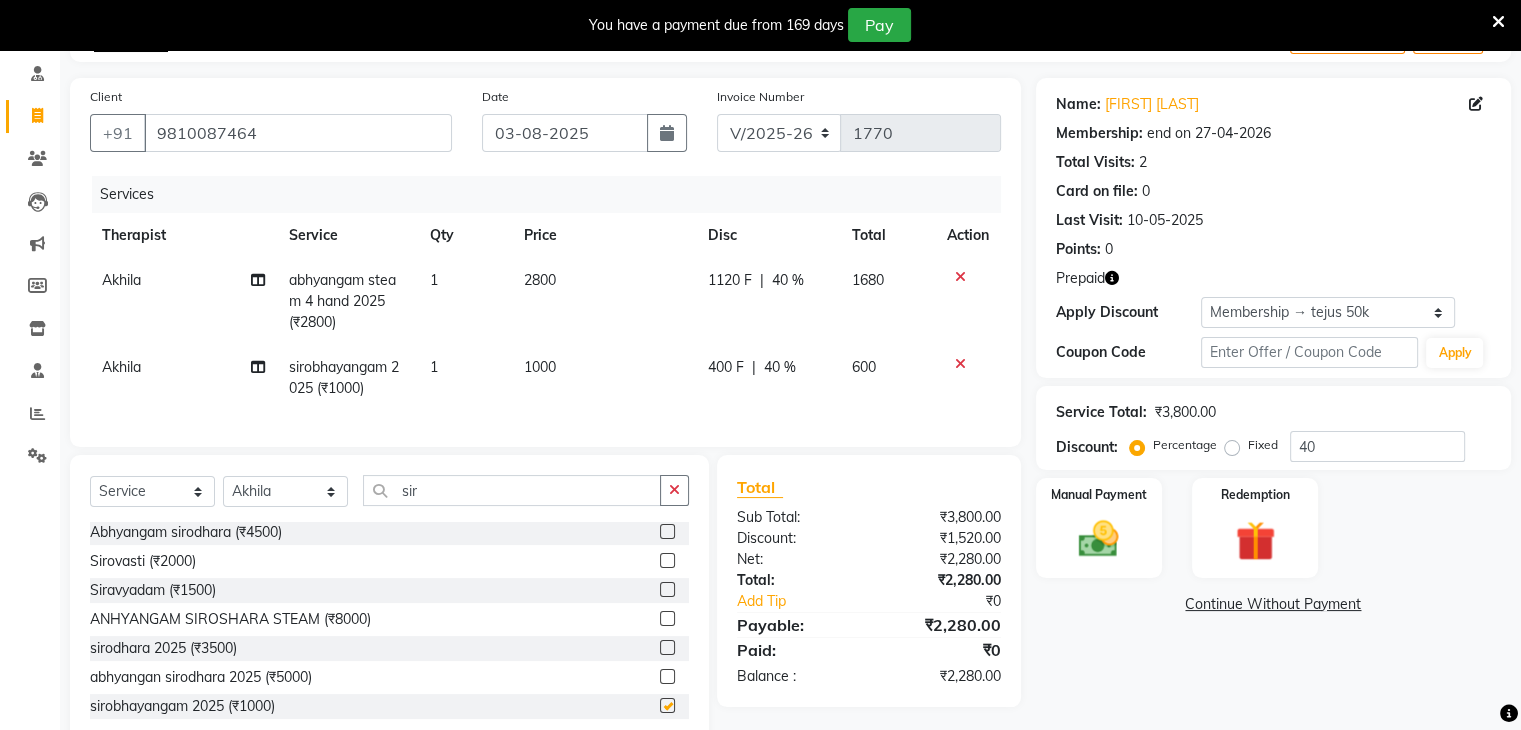 checkbox on "false" 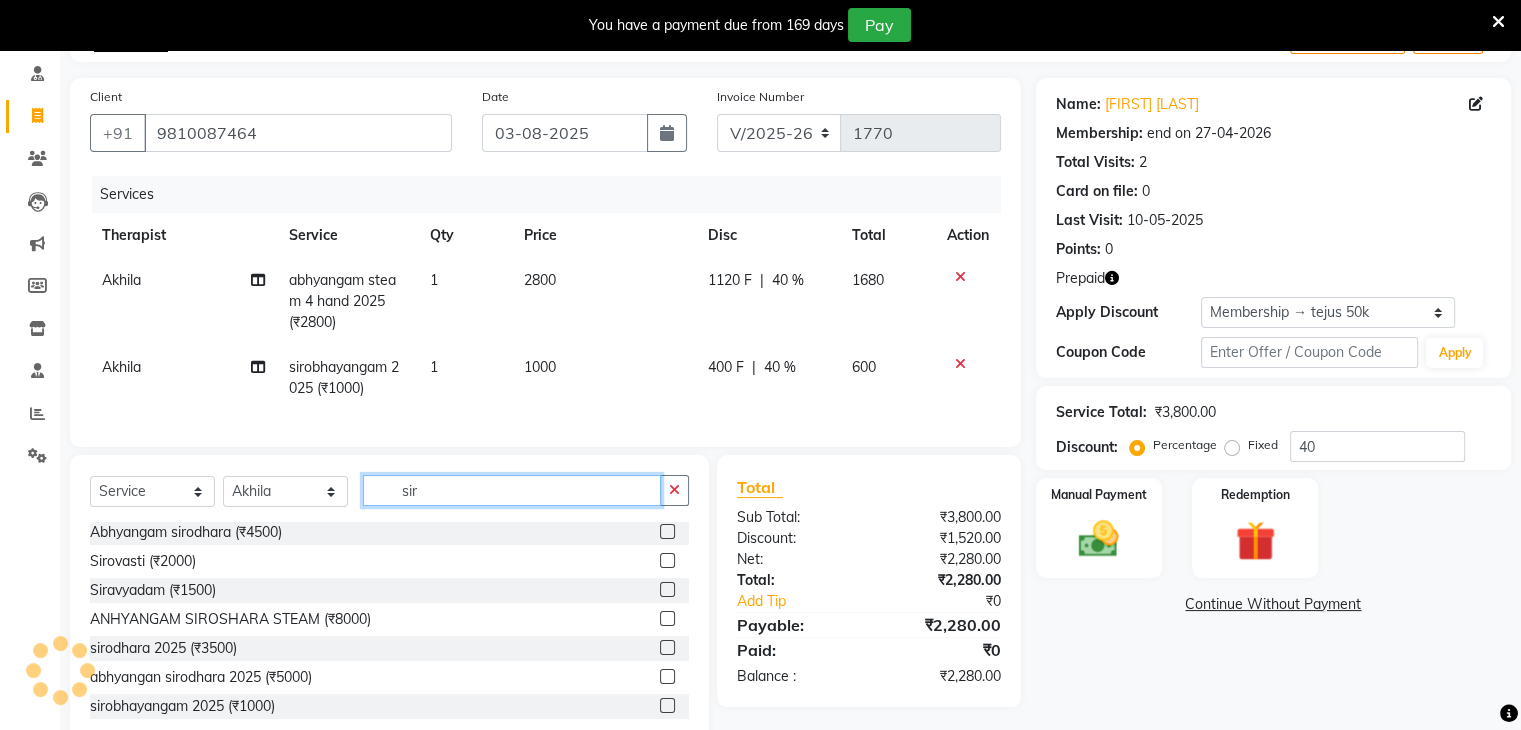click on "sir" 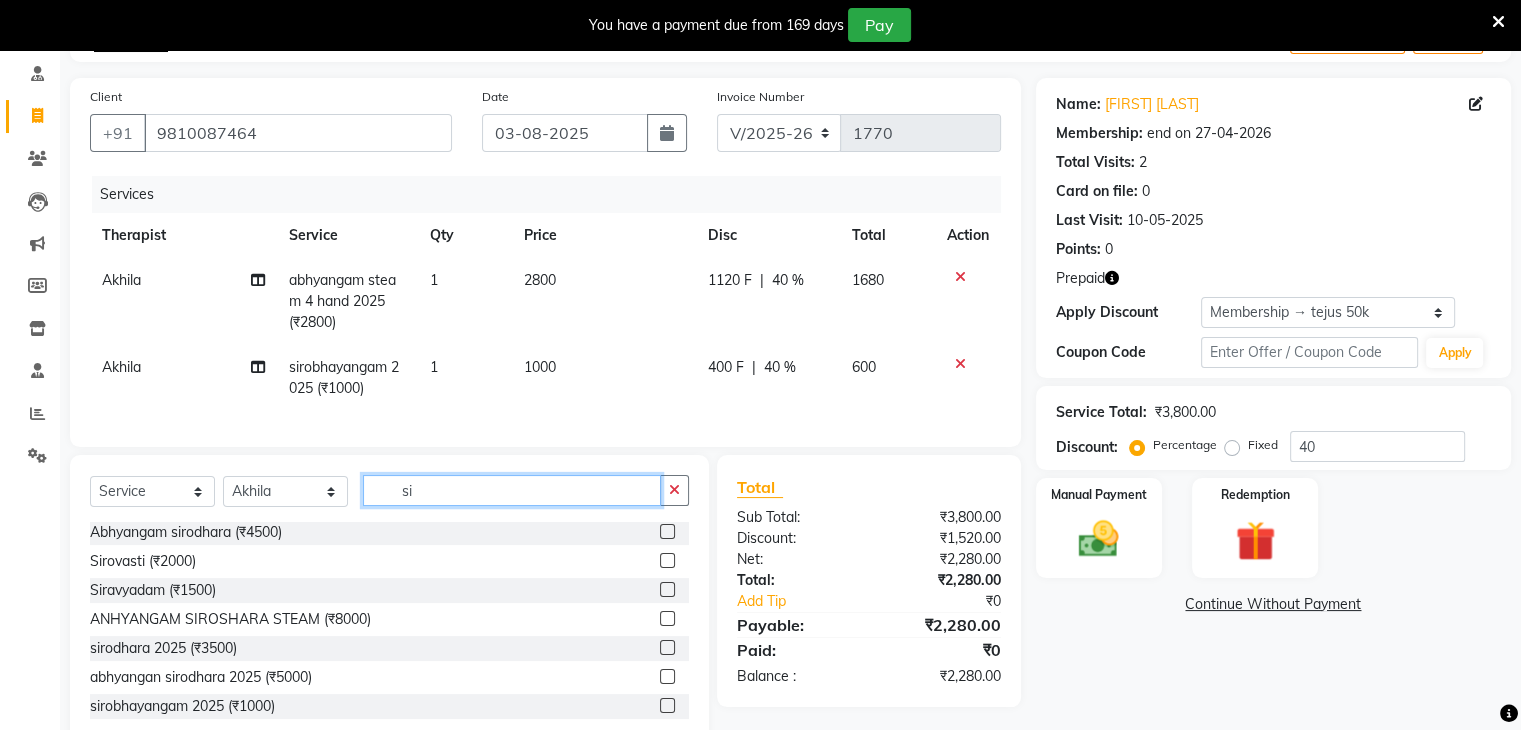type on "s" 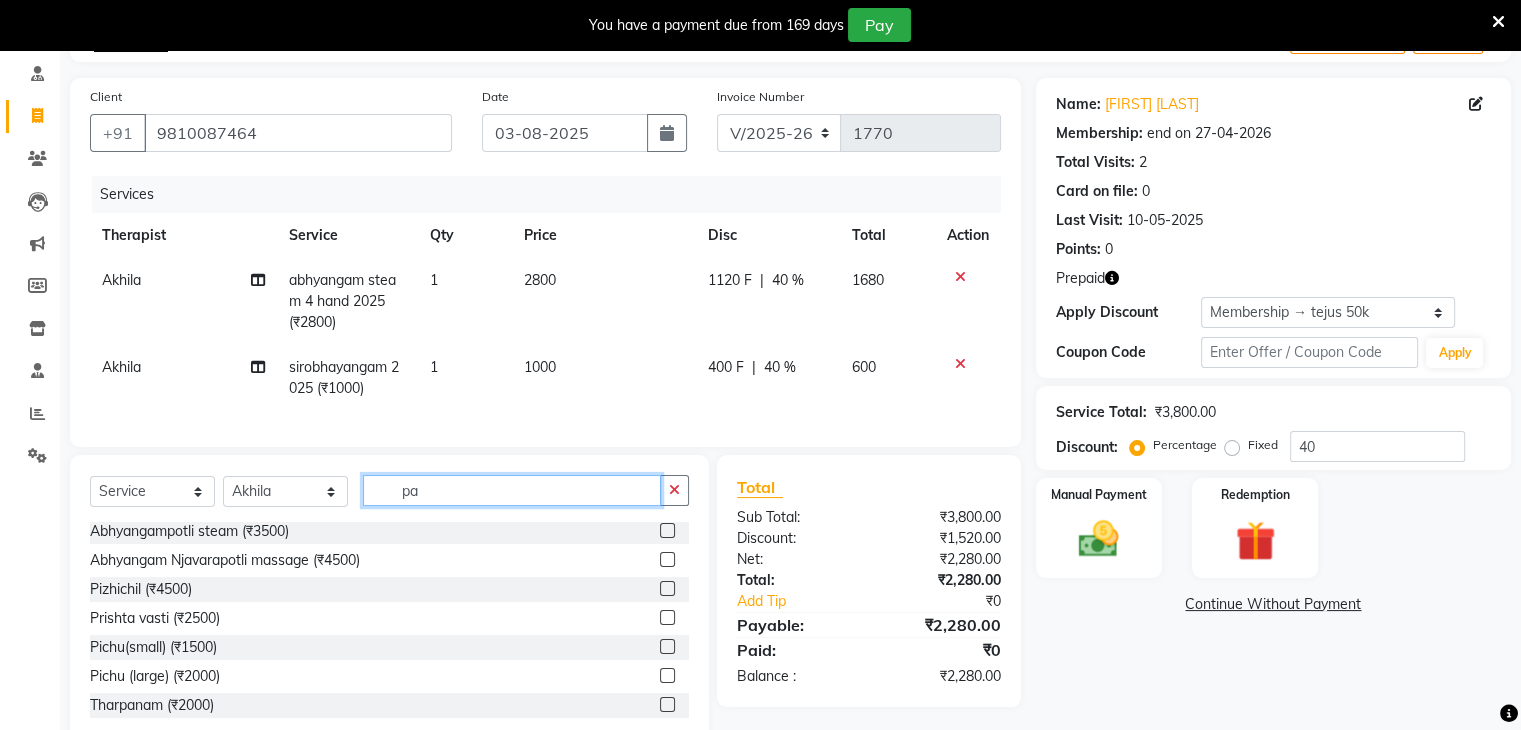 scroll, scrollTop: 0, scrollLeft: 0, axis: both 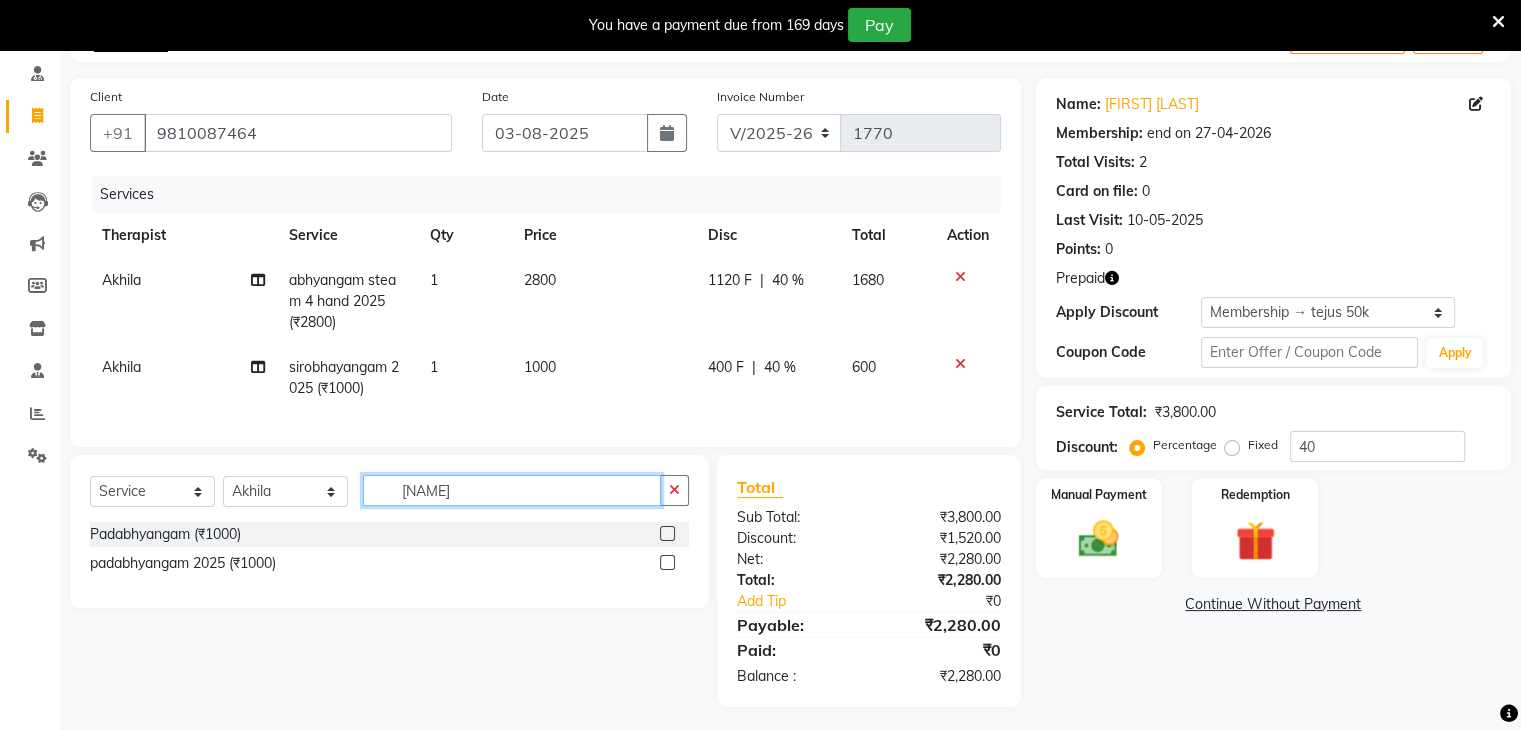 type on "[NAME]" 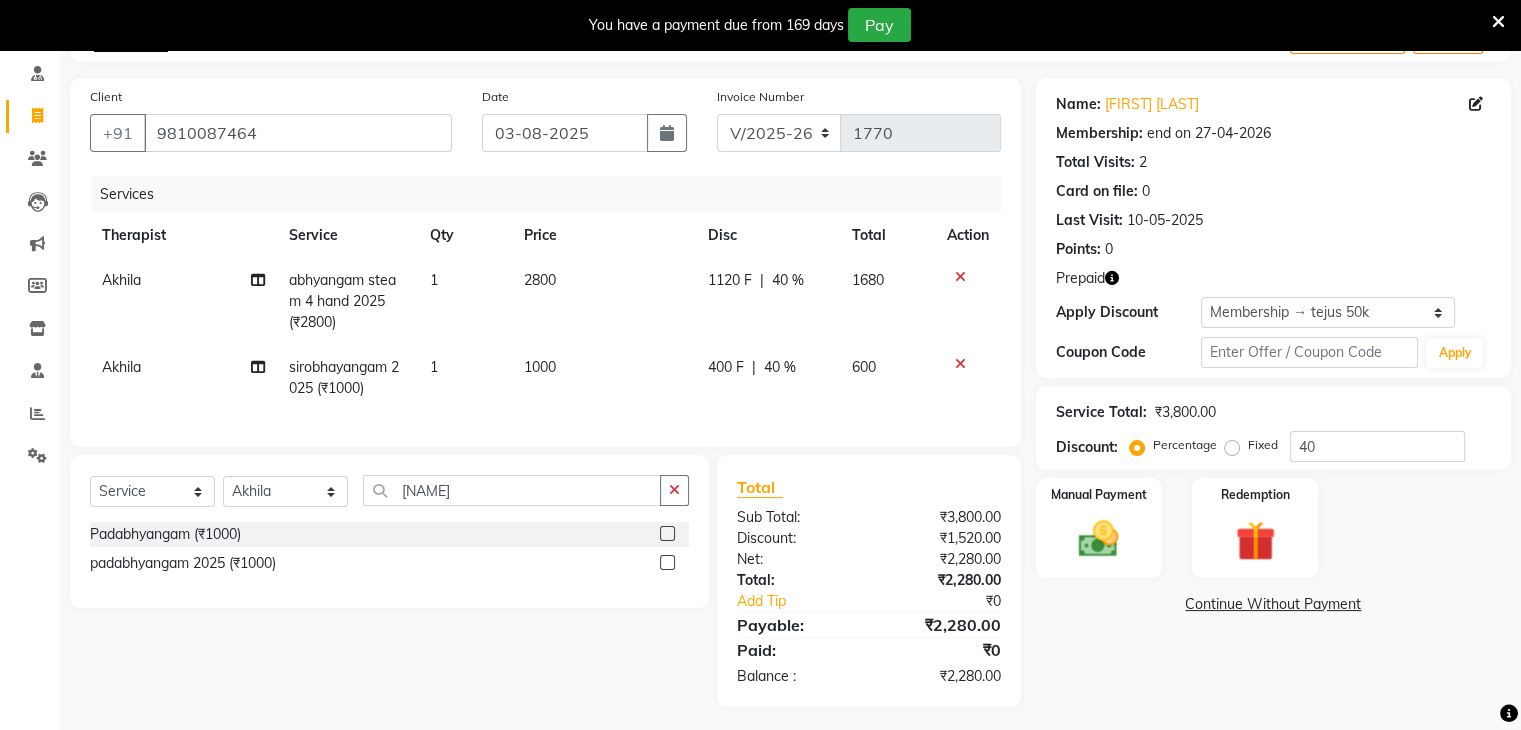 click 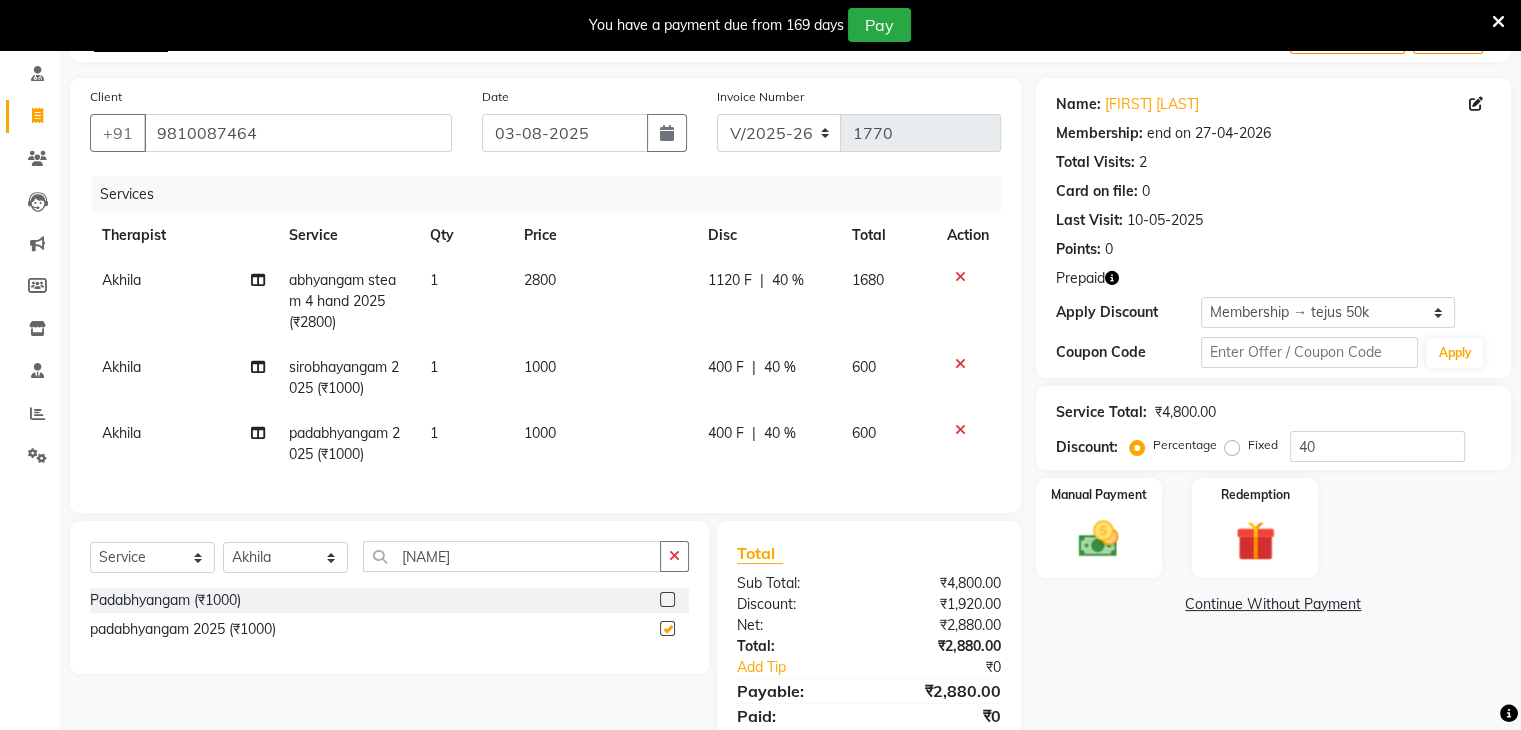 checkbox on "false" 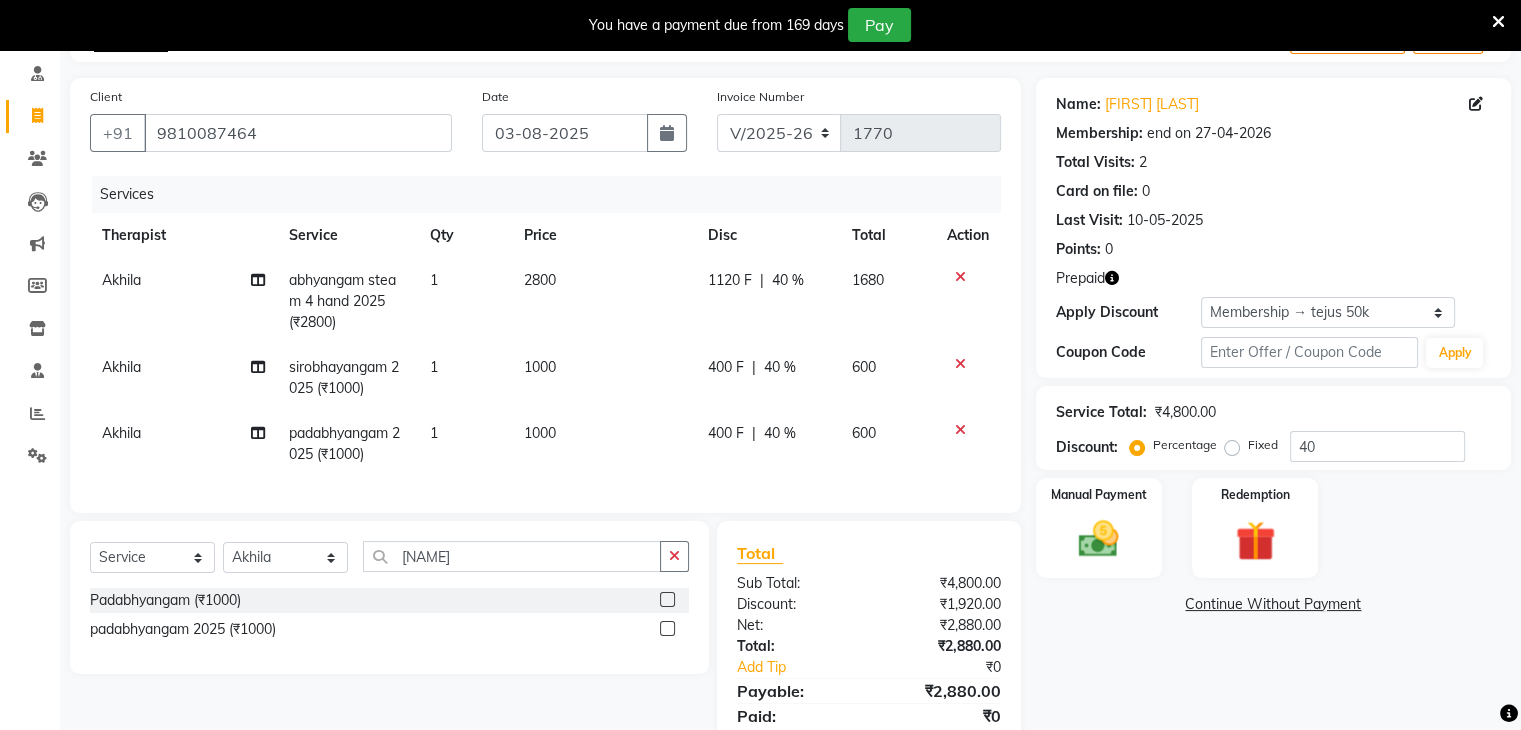 scroll, scrollTop: 211, scrollLeft: 0, axis: vertical 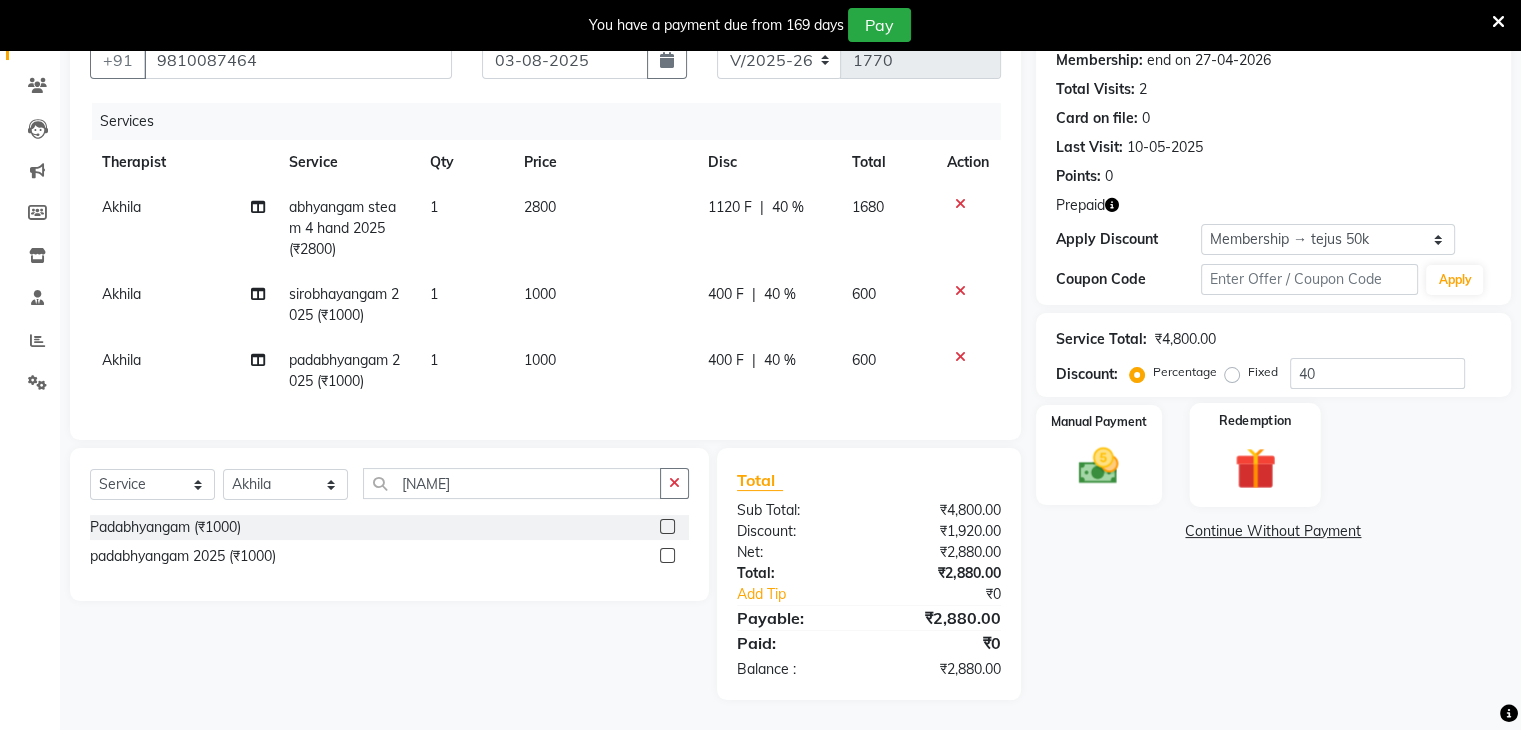 click on "Redemption" 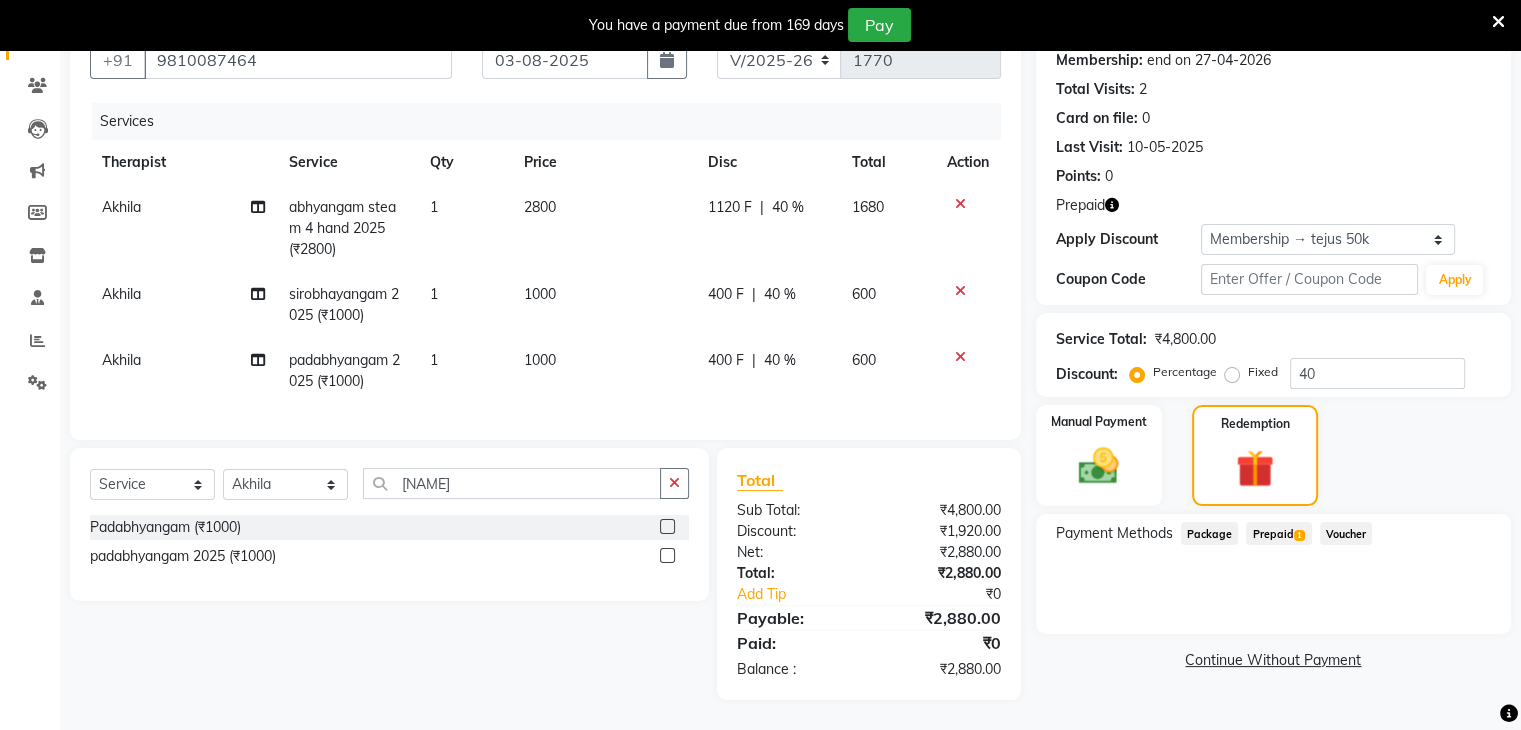 click on "Prepaid  1" 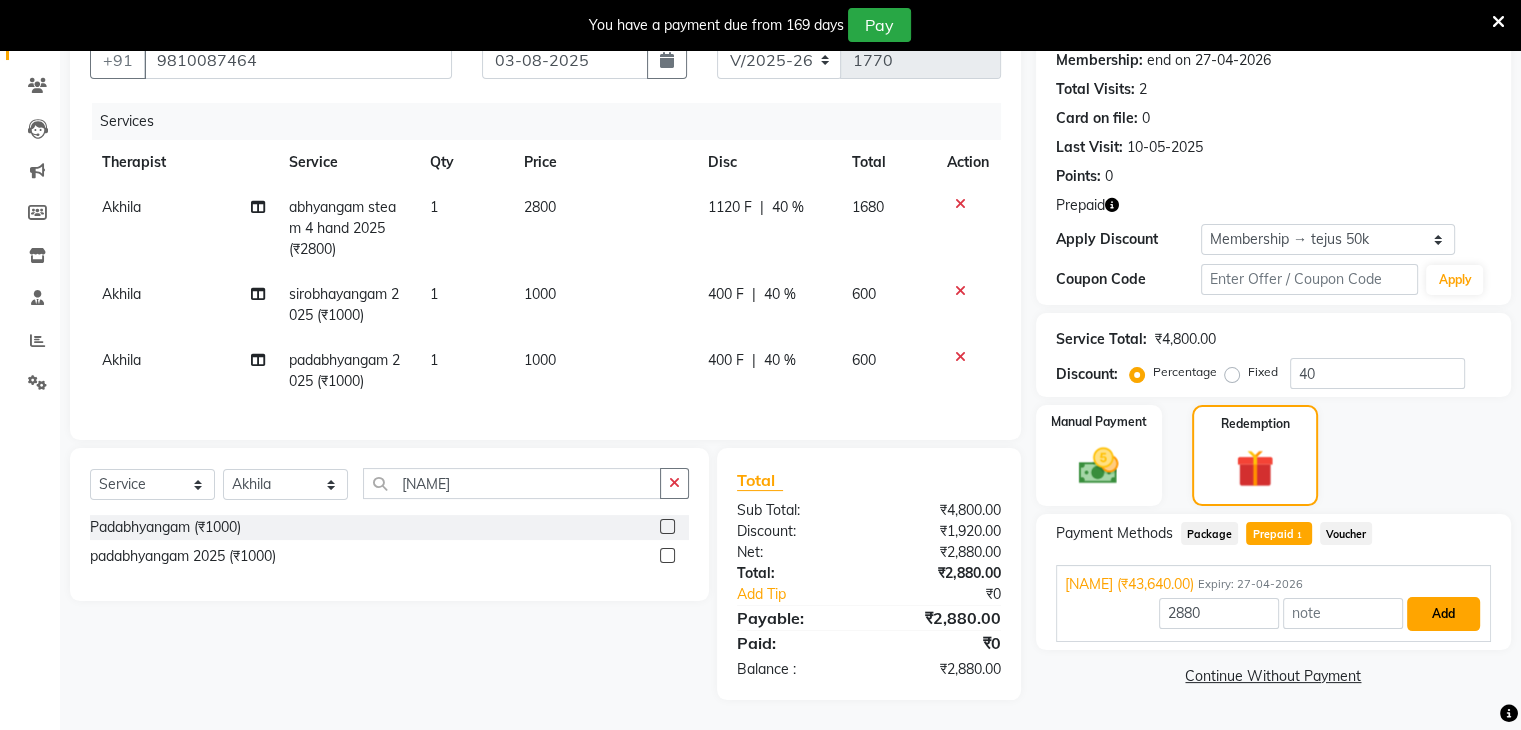 click on "Add" at bounding box center (1443, 614) 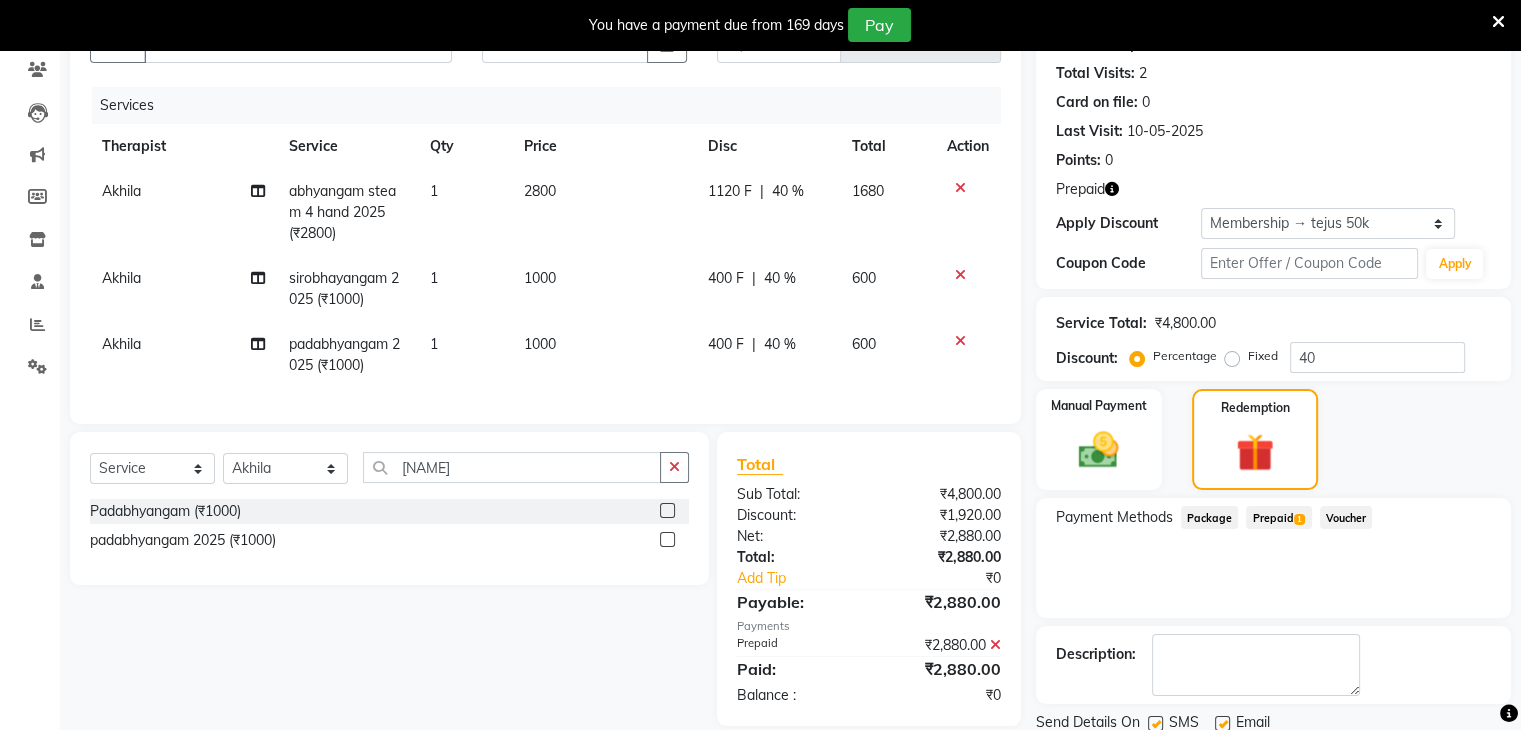 scroll, scrollTop: 282, scrollLeft: 0, axis: vertical 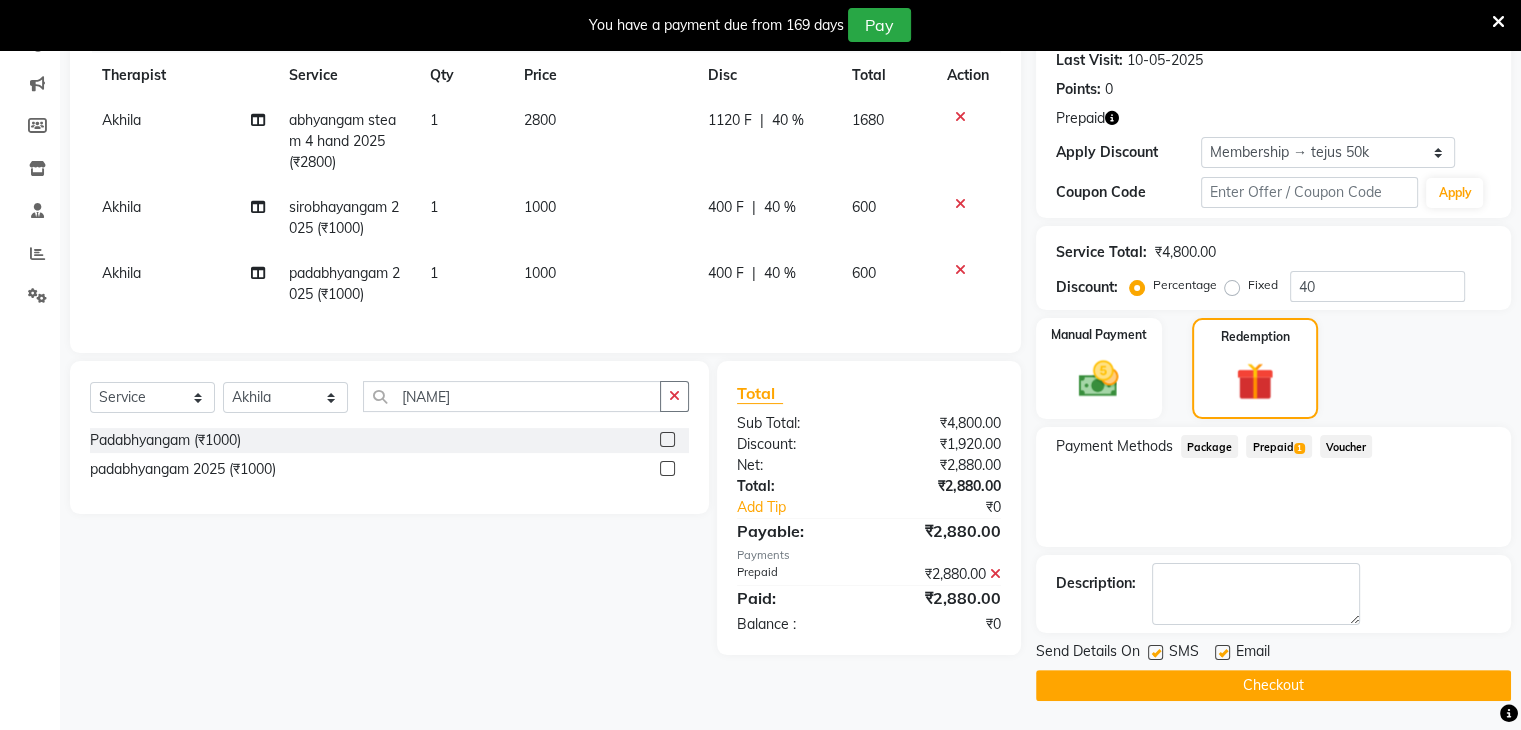 click 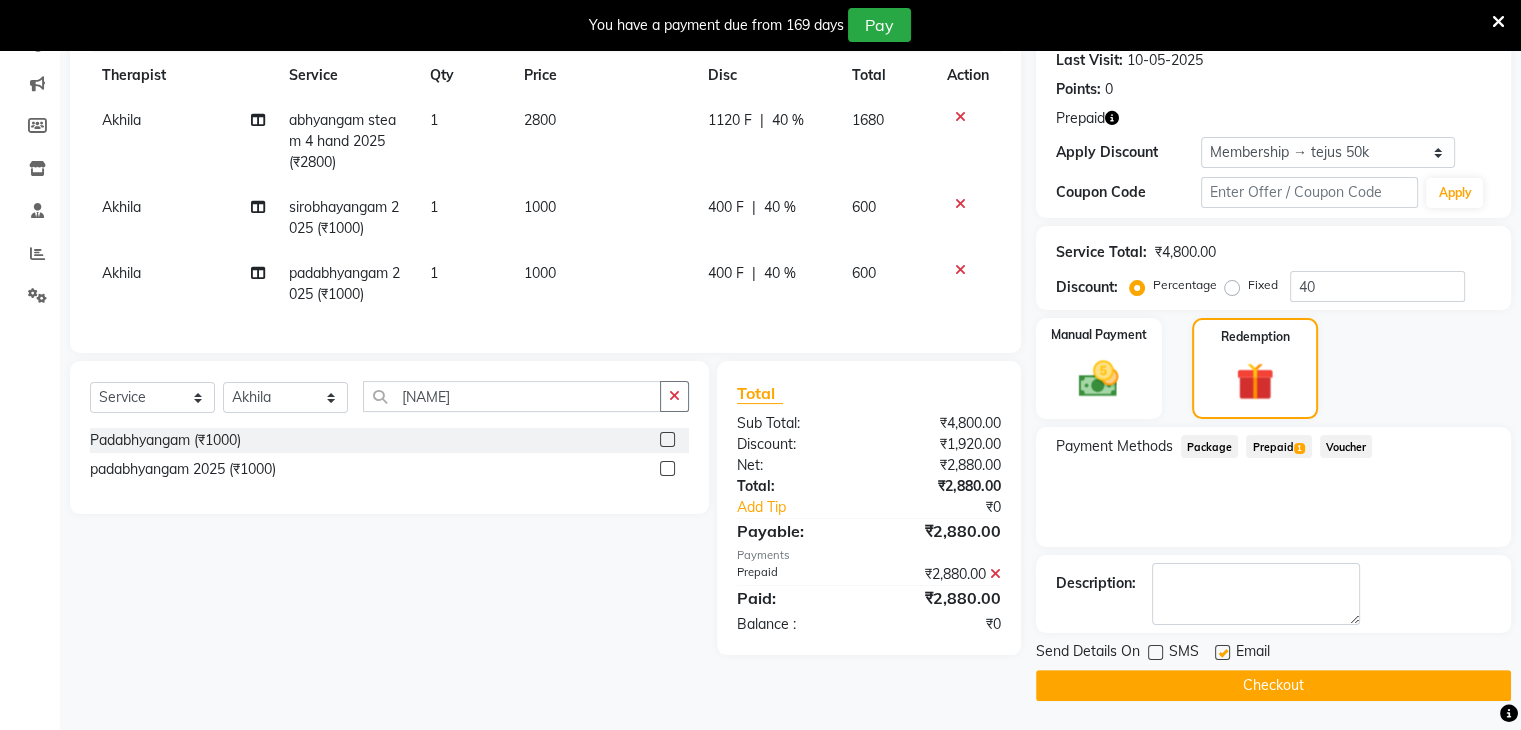 click 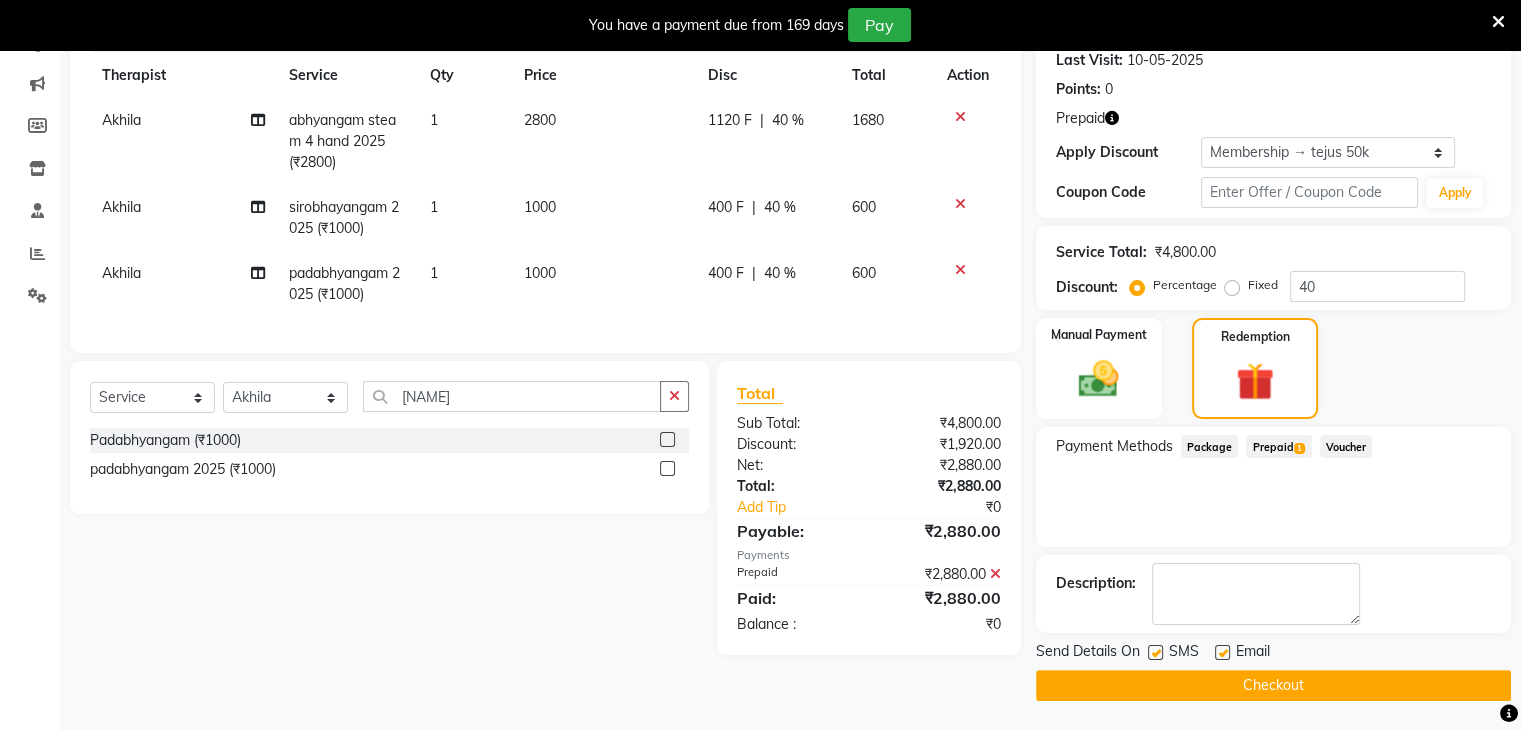 click on "Checkout" 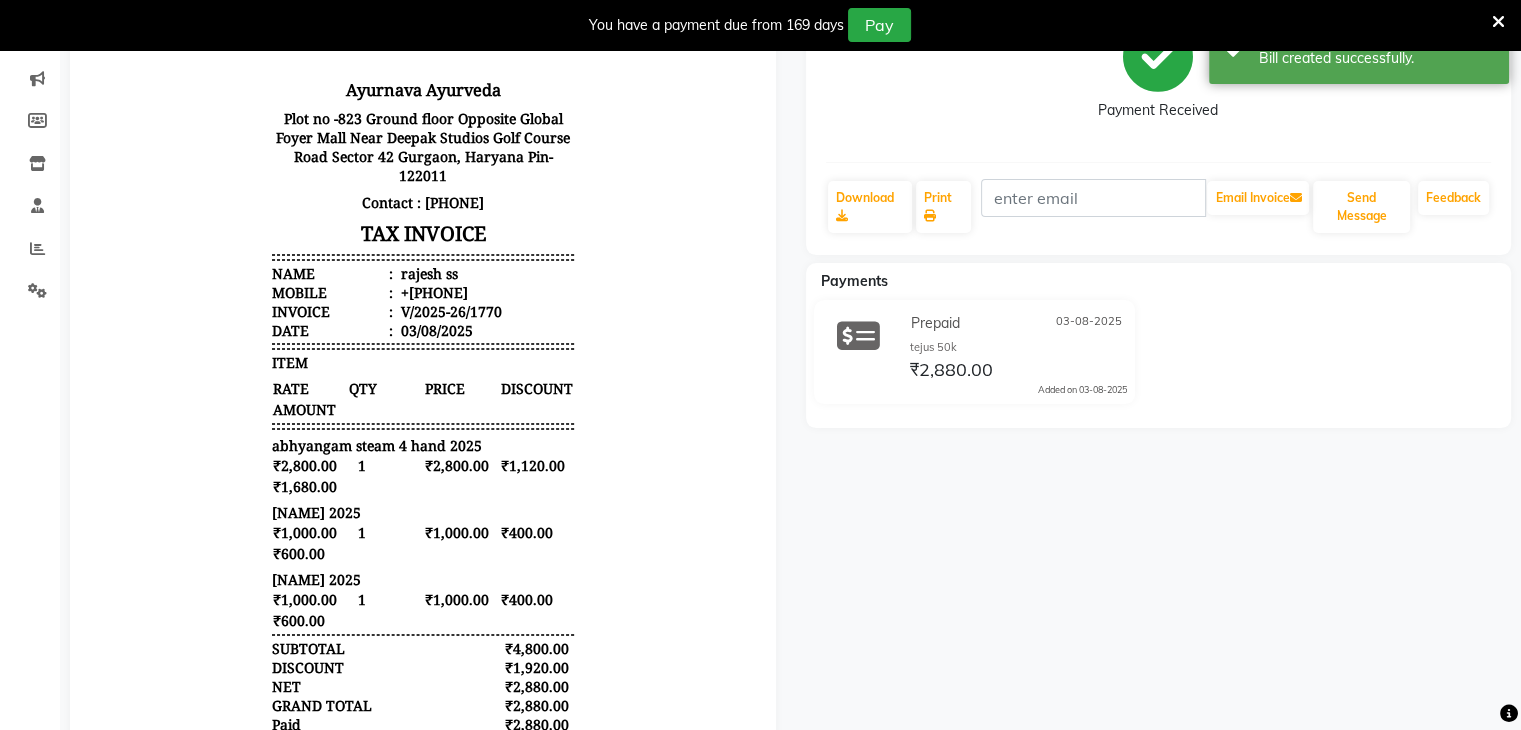 scroll, scrollTop: 288, scrollLeft: 0, axis: vertical 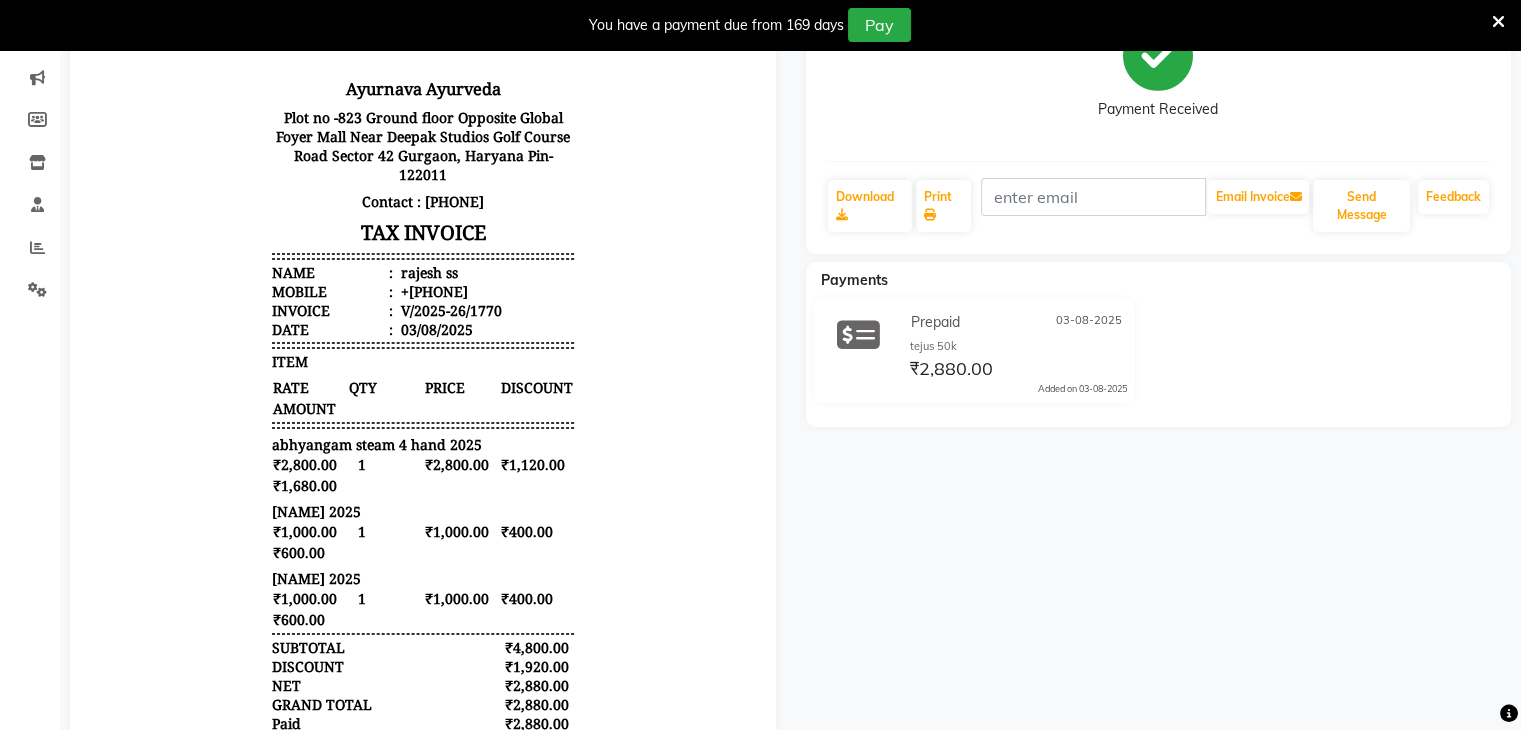 click at bounding box center (1498, 22) 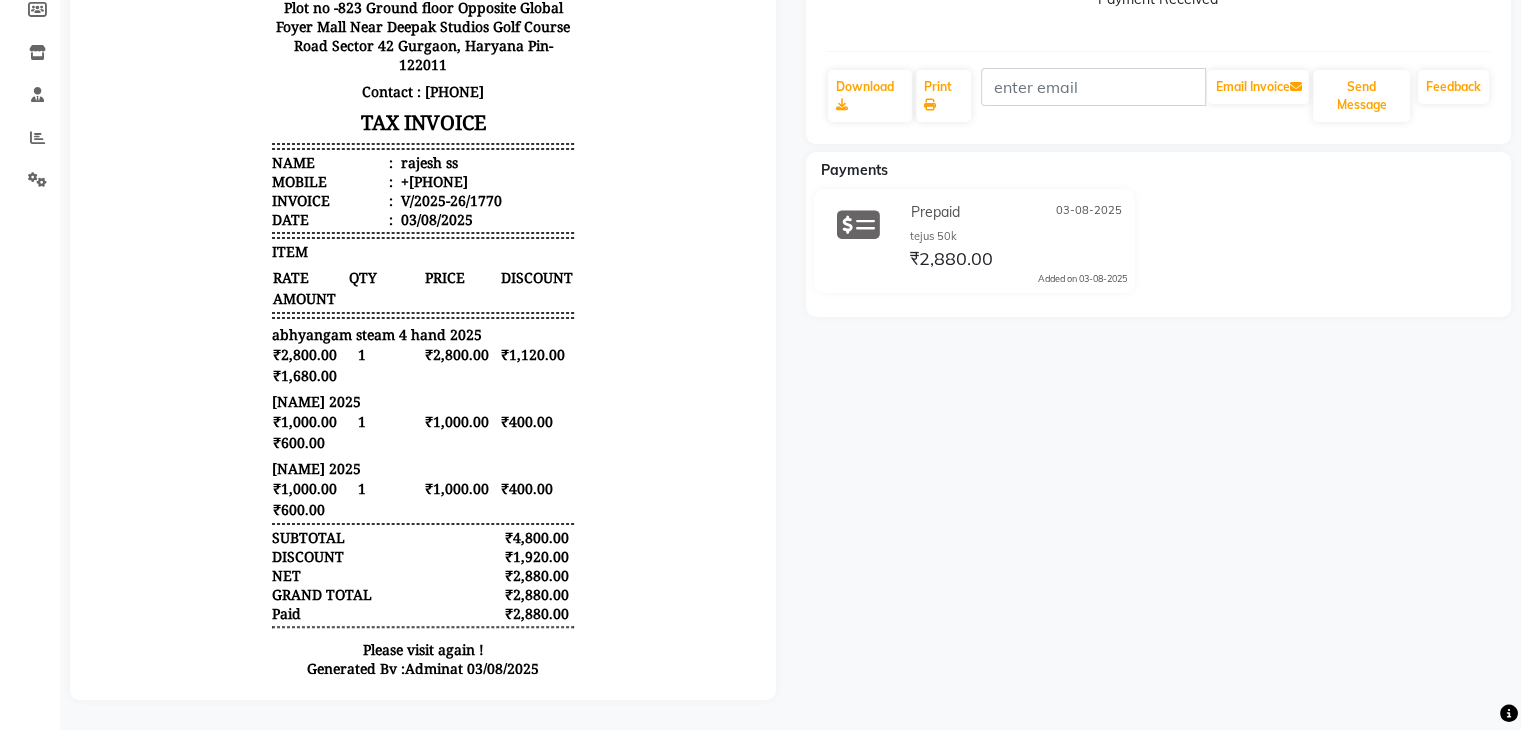 scroll, scrollTop: 0, scrollLeft: 0, axis: both 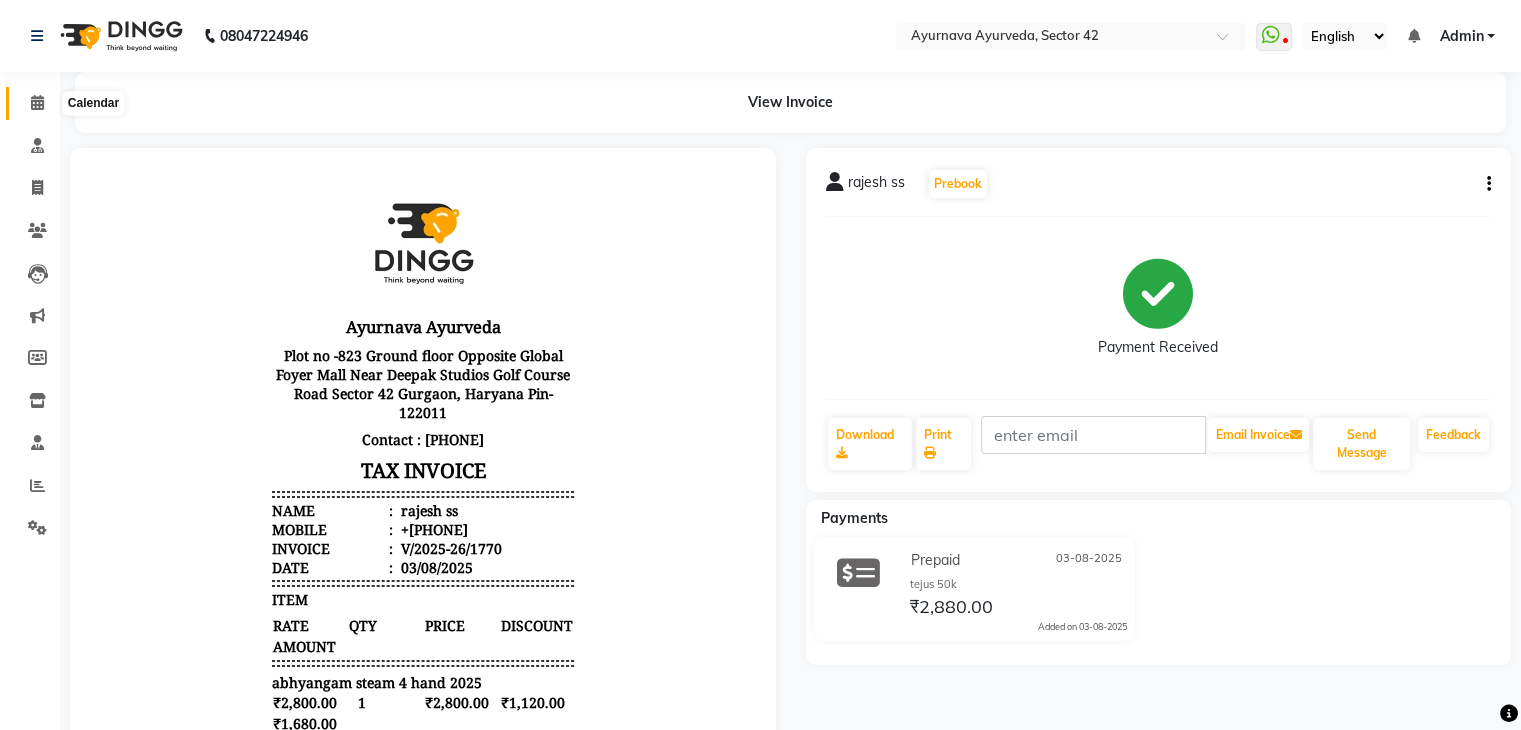 click 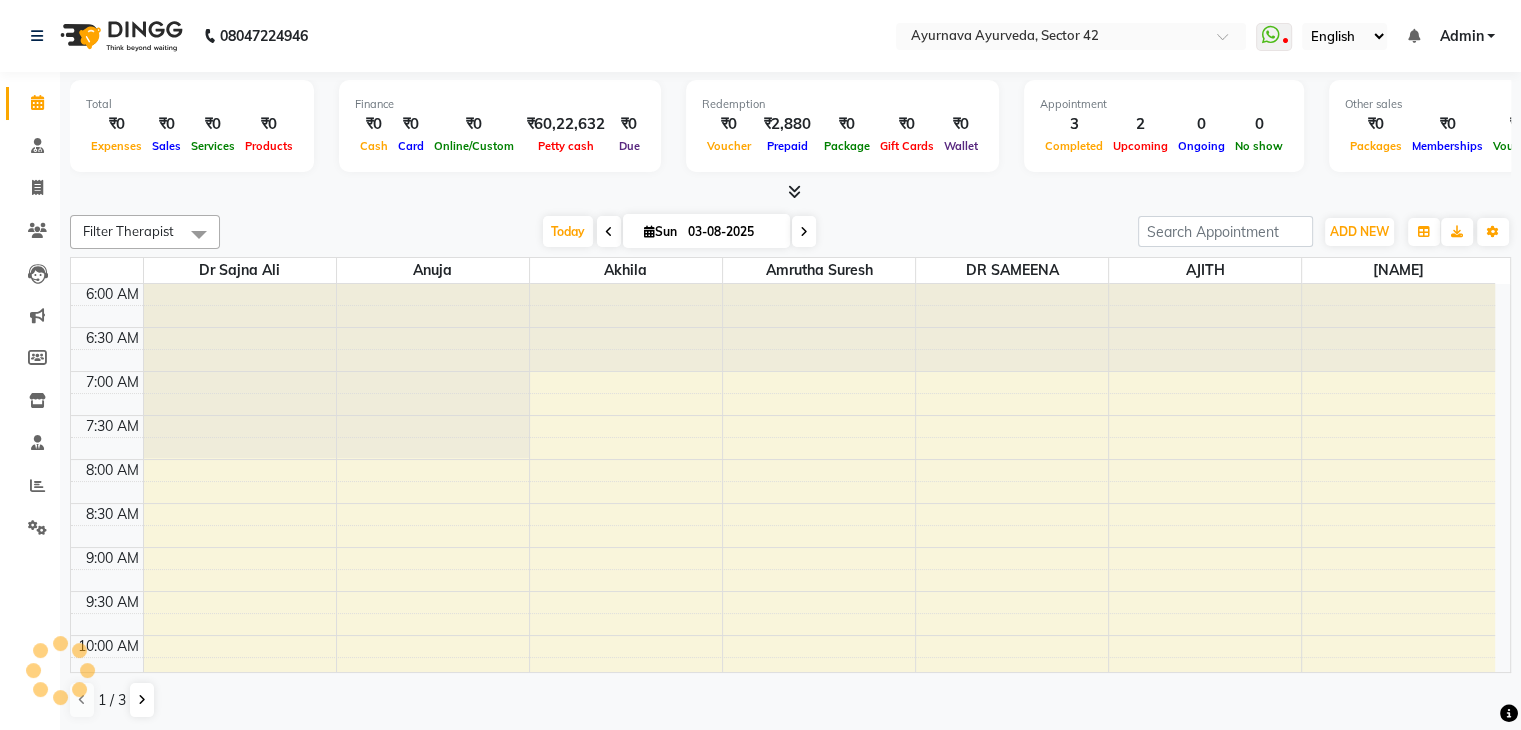 scroll, scrollTop: 0, scrollLeft: 0, axis: both 